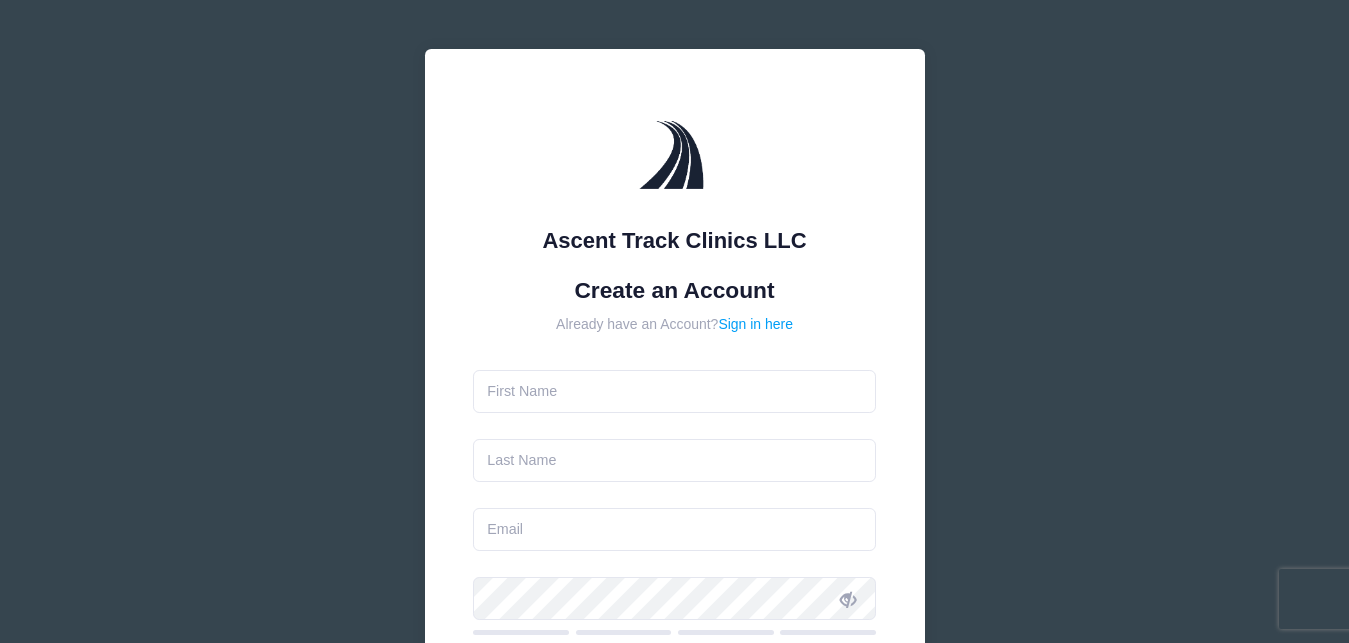 scroll, scrollTop: 0, scrollLeft: 0, axis: both 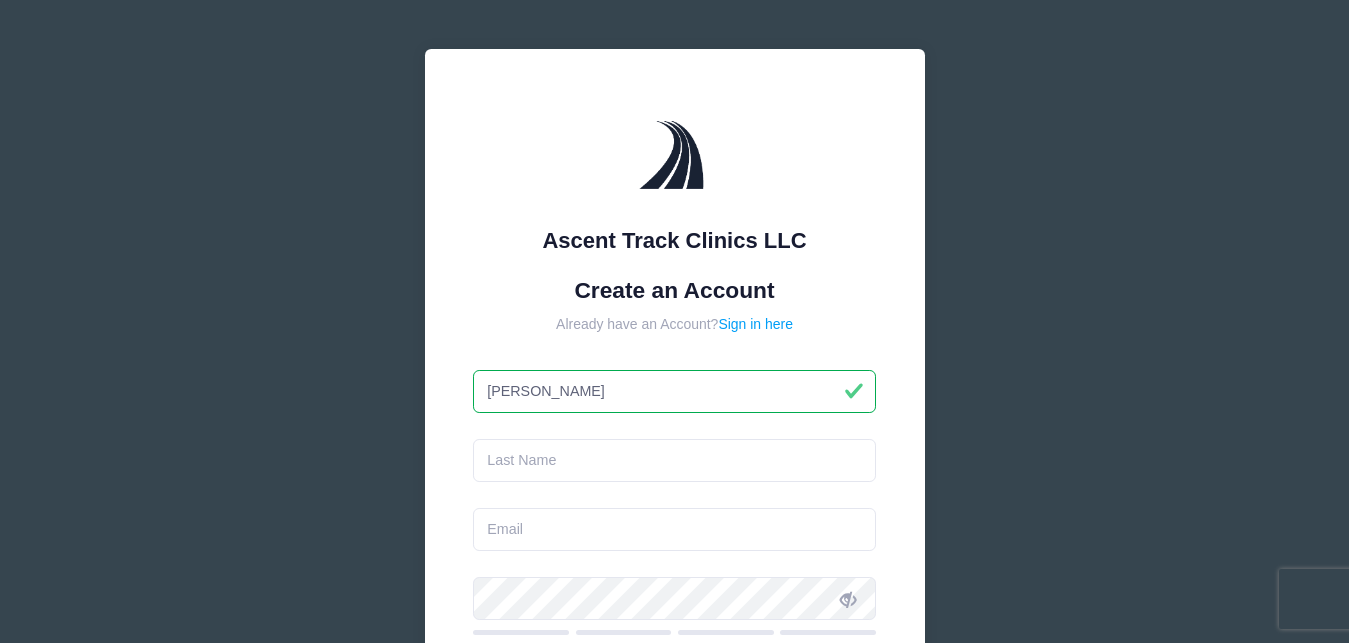 type on "[PERSON_NAME]" 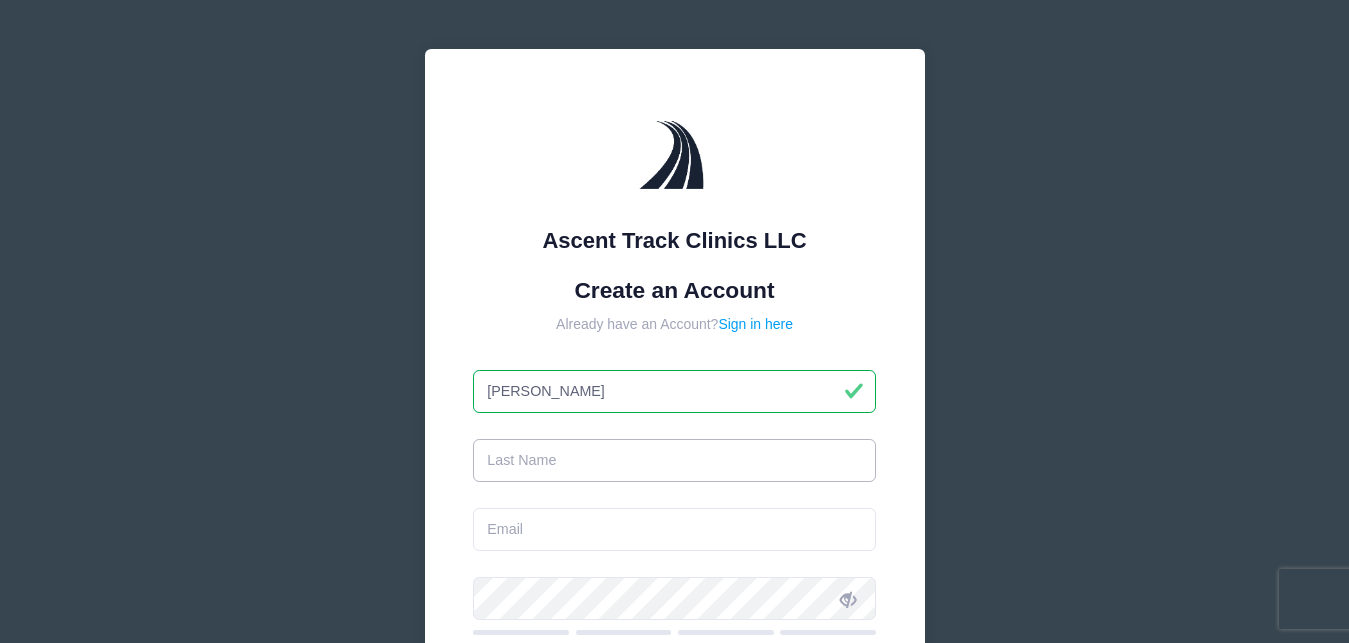 type on "[PERSON_NAME]" 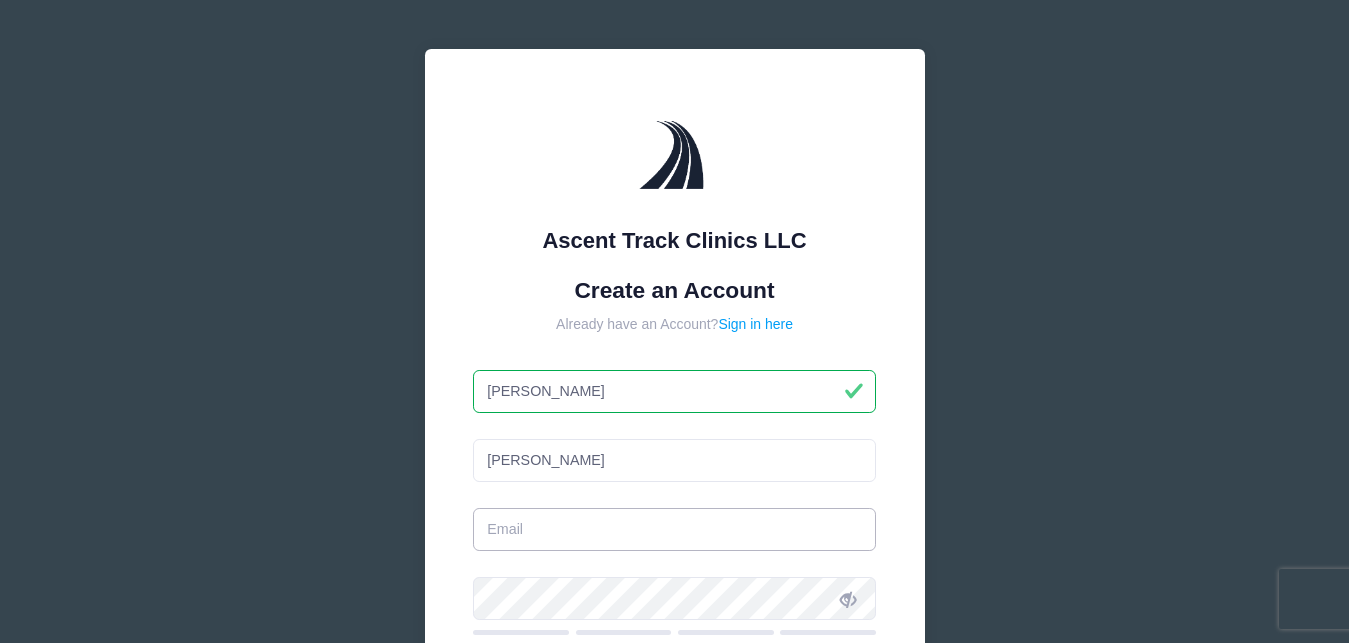 type on "[EMAIL_ADDRESS][DOMAIN_NAME]" 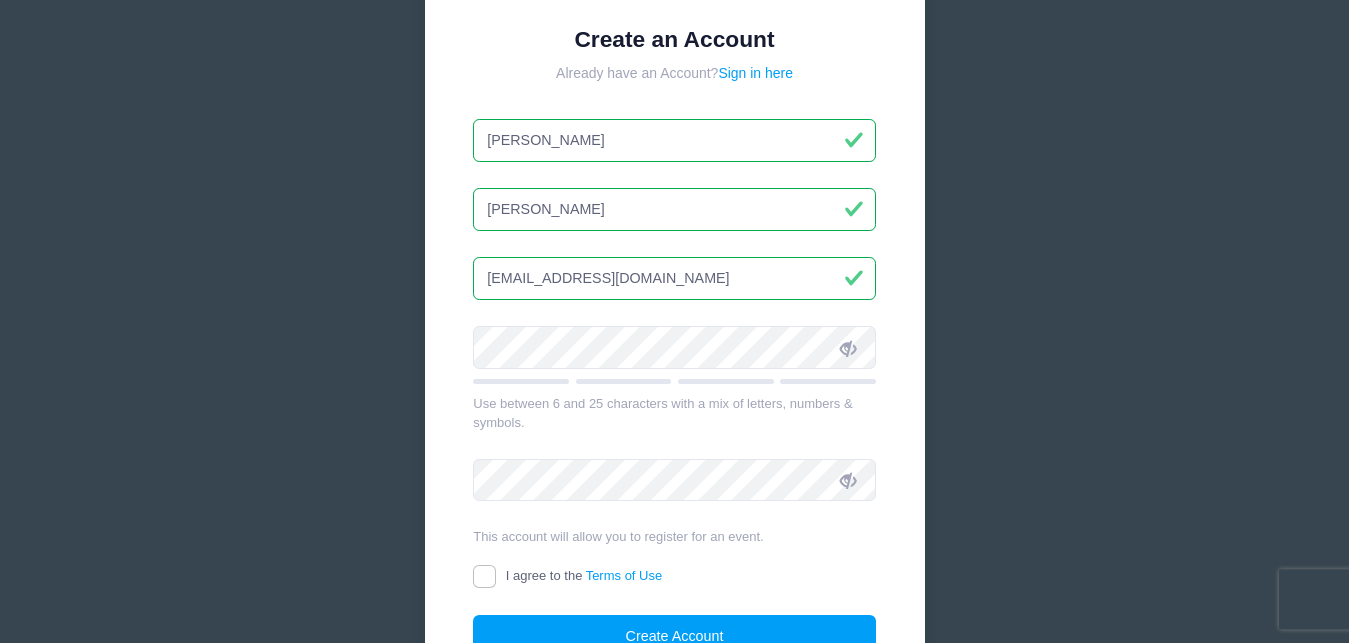 scroll, scrollTop: 261, scrollLeft: 0, axis: vertical 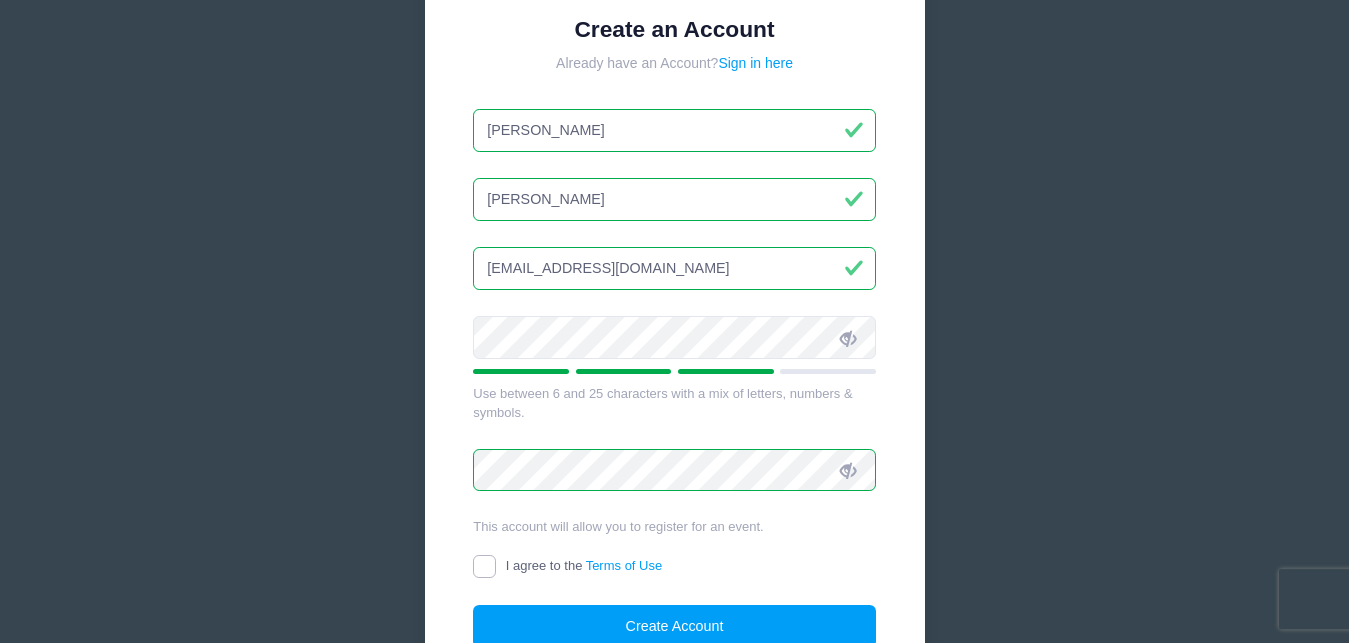 click on "I agree to the
Terms of Use" at bounding box center [484, 566] 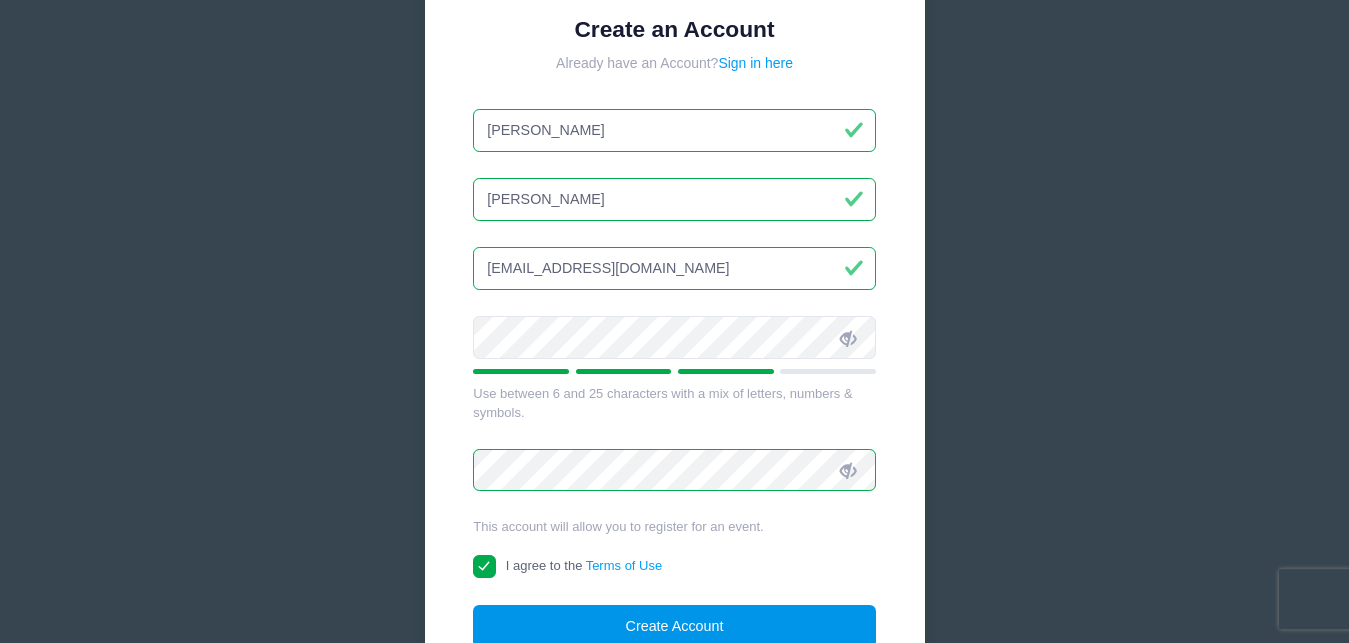 click on "Create Account" at bounding box center [674, 626] 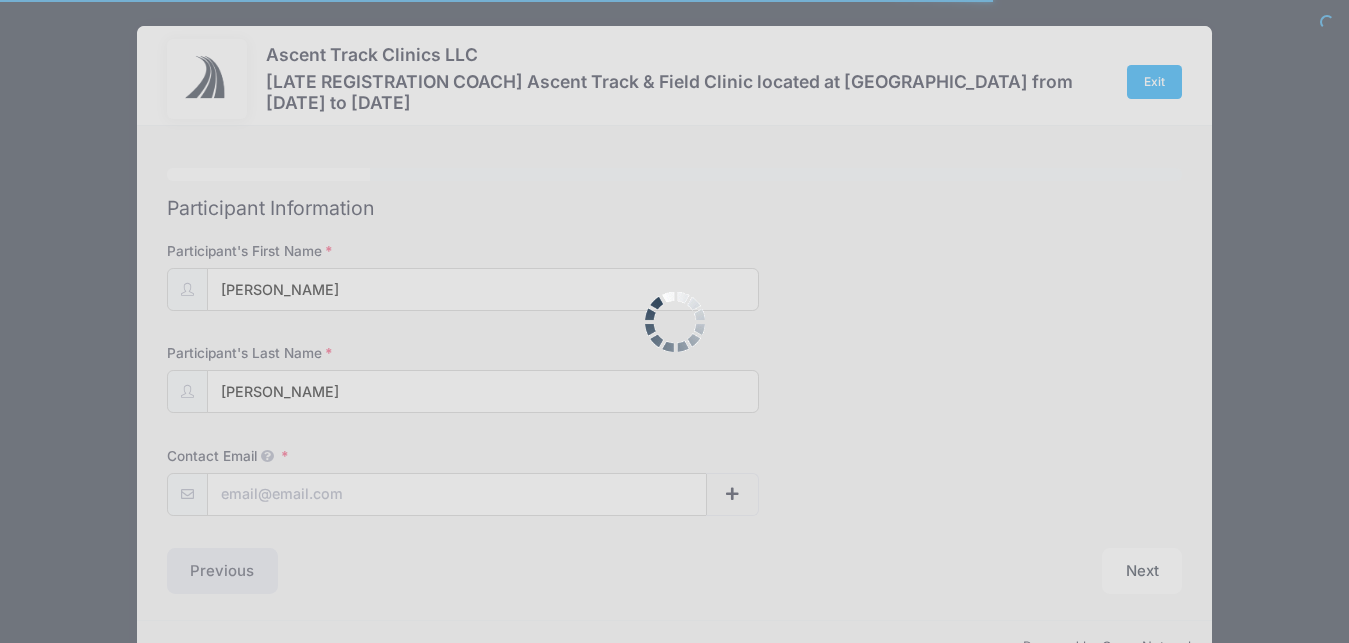 scroll, scrollTop: 0, scrollLeft: 0, axis: both 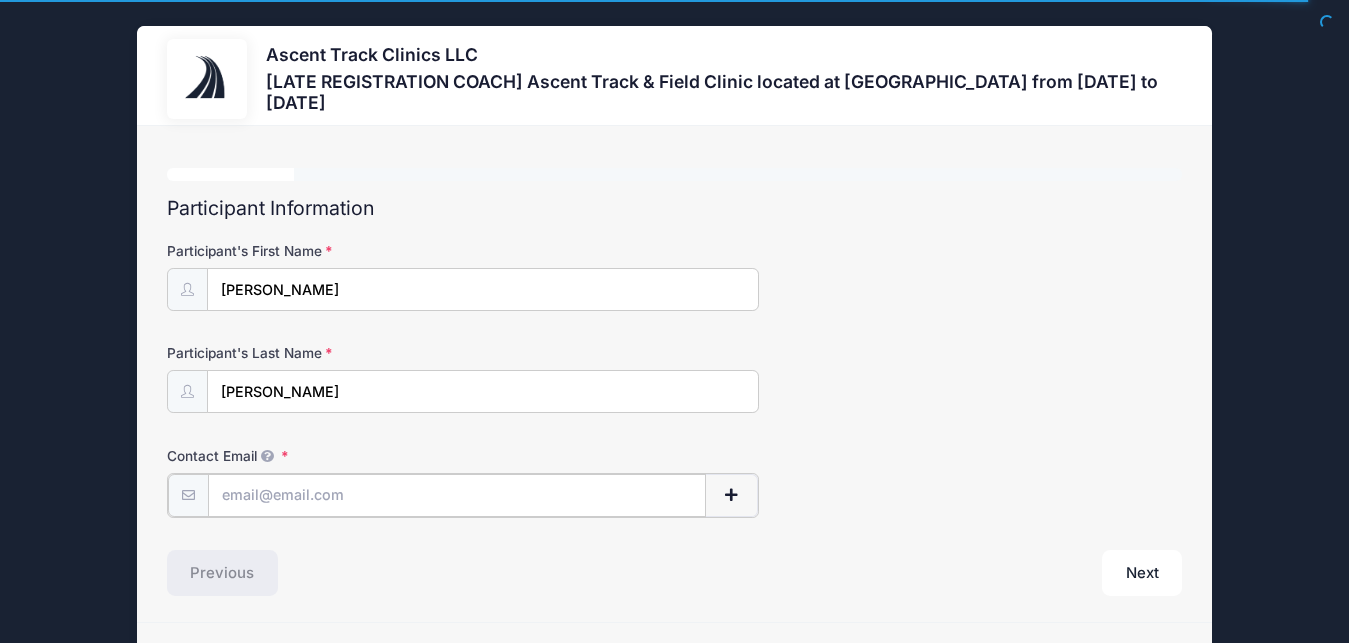 click on "Contact Email" at bounding box center (457, 495) 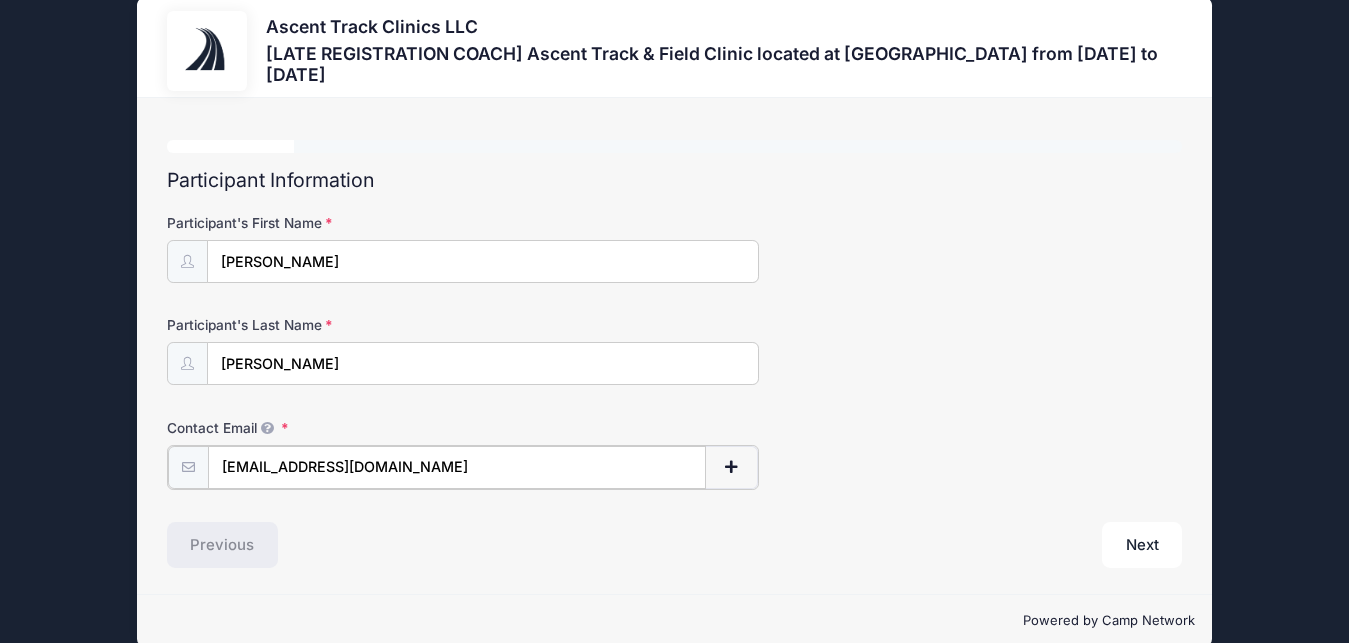 scroll, scrollTop: 57, scrollLeft: 0, axis: vertical 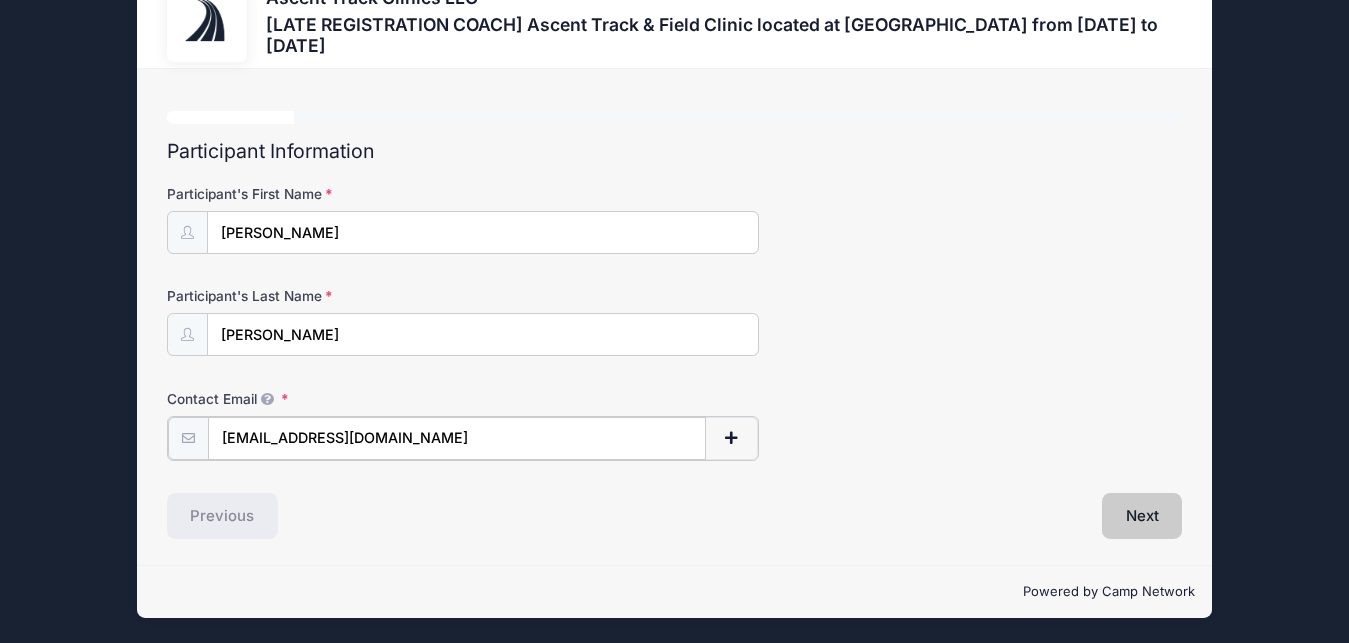 type on "[EMAIL_ADDRESS][DOMAIN_NAME]" 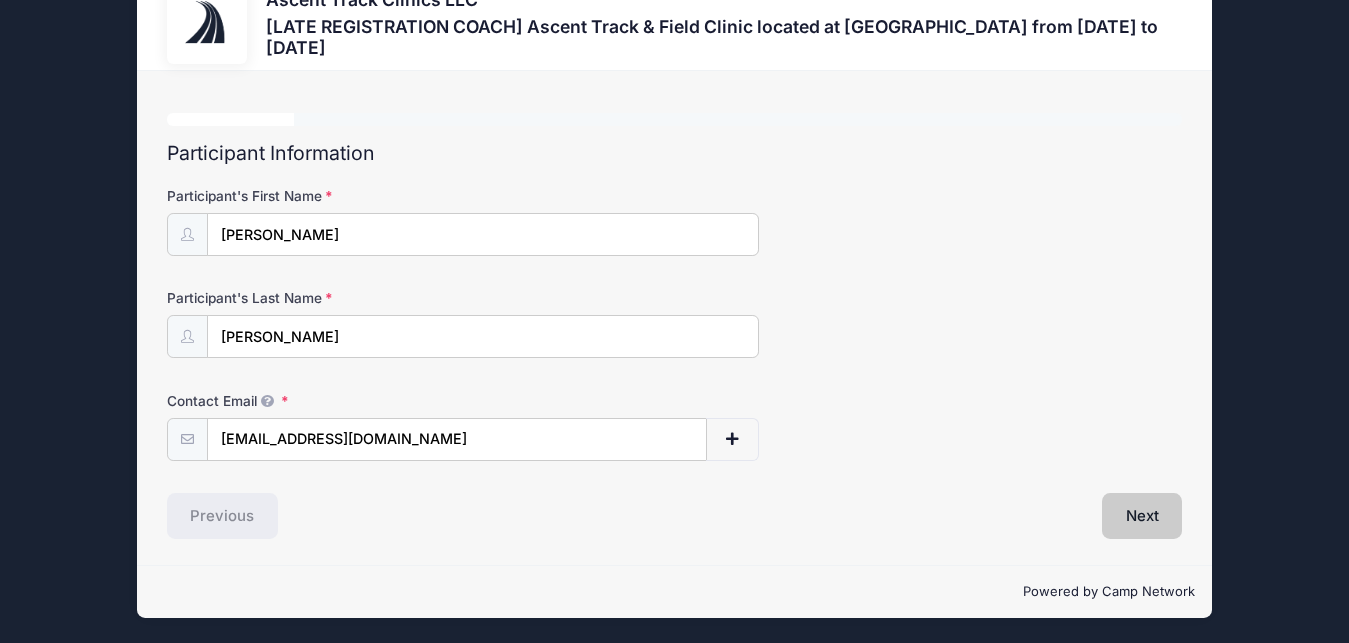 click on "Next" at bounding box center (1142, 516) 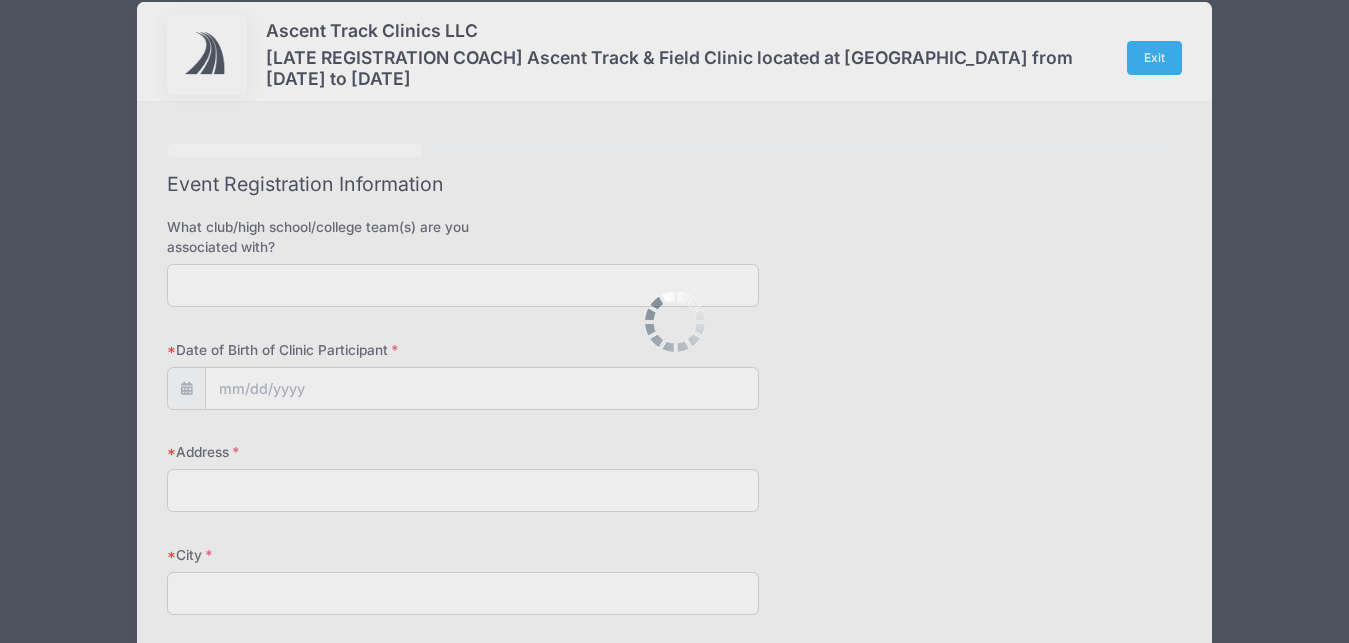 scroll, scrollTop: 0, scrollLeft: 0, axis: both 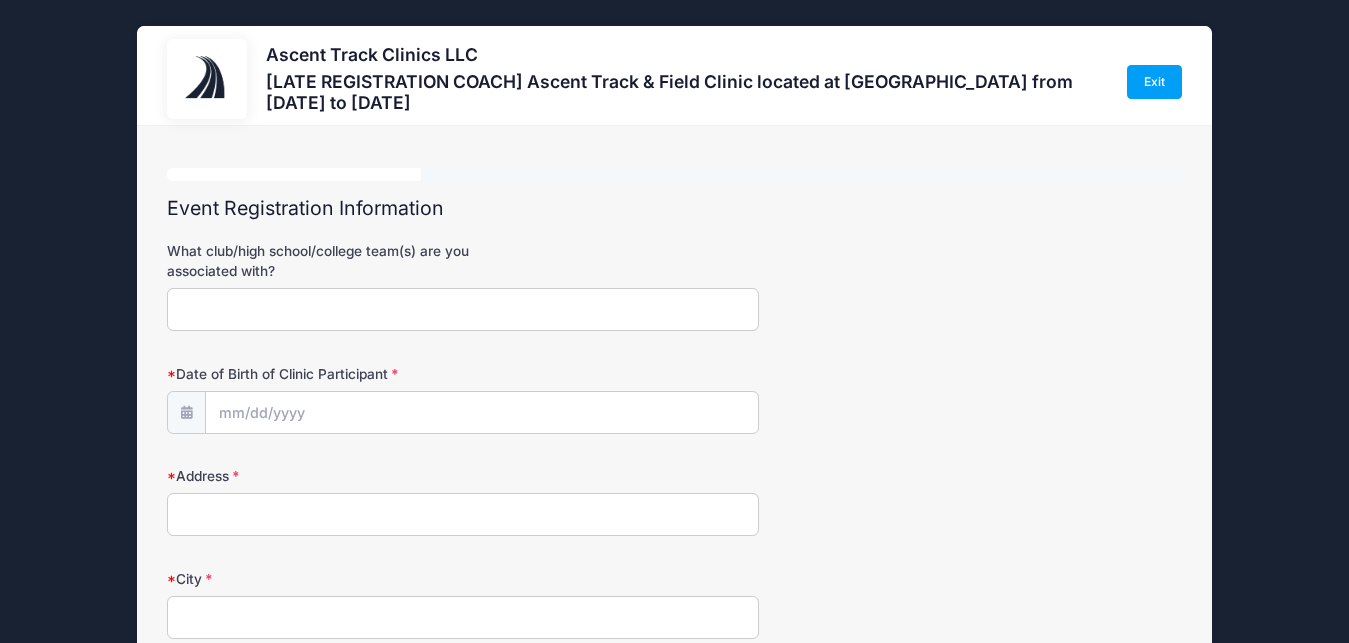 click on "What club/high school/college team(s) are you associated with?" at bounding box center (463, 309) 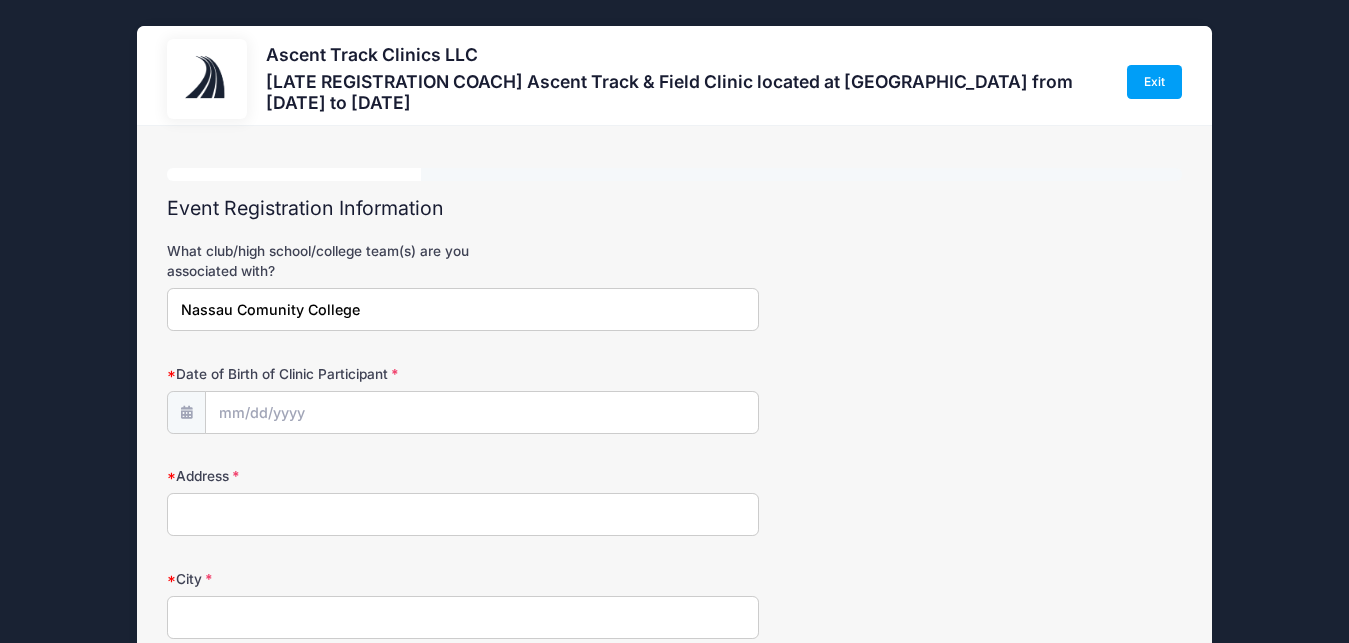type on "Nassau Comunity College" 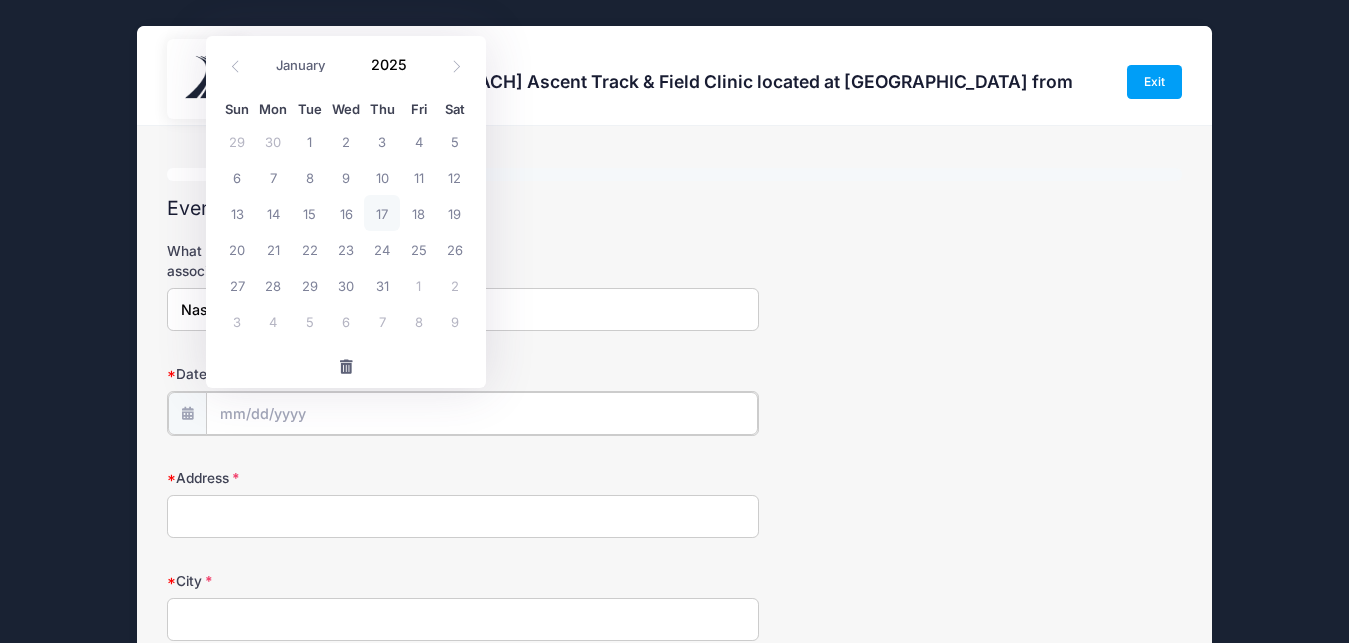 click on "Date of Birth of Clinic Participant" at bounding box center (482, 413) 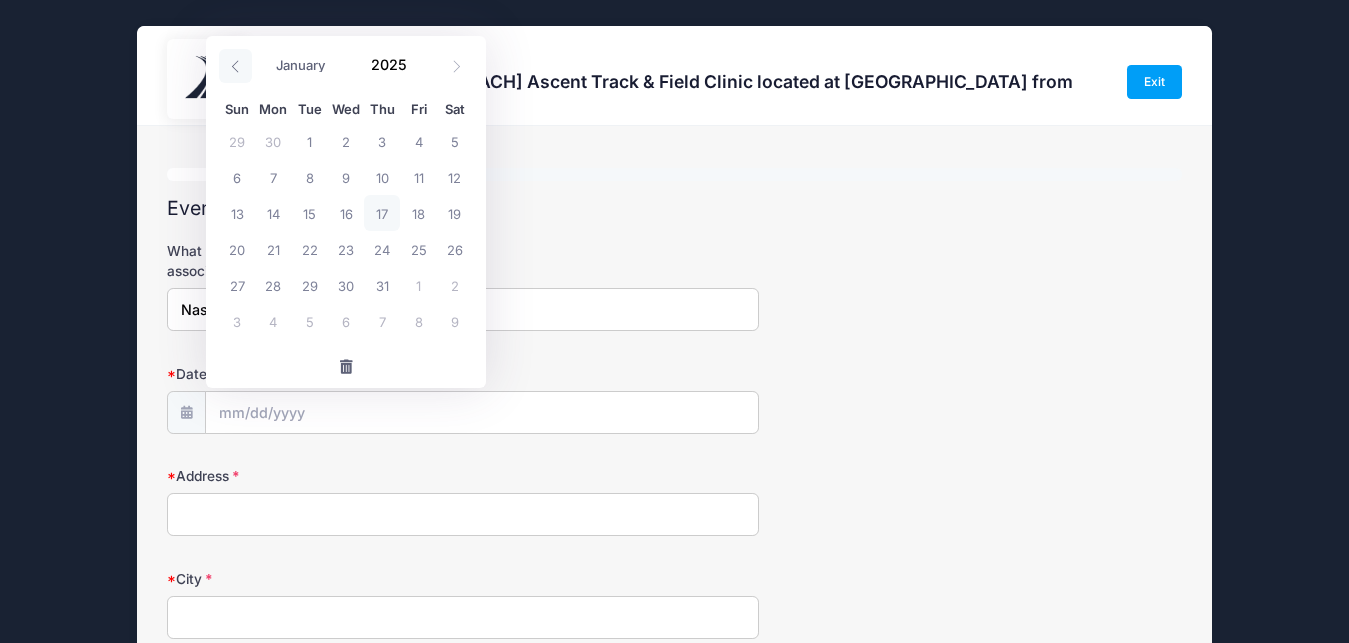click 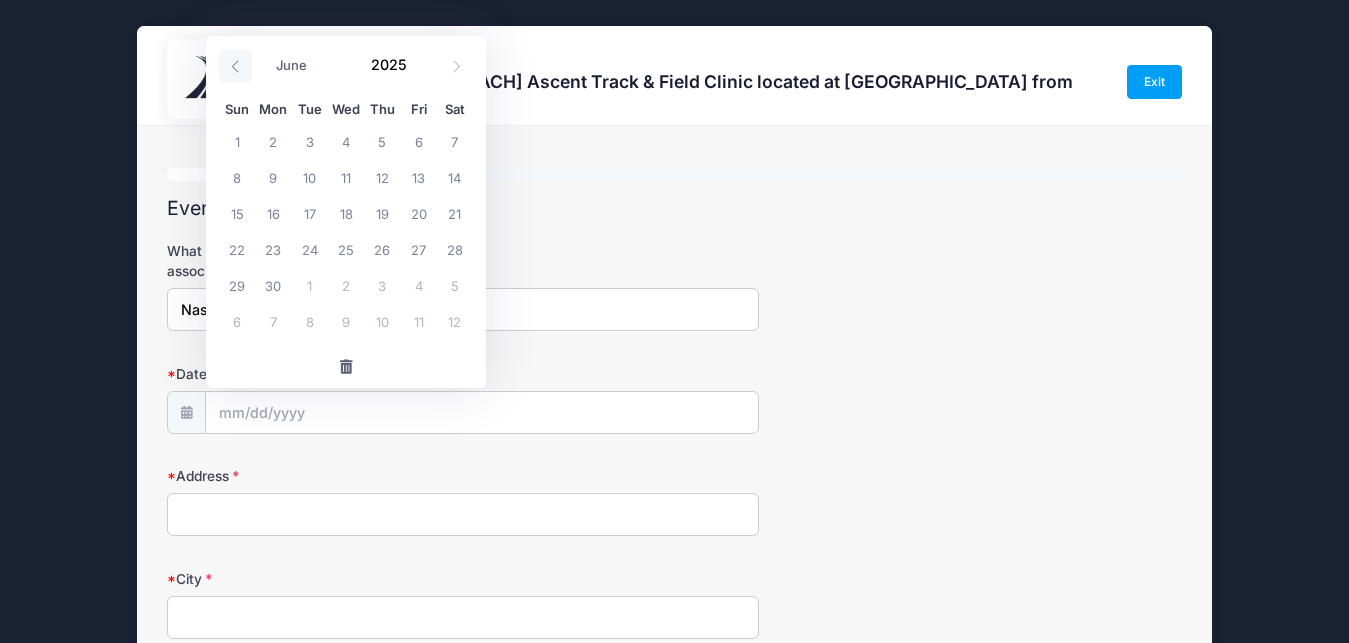 click 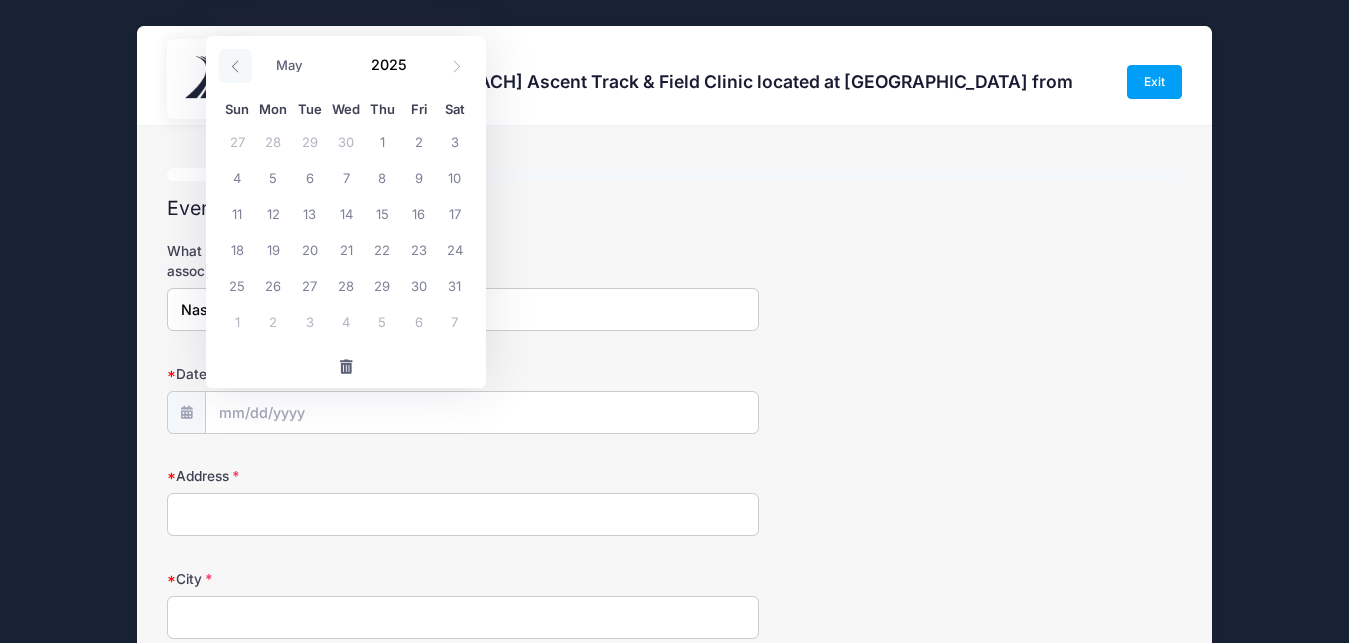 click 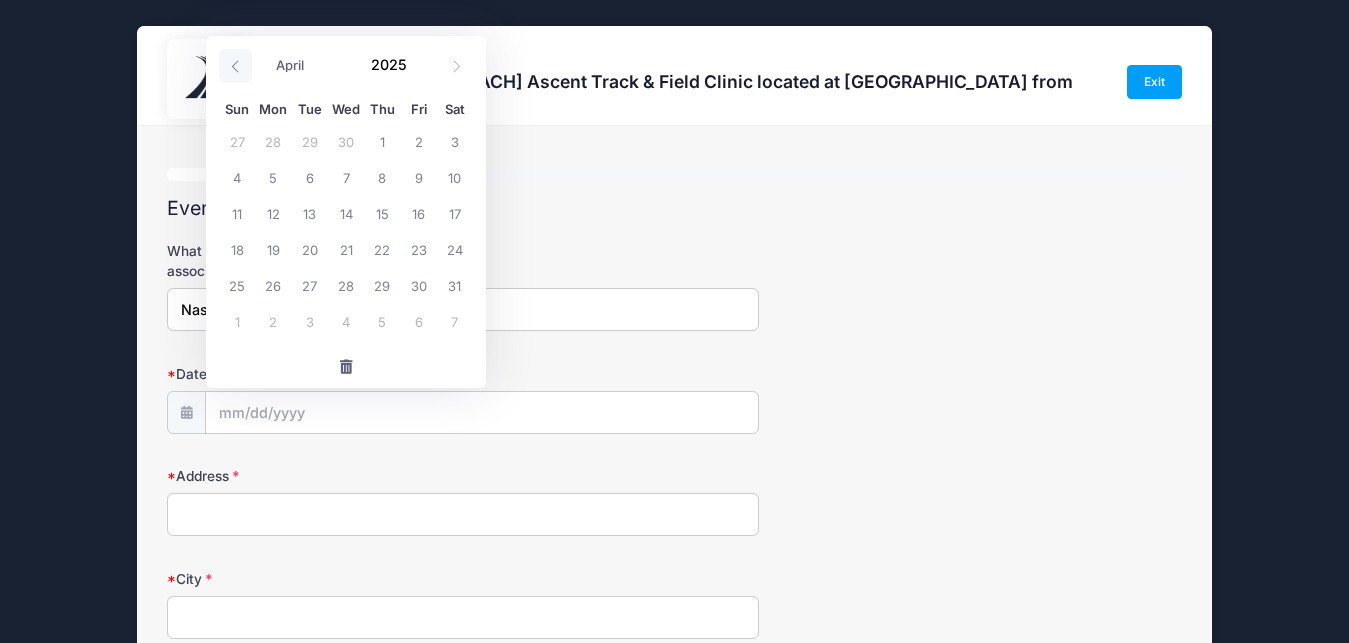 click 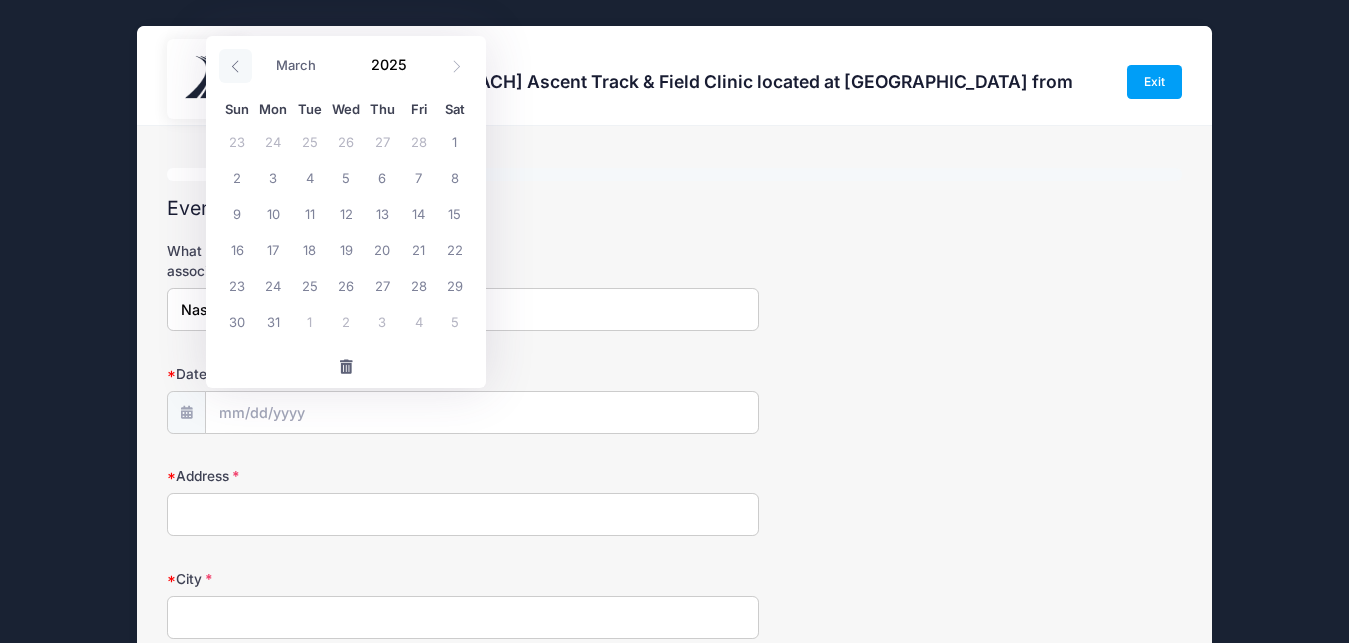 click 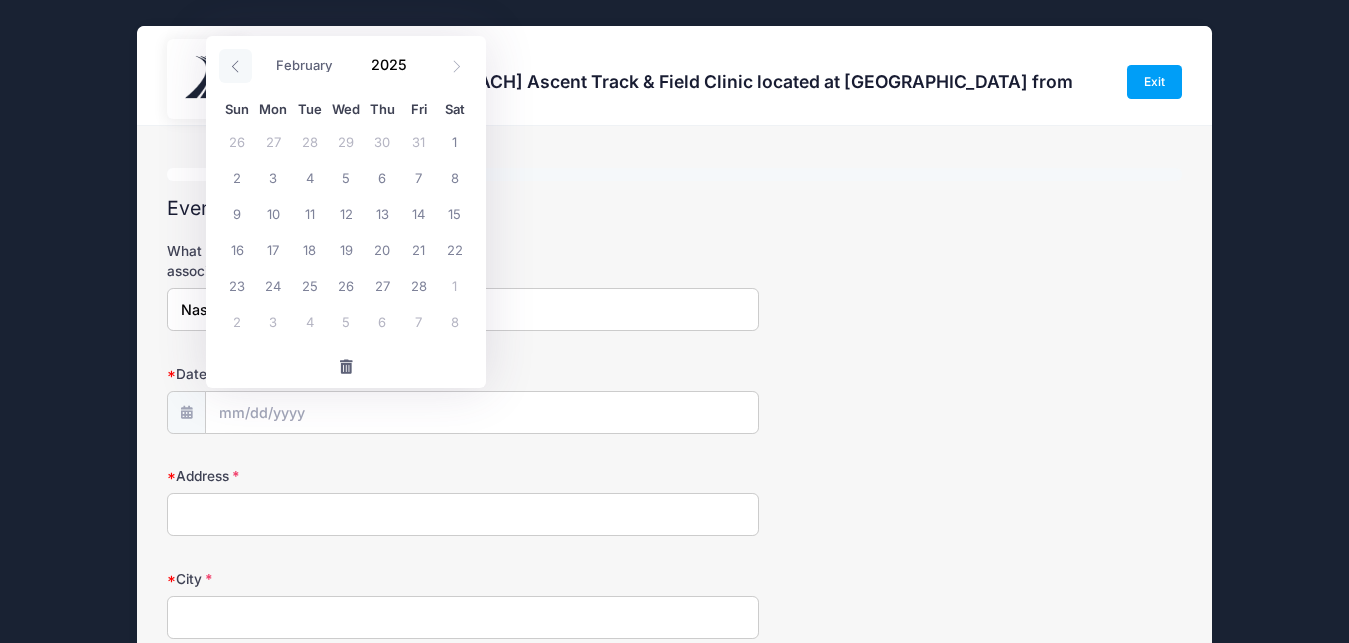 click 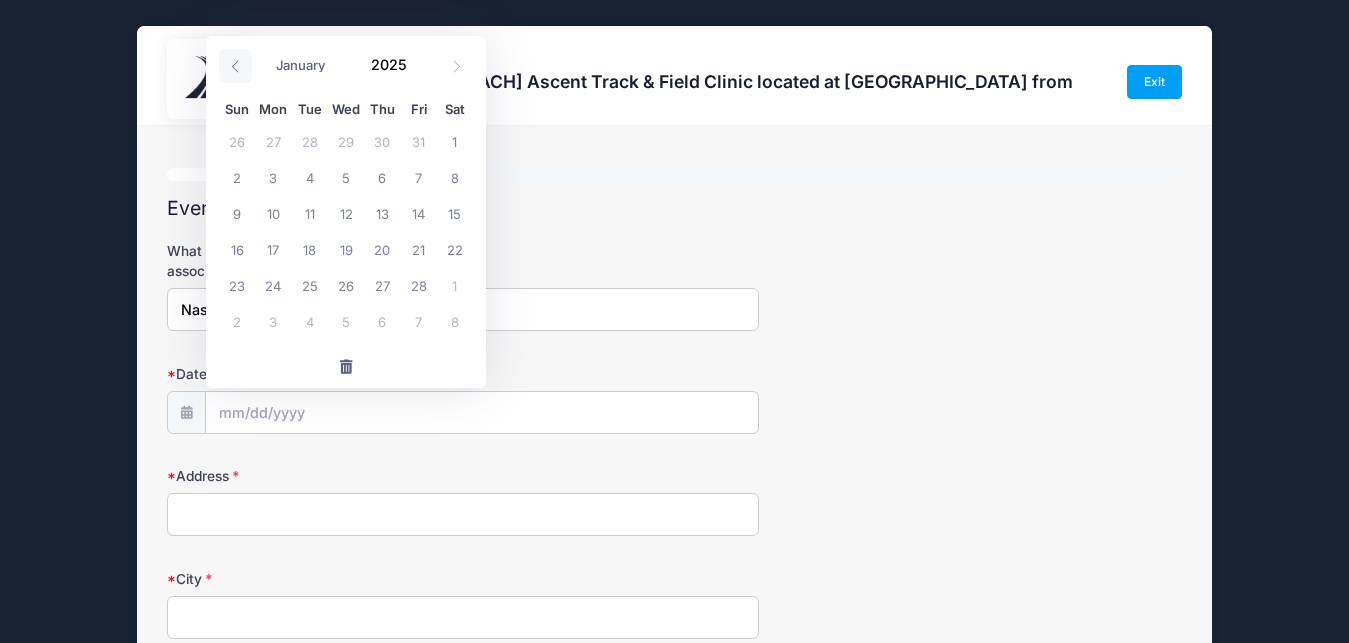 click 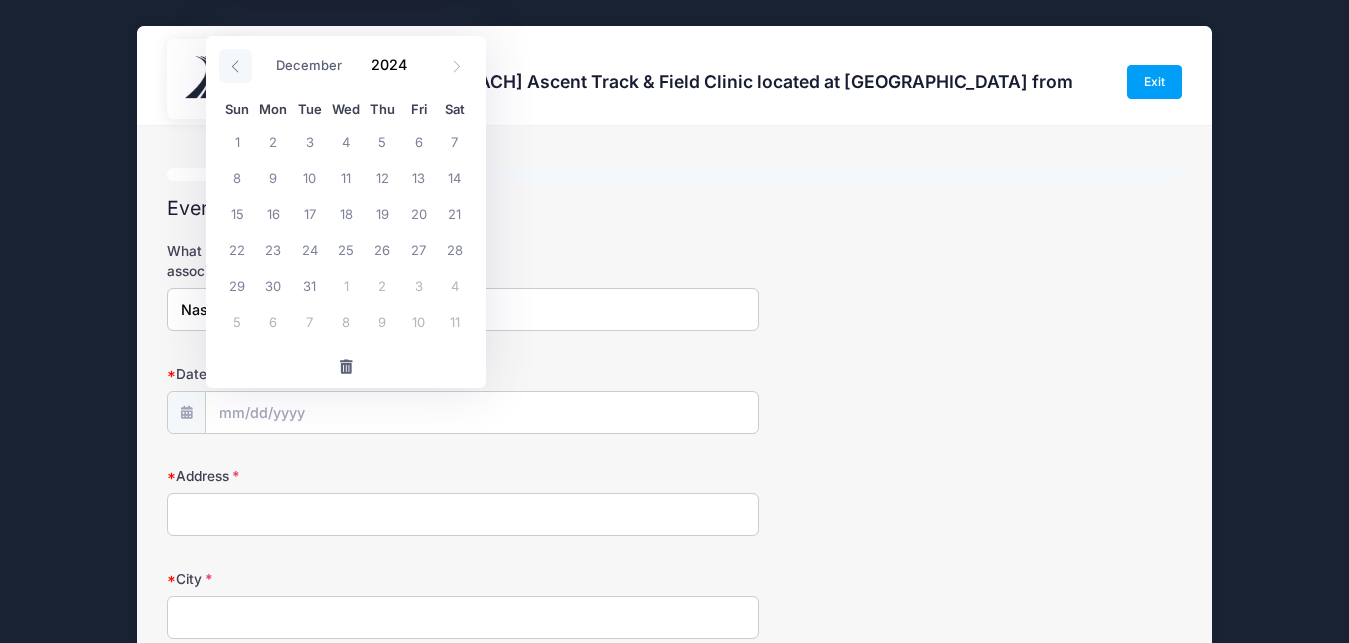 click 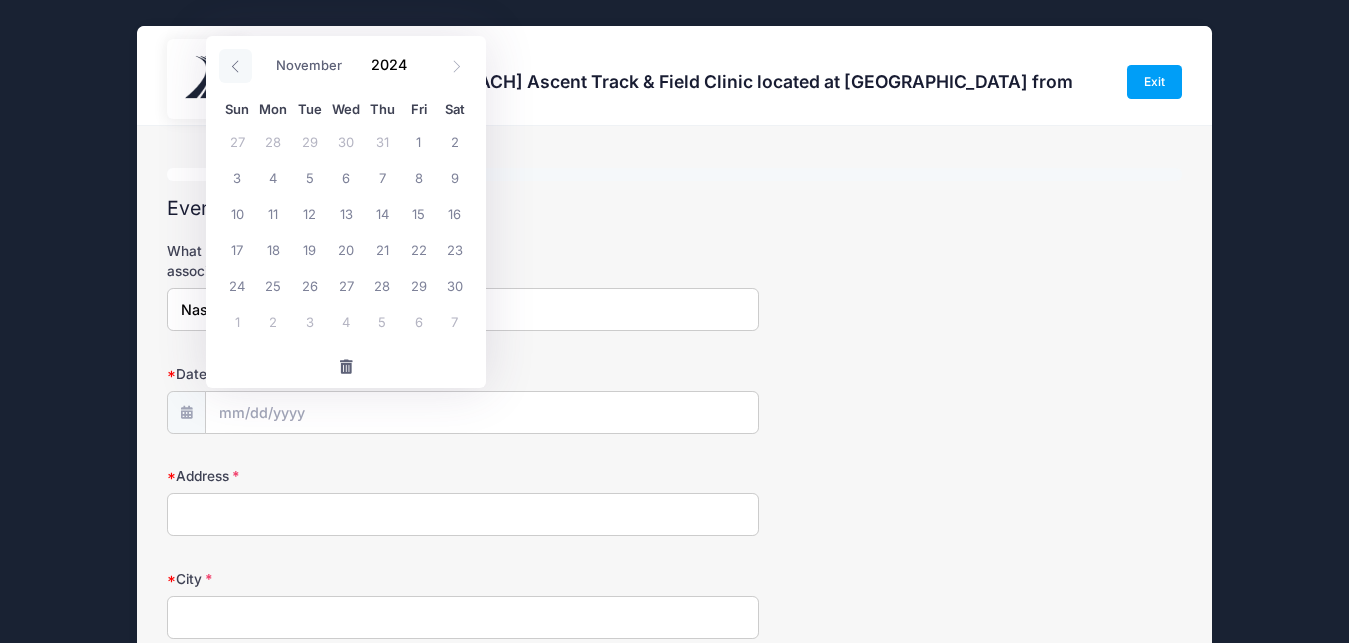 click 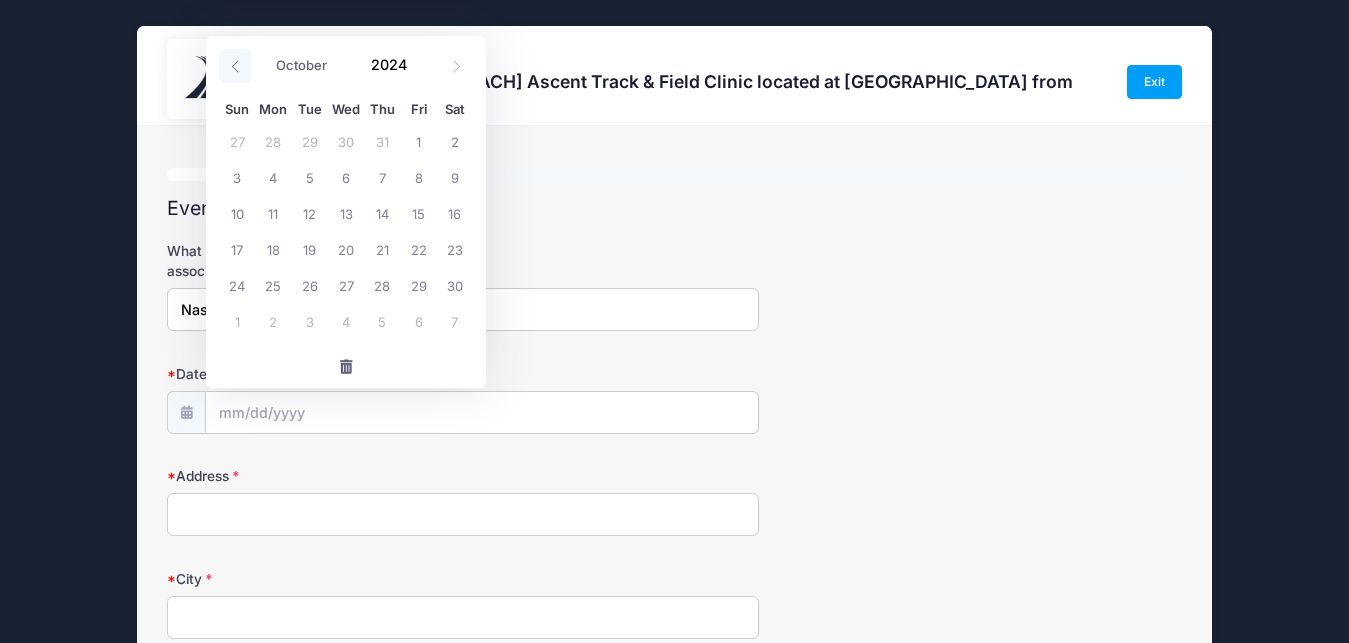 click 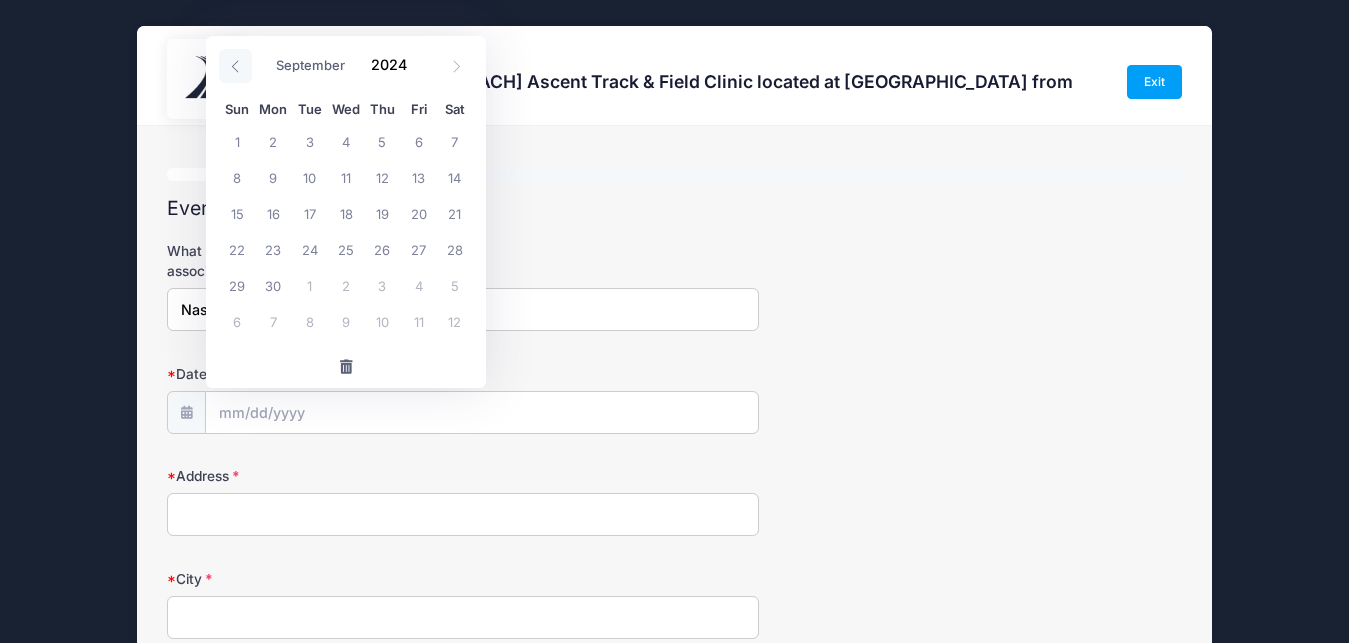 click 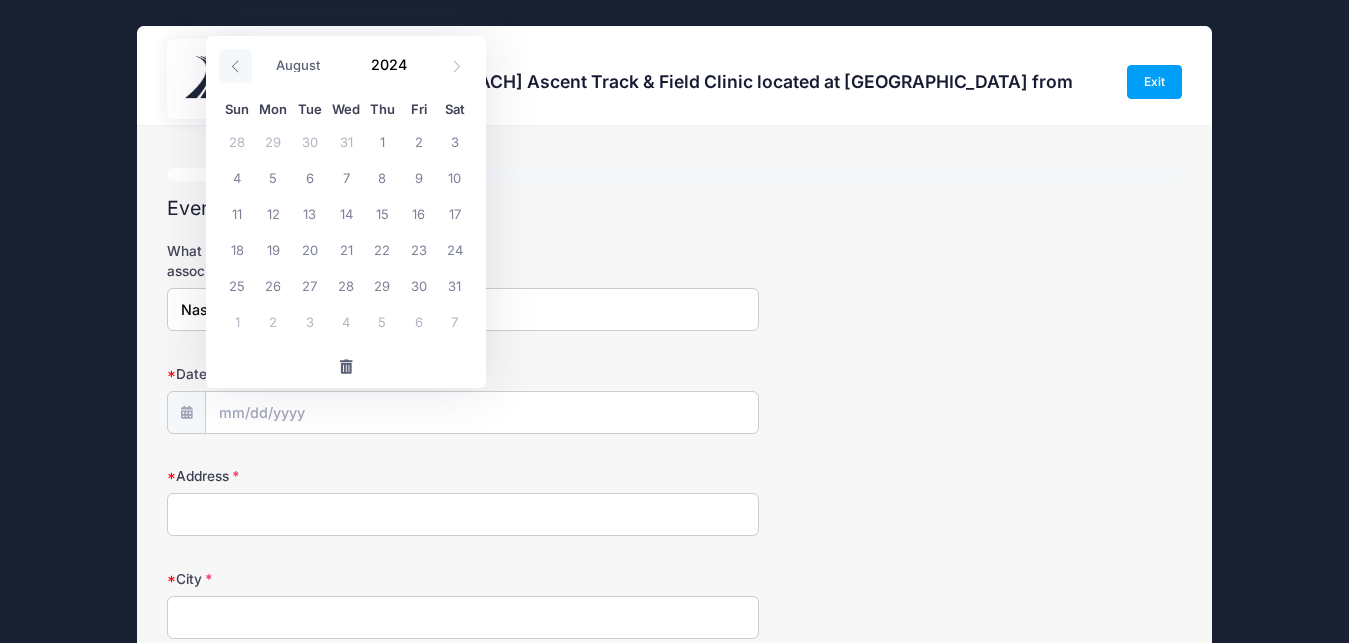 click 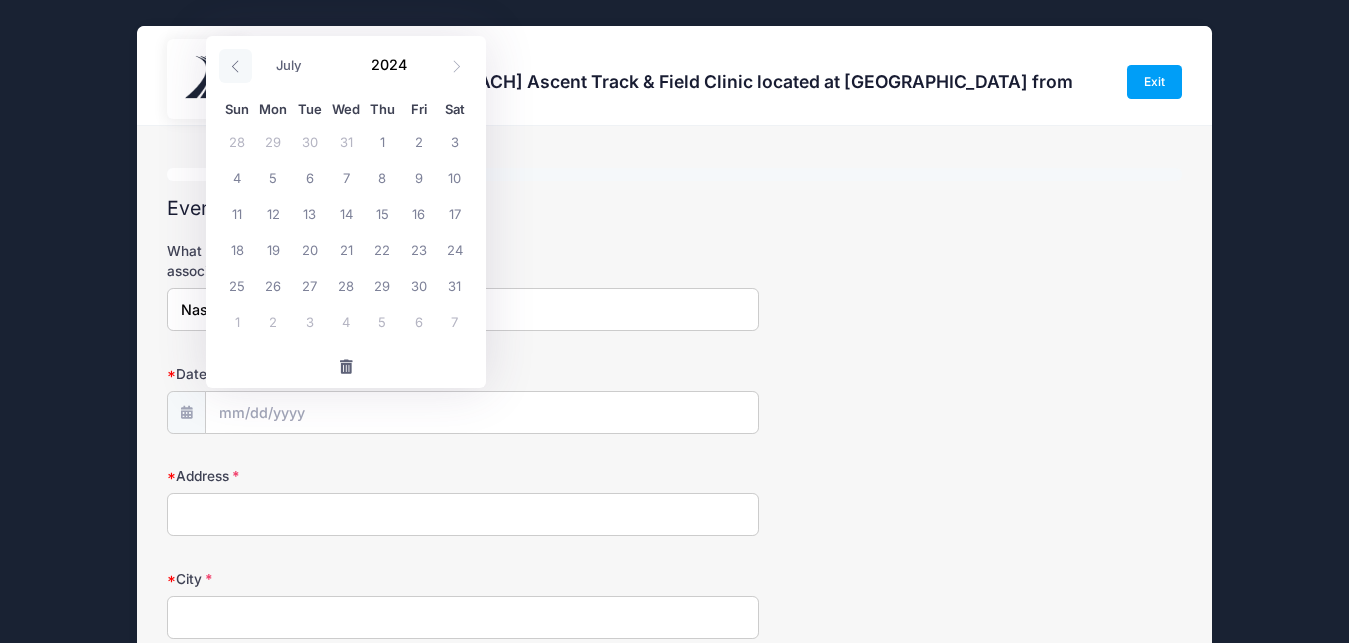 click 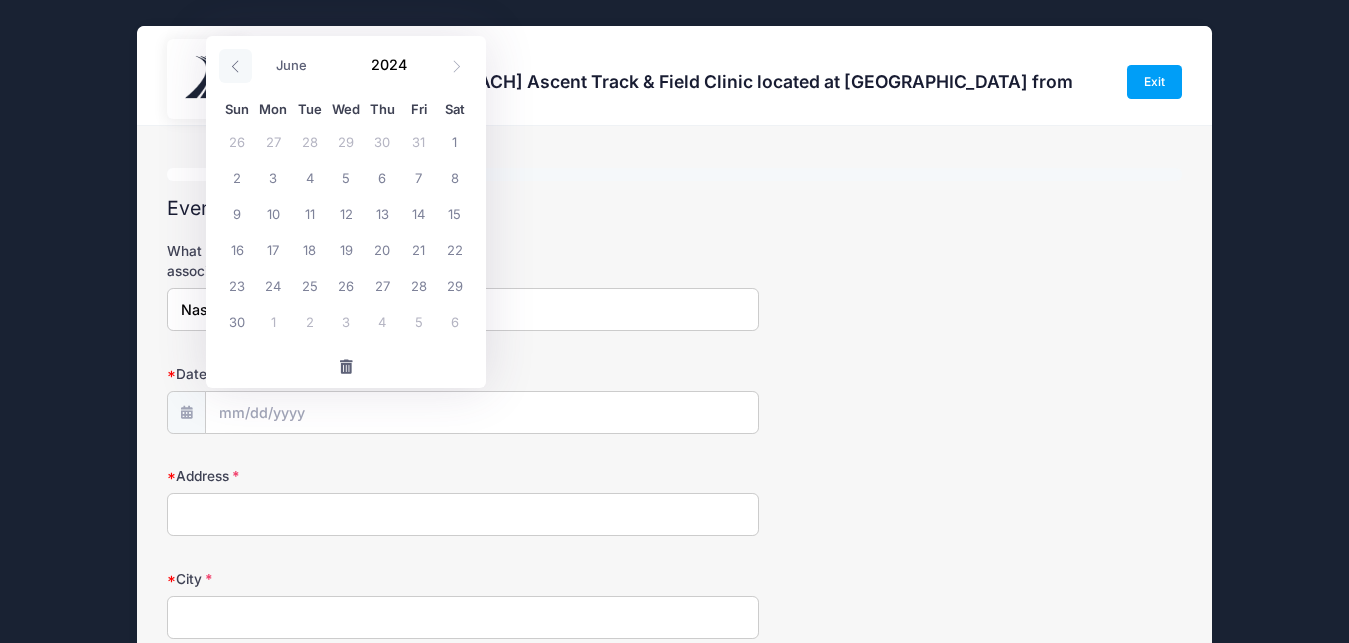 click 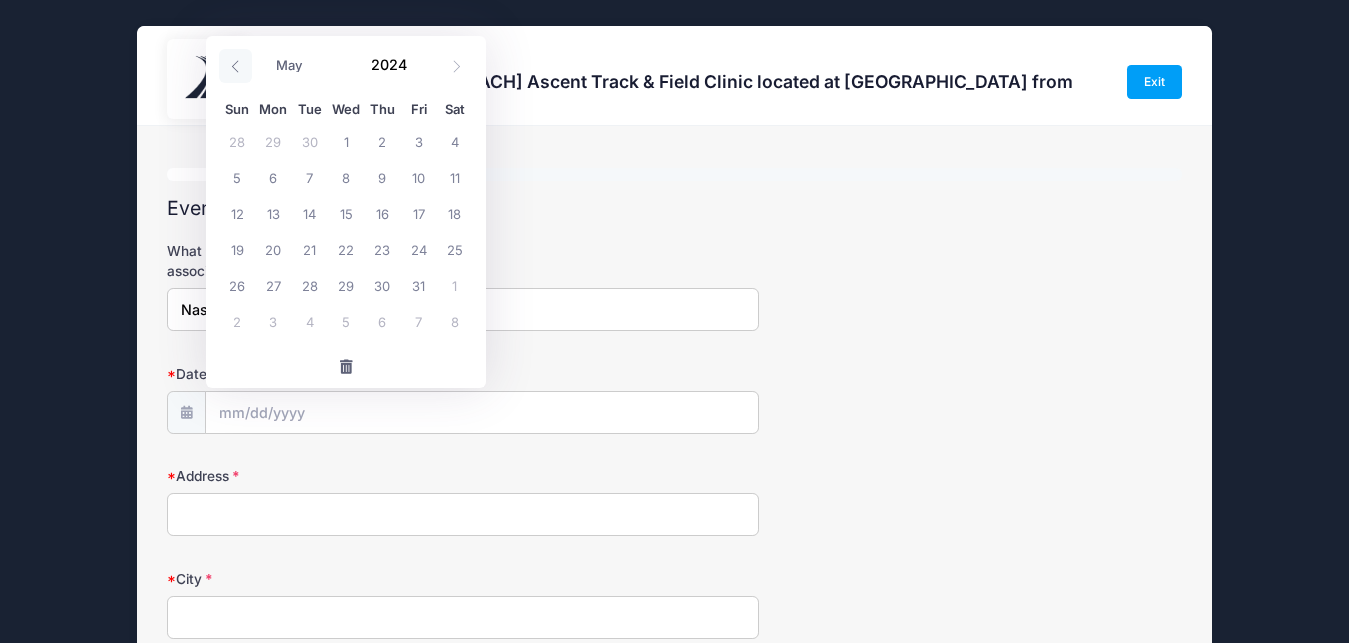 click 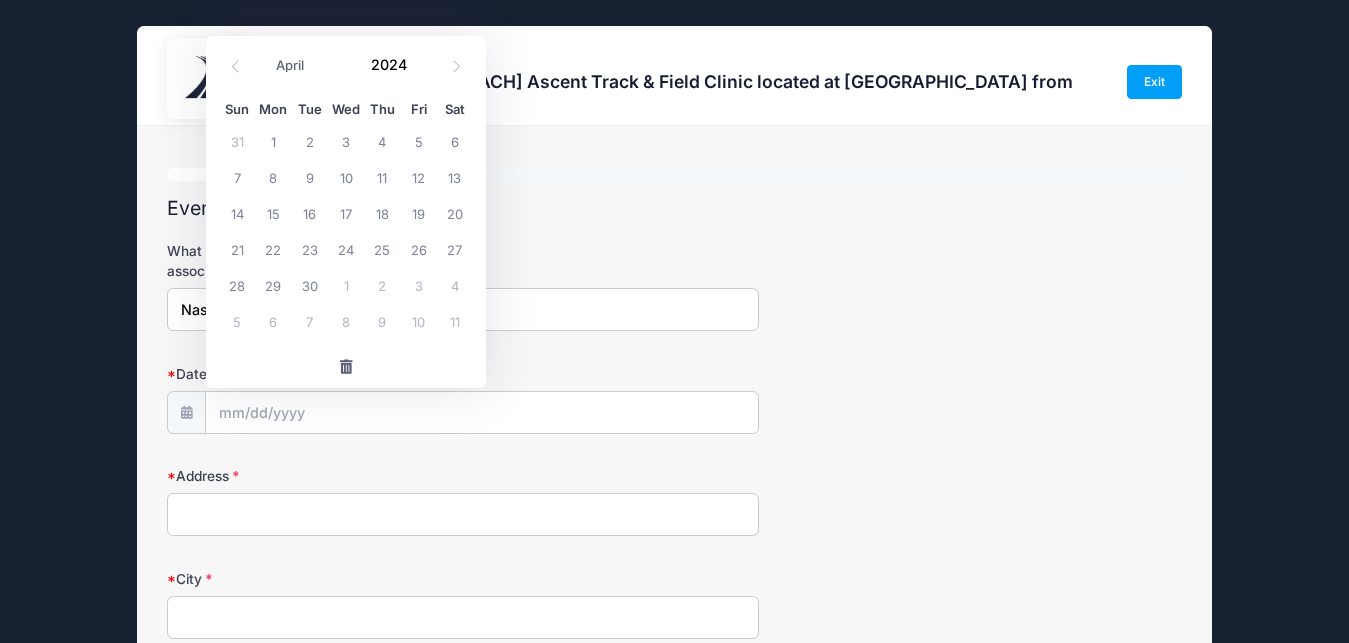 click on "Step  2 /7
Step 1
Step 2
Step 3
Step 4
Step 5
Policies
Extra Items
Summary
Participant Information
Participant's First Name
[PERSON_NAME]
Participant's Last Name
[PERSON_NAME]
NN" at bounding box center [674, 537] 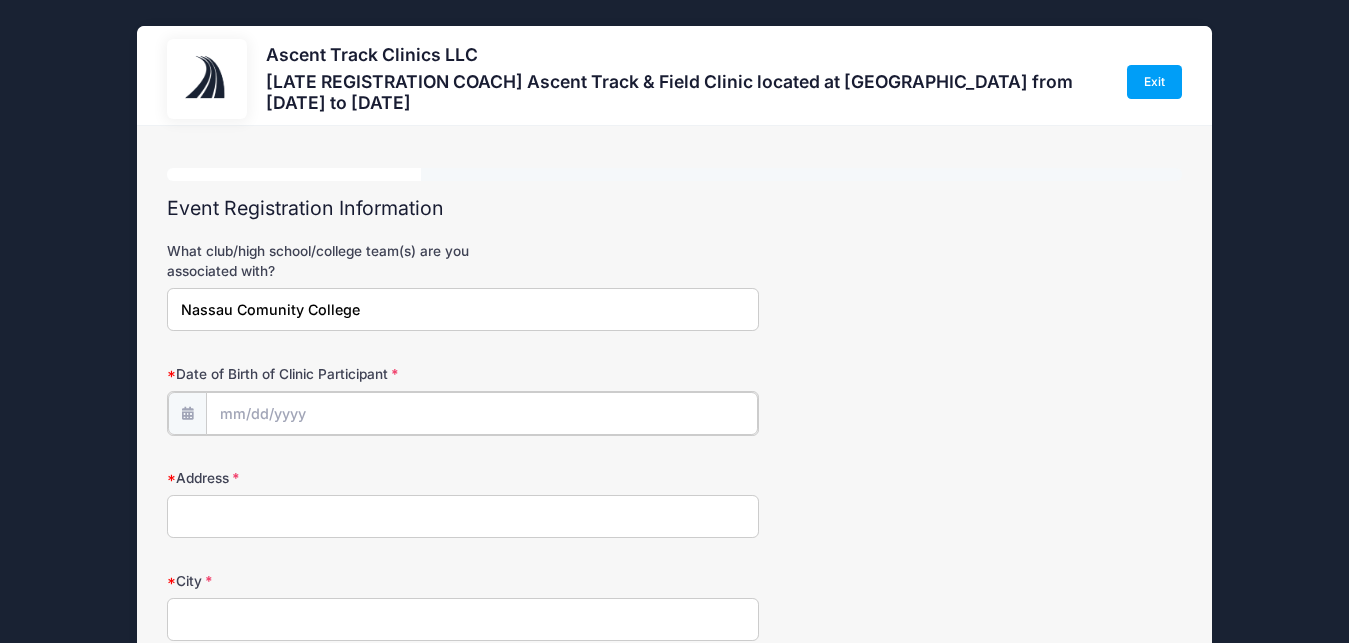 type on "2025" 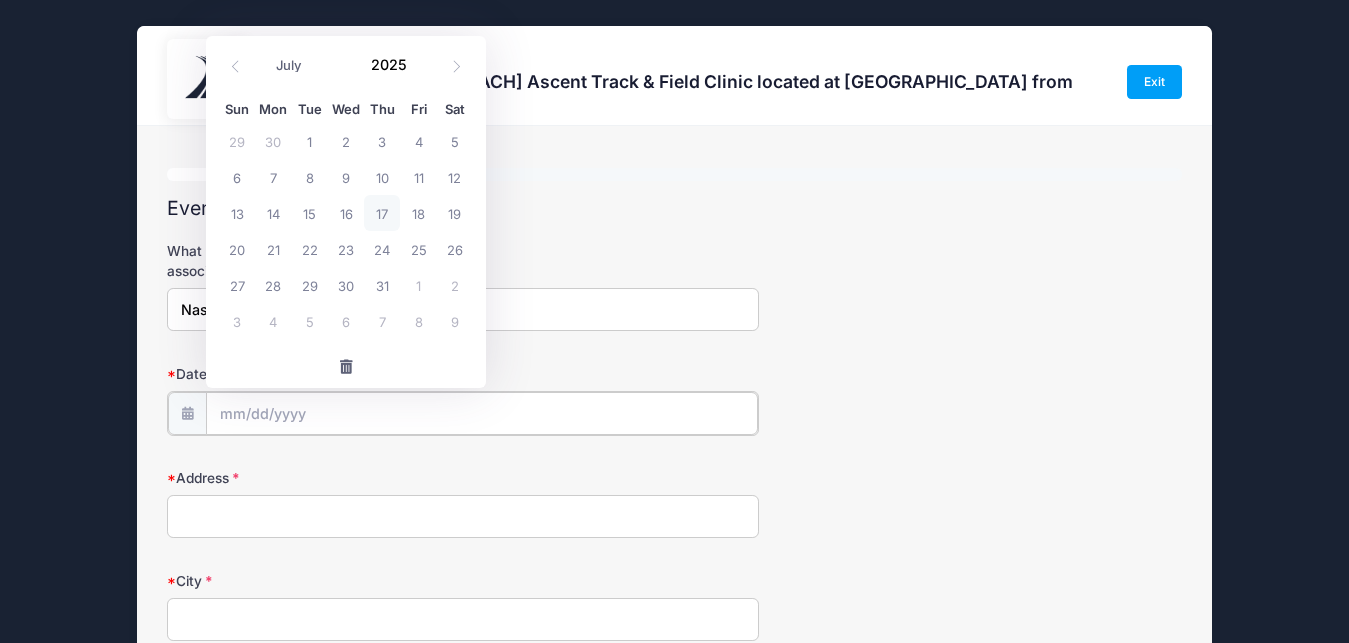click on "Date of Birth of Clinic Participant" at bounding box center [482, 413] 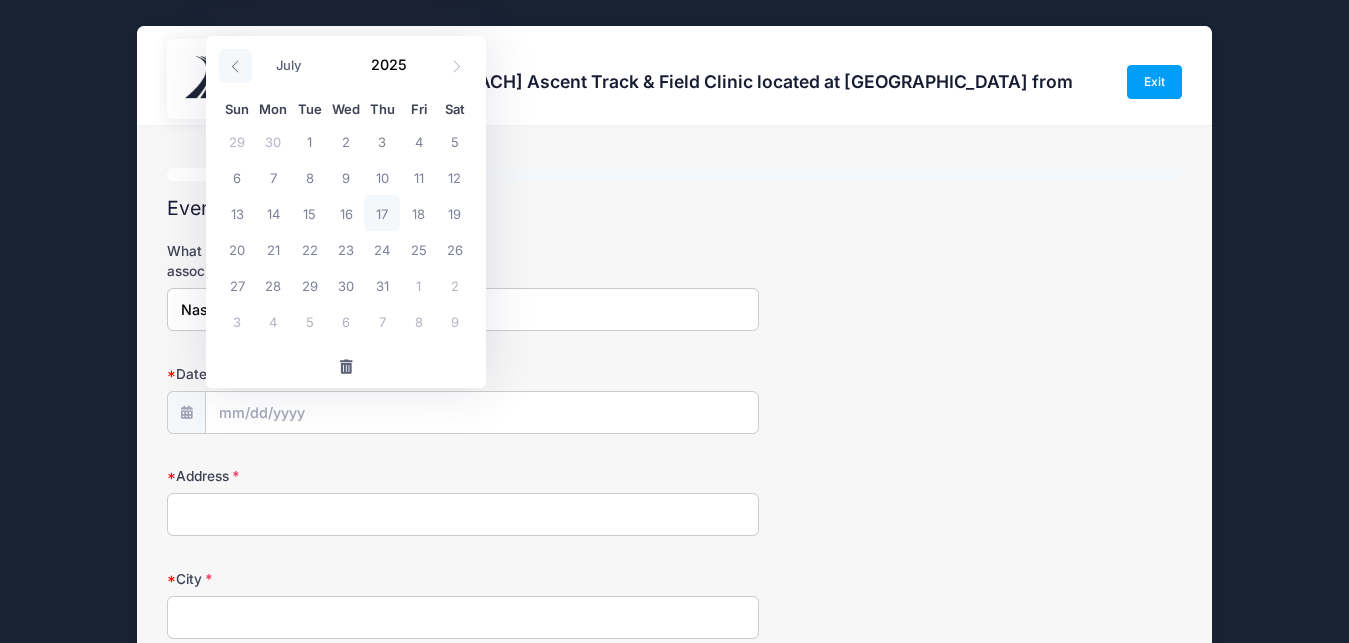 click 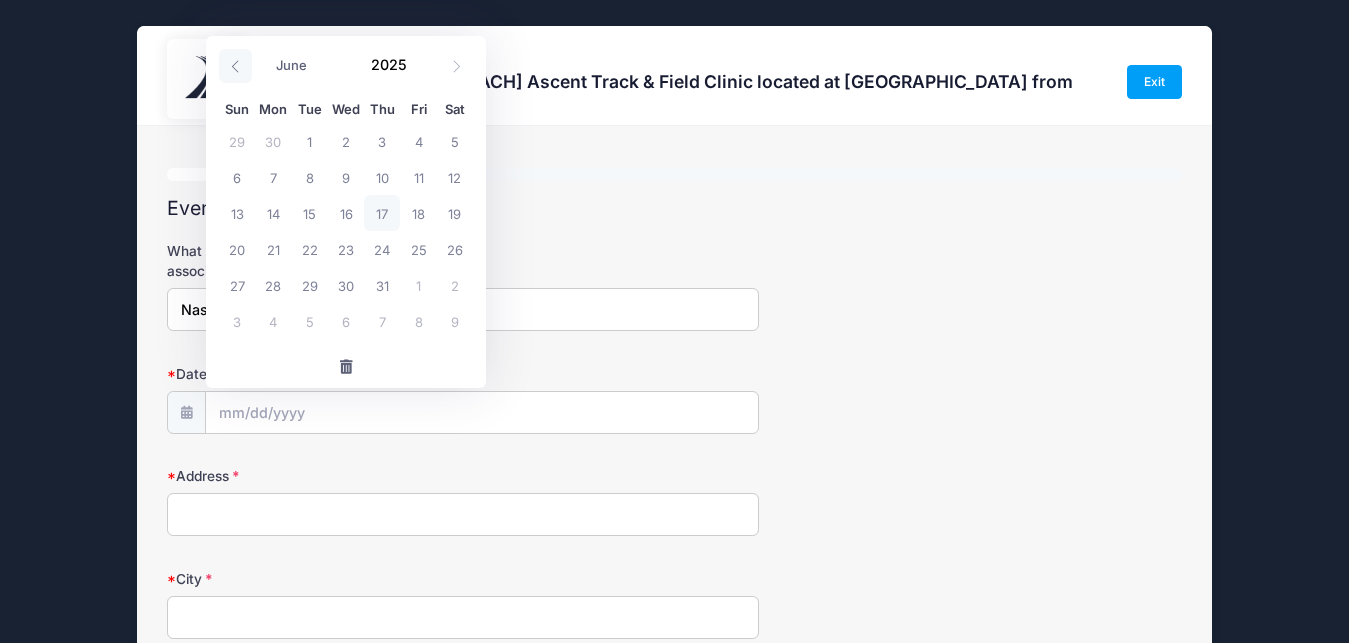 click 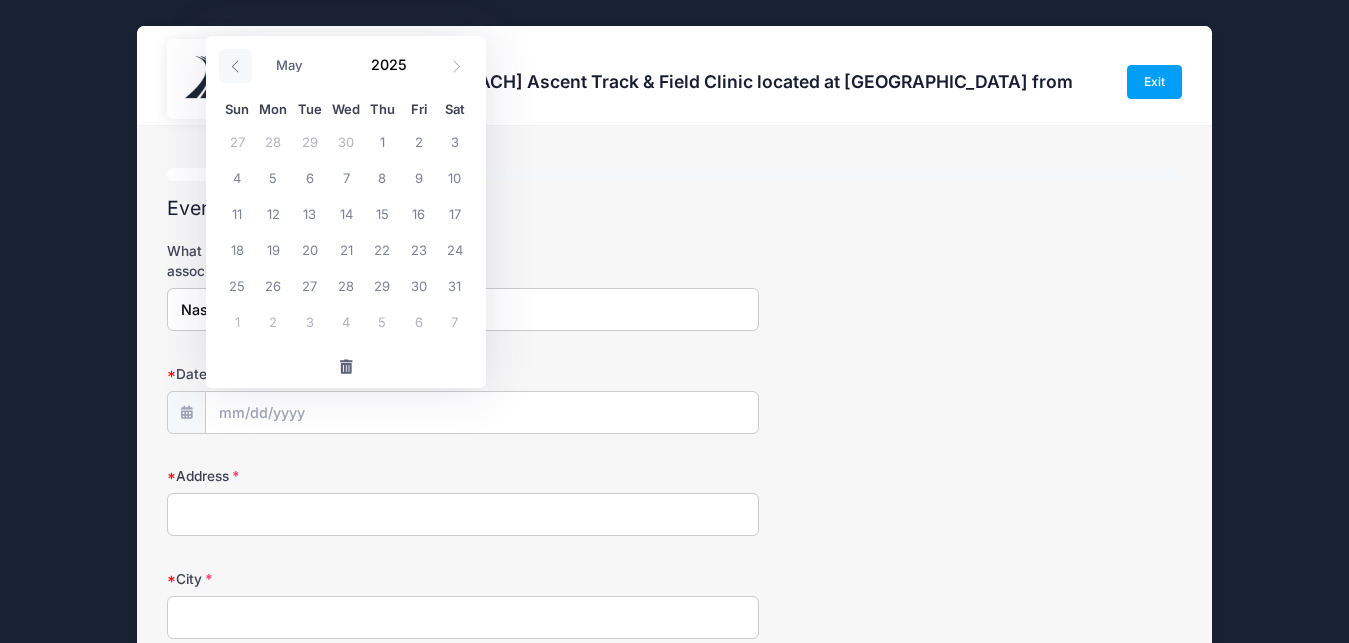 click 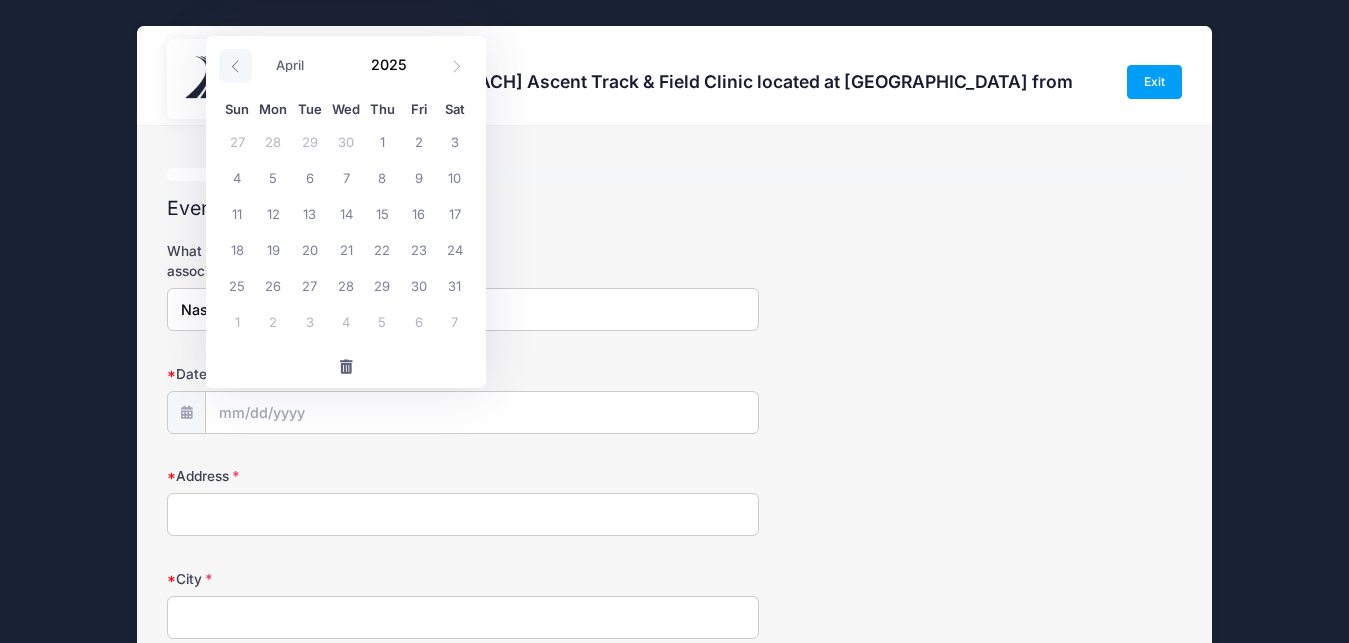 click 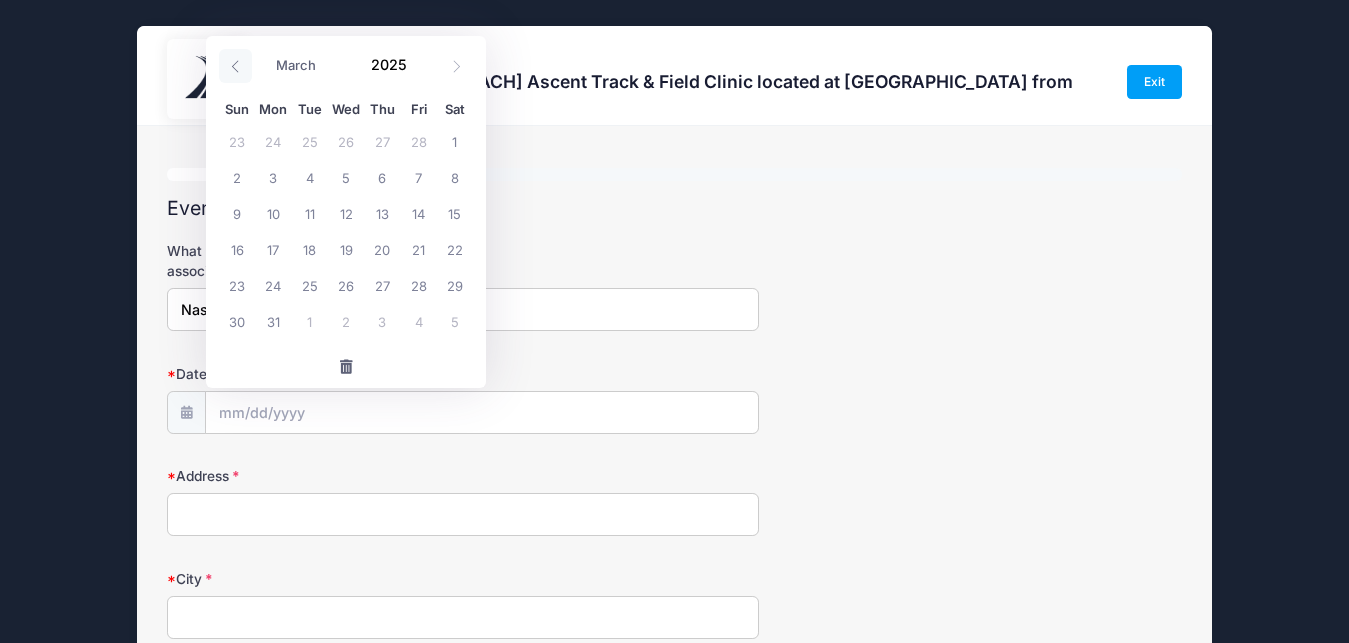 click 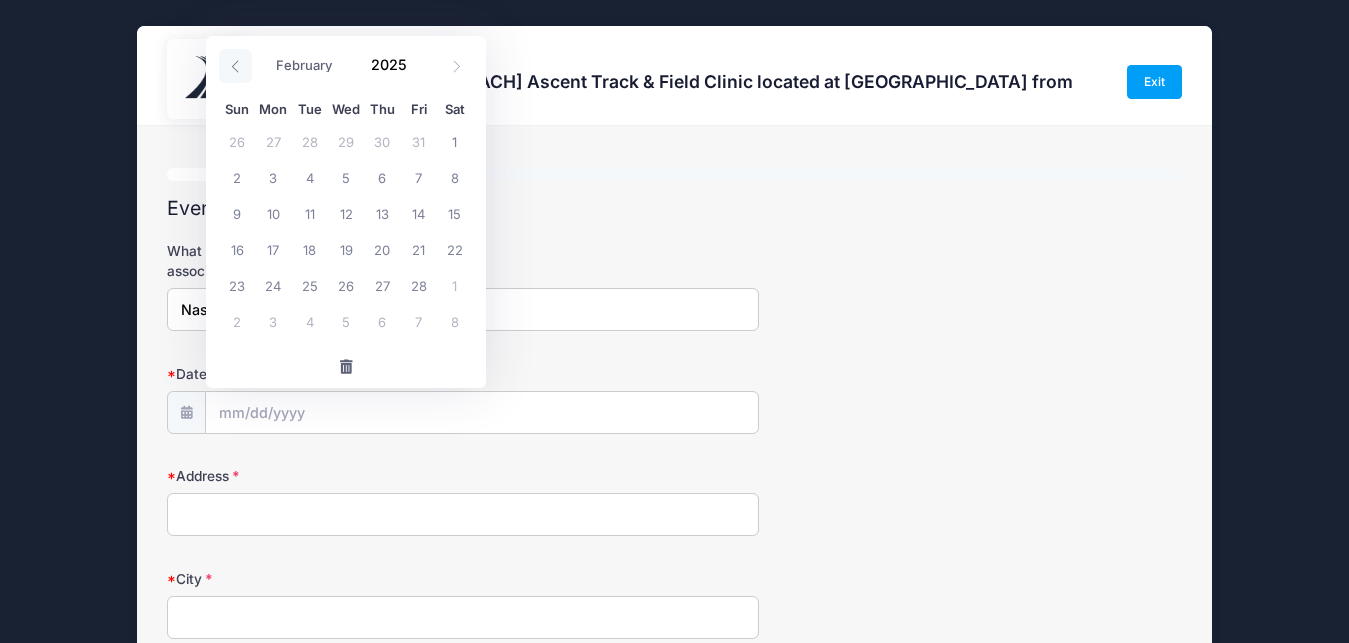 click 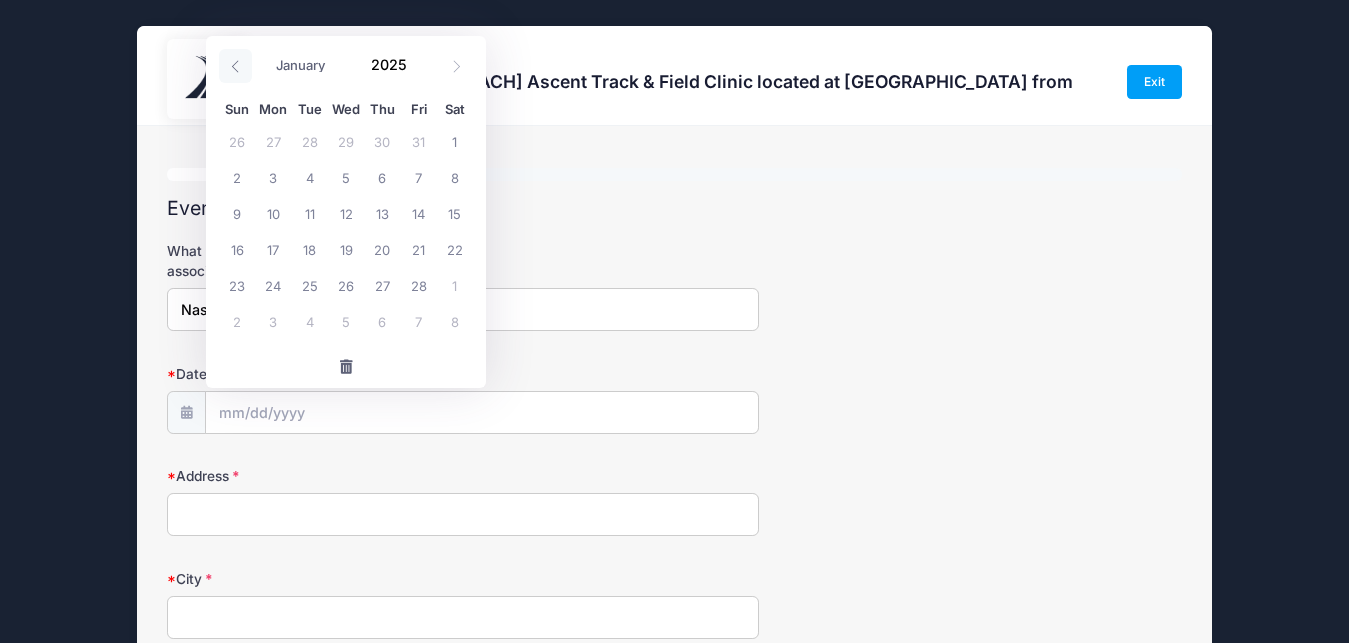 click 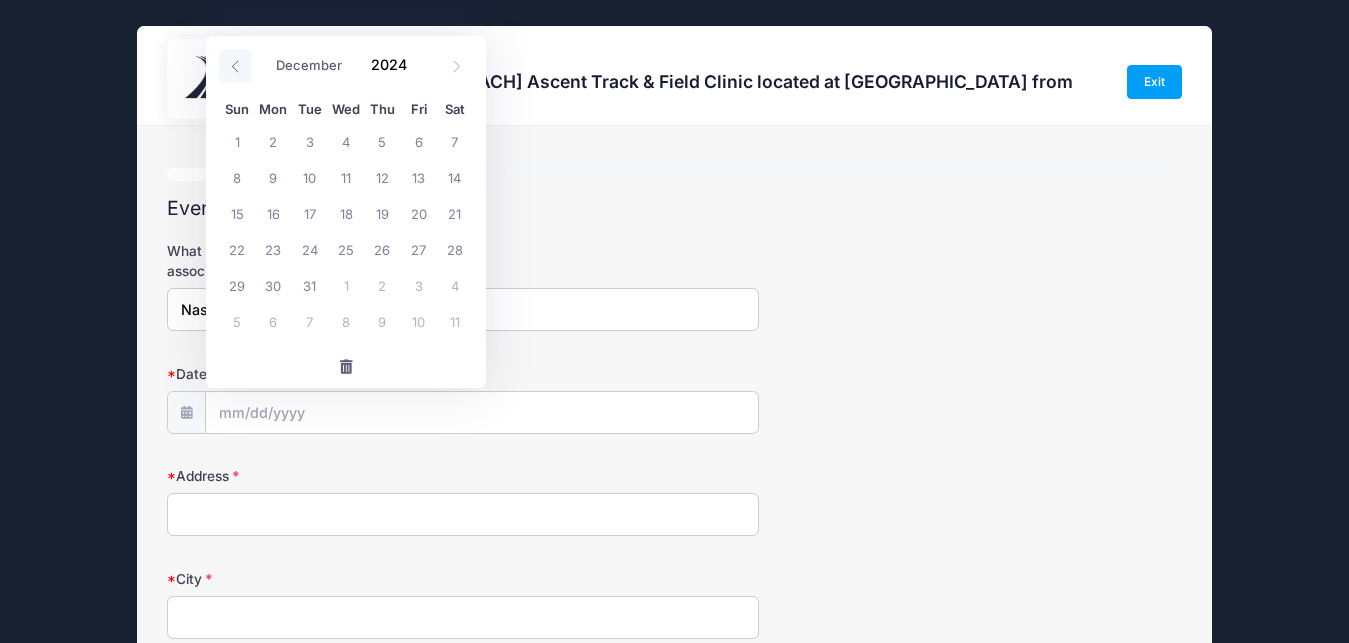 click 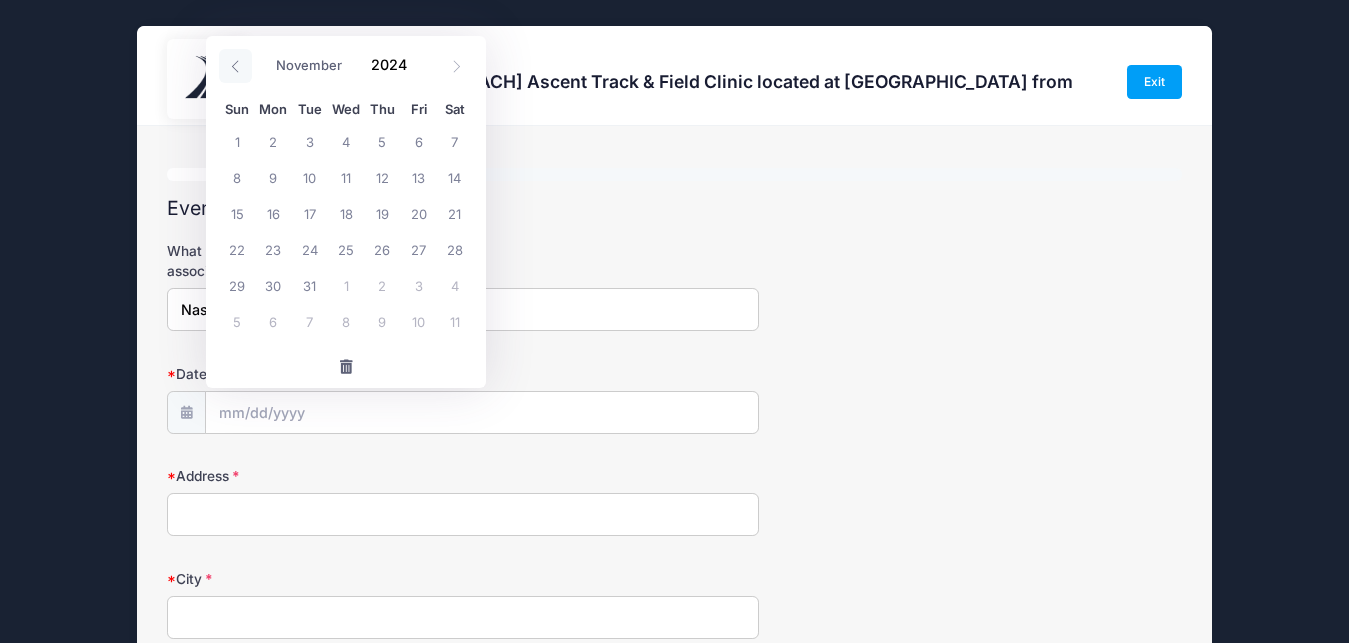 click 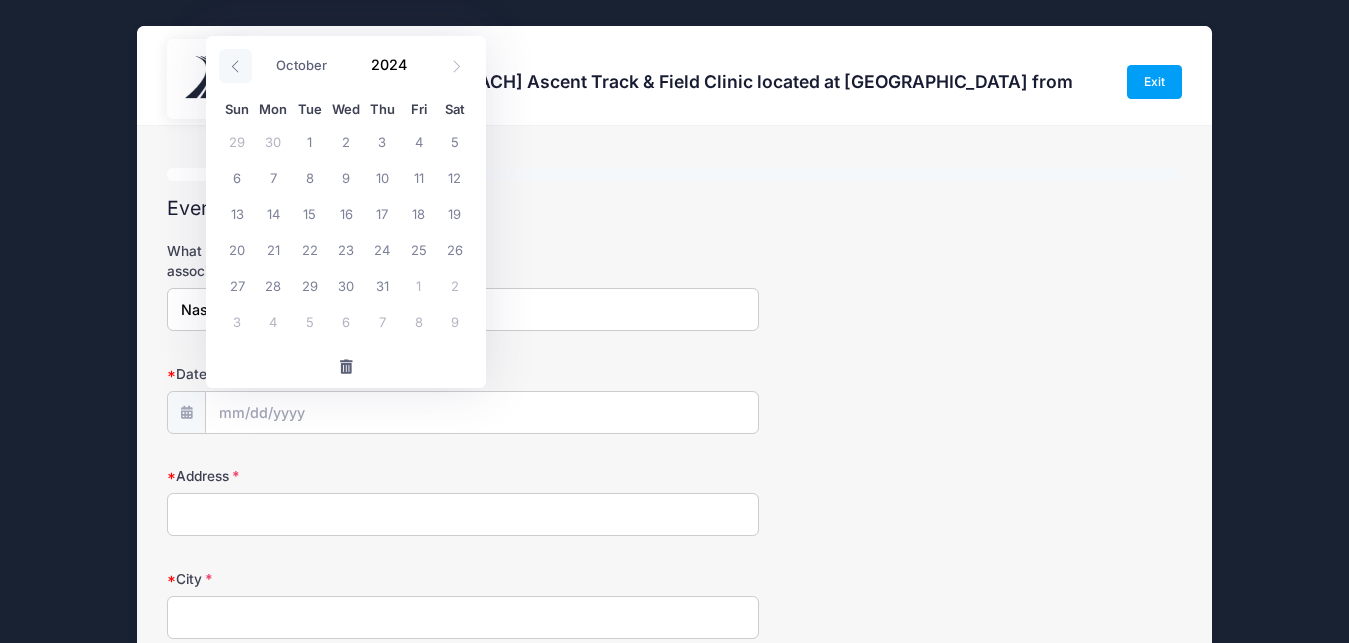 click 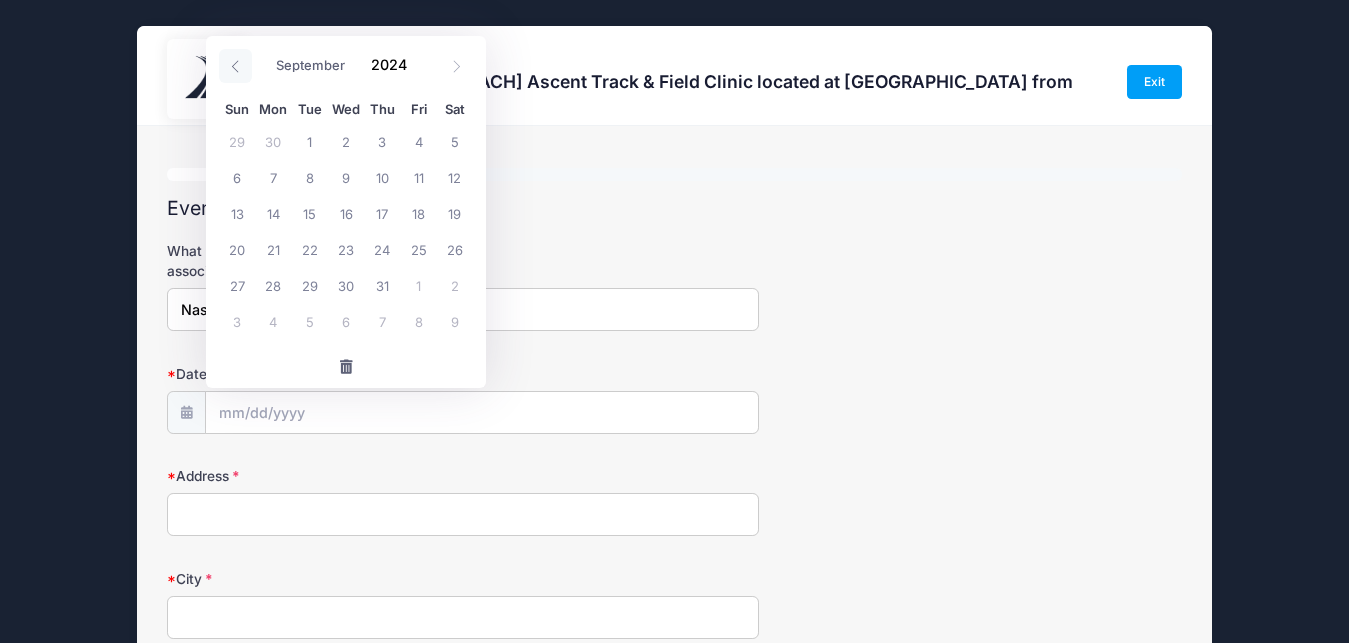 click 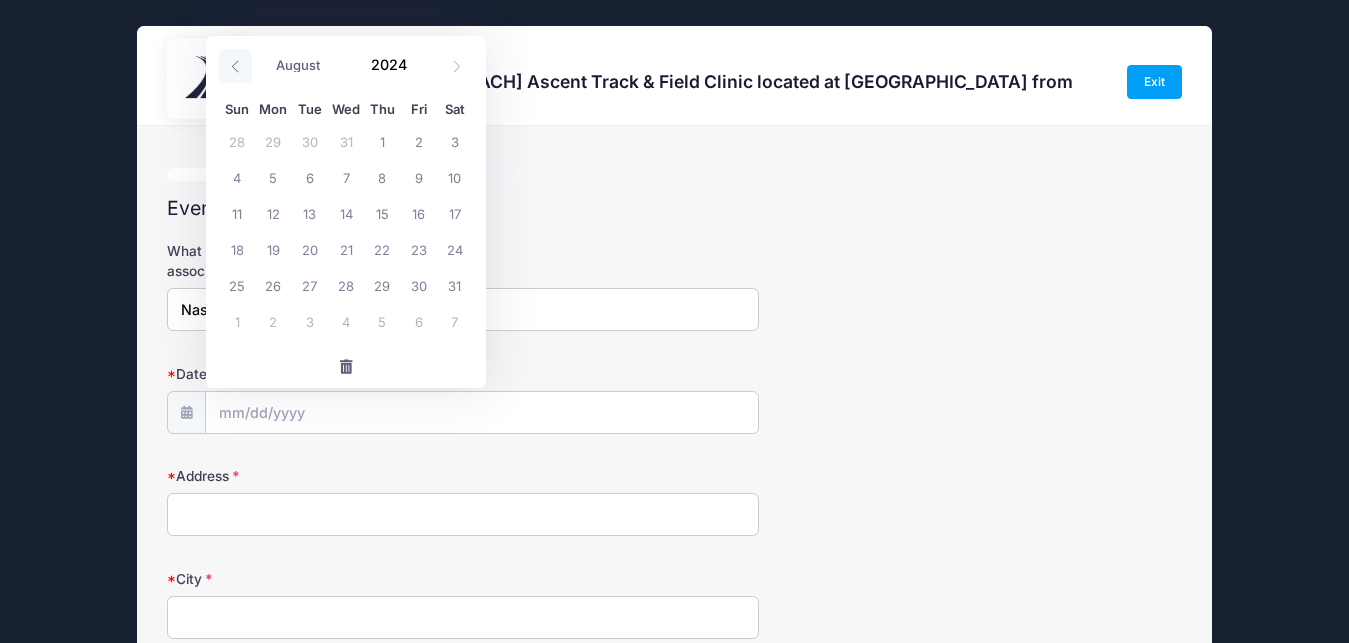 click 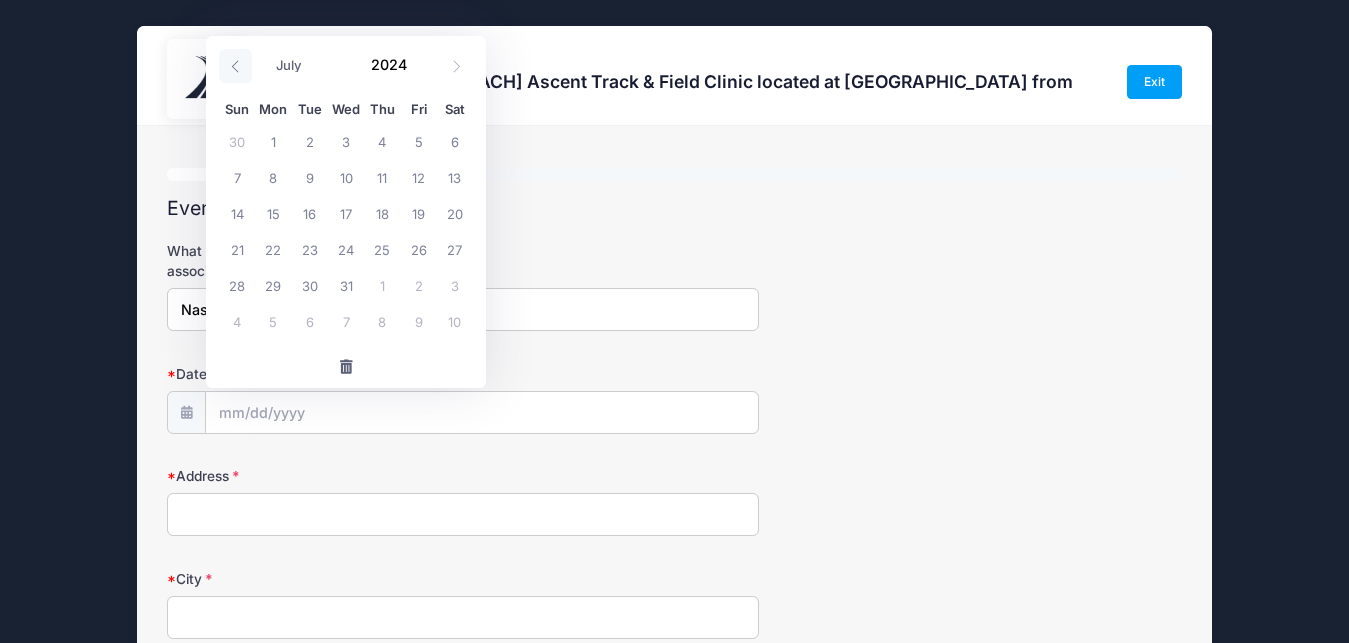 click 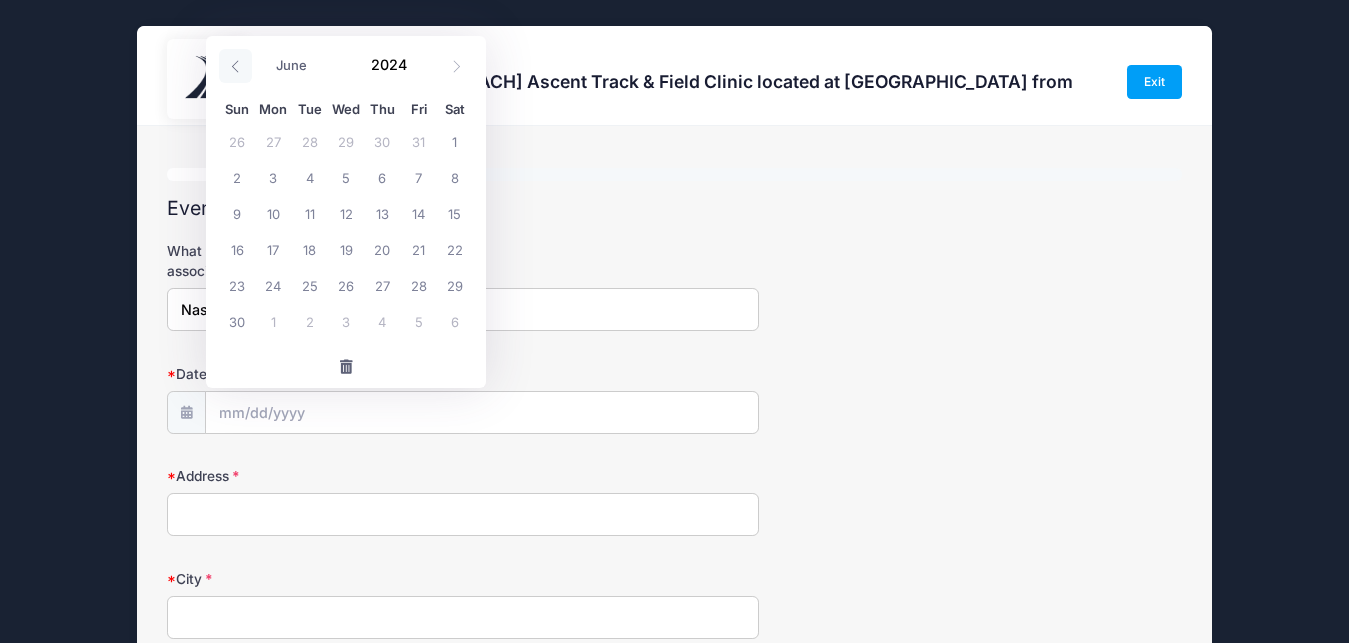 click 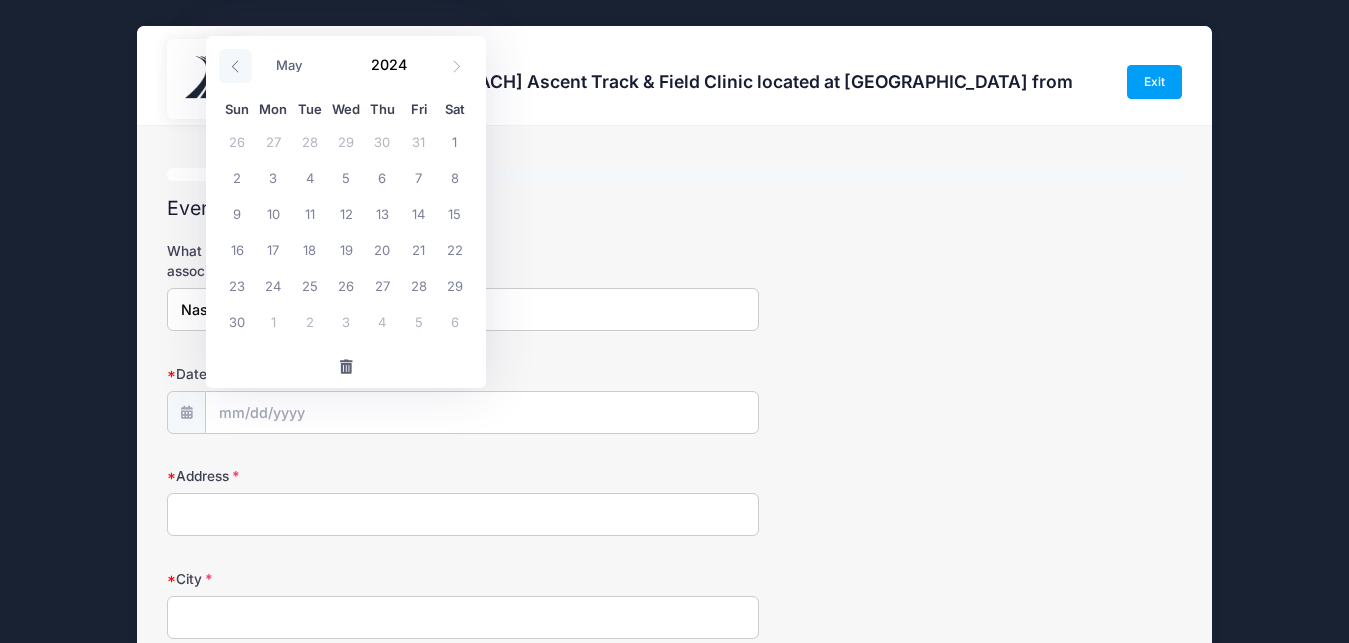 click 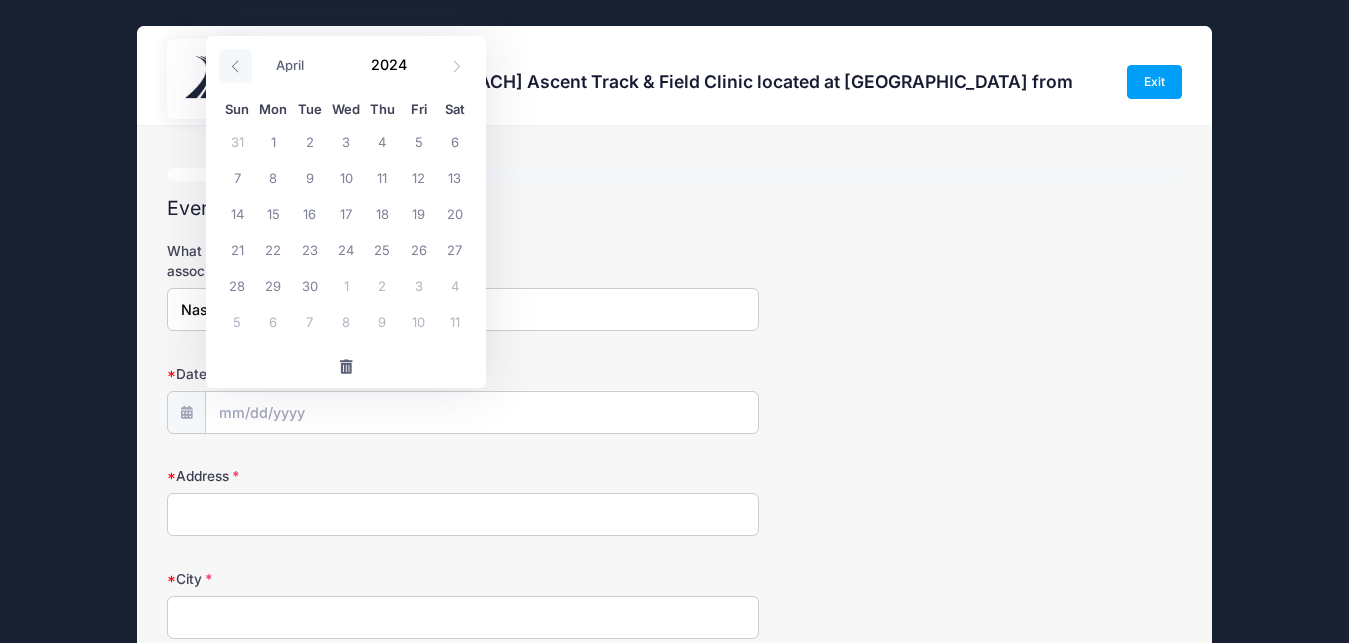 click 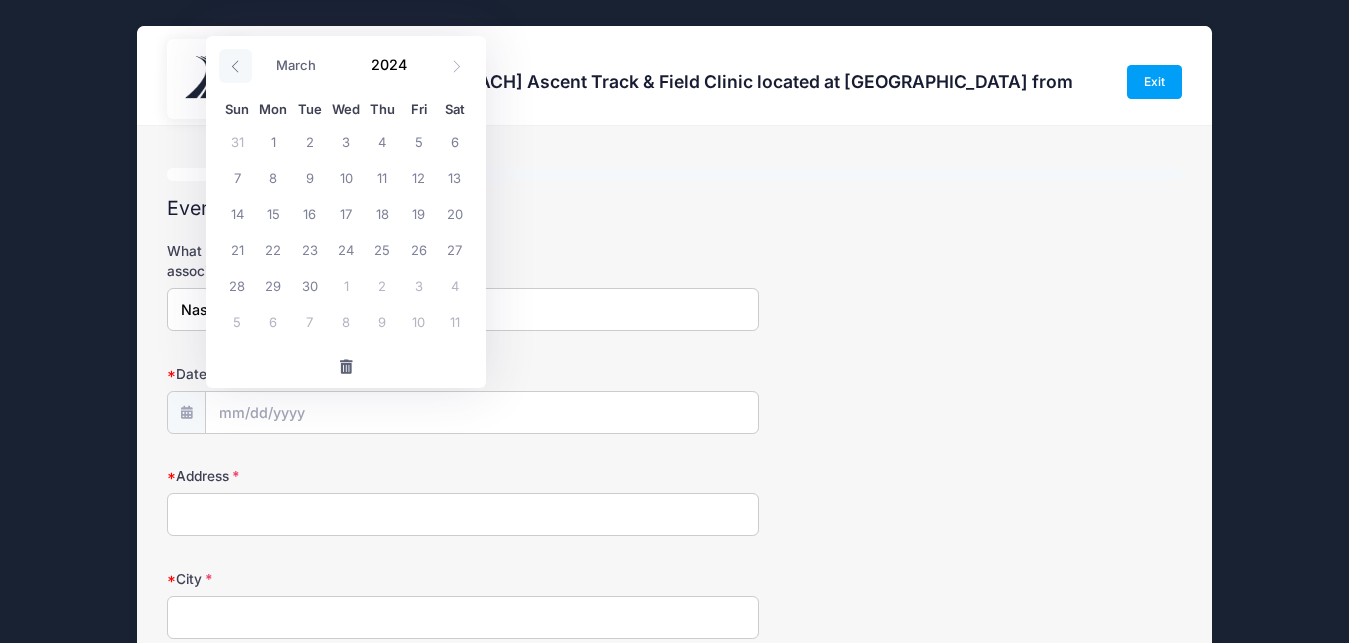 click 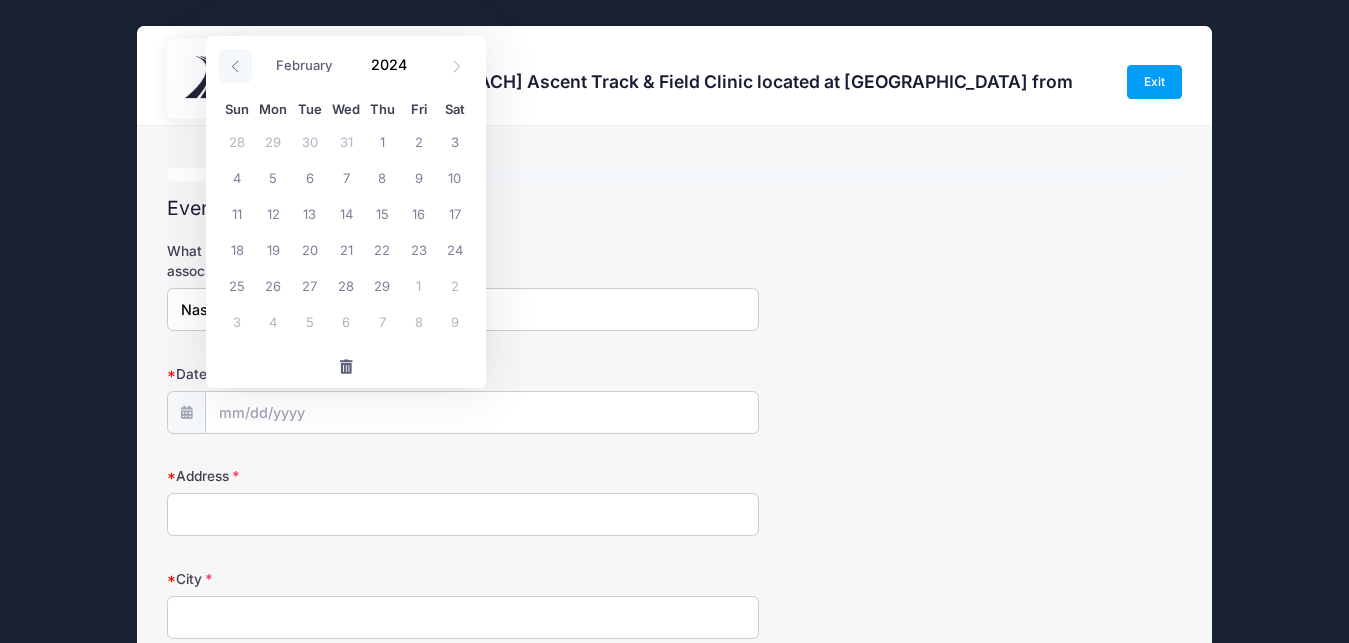 click 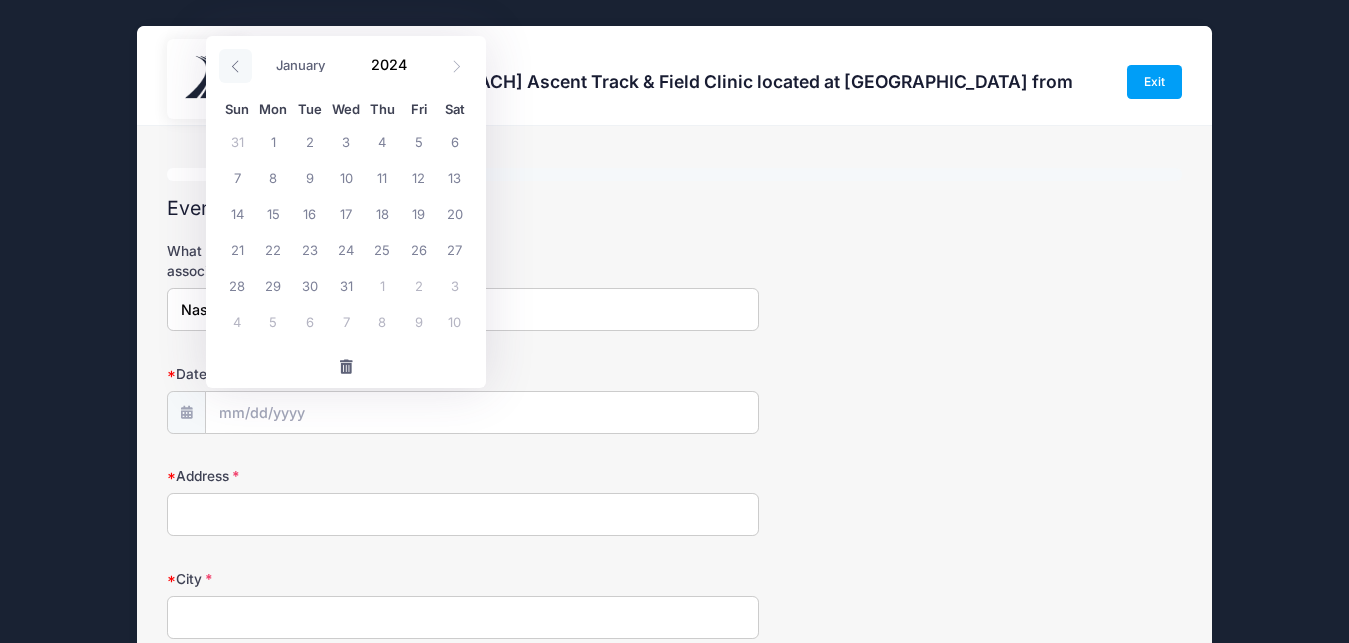 click 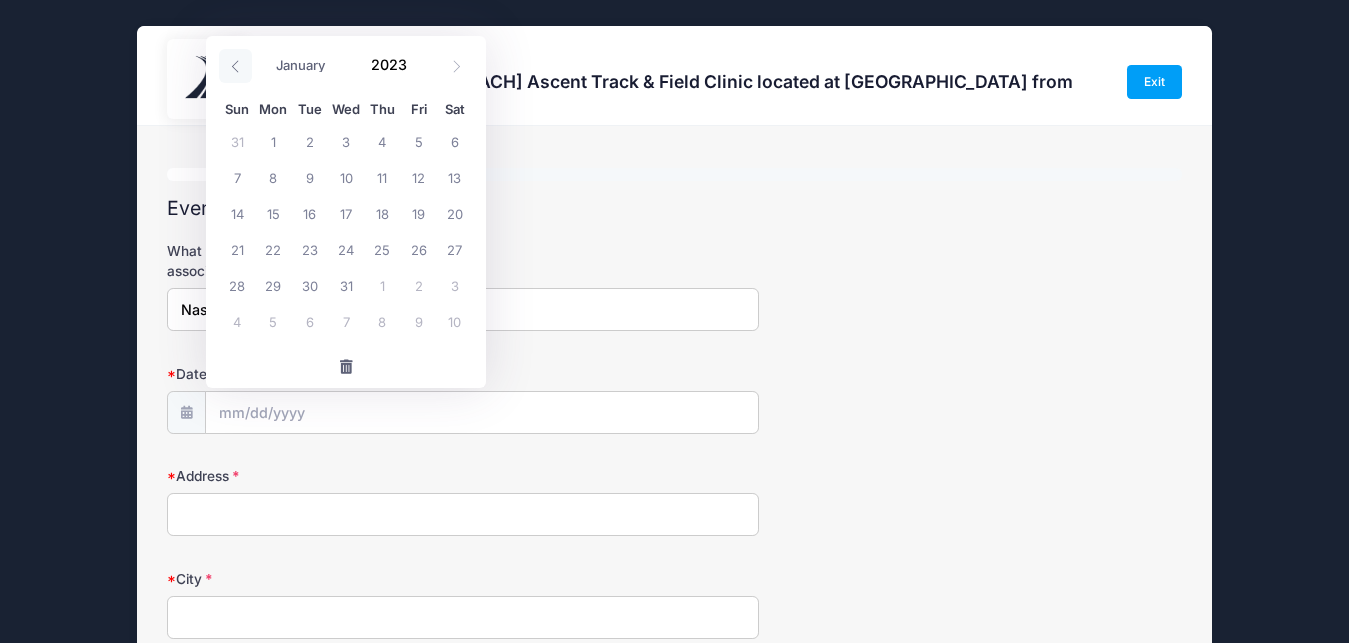 click 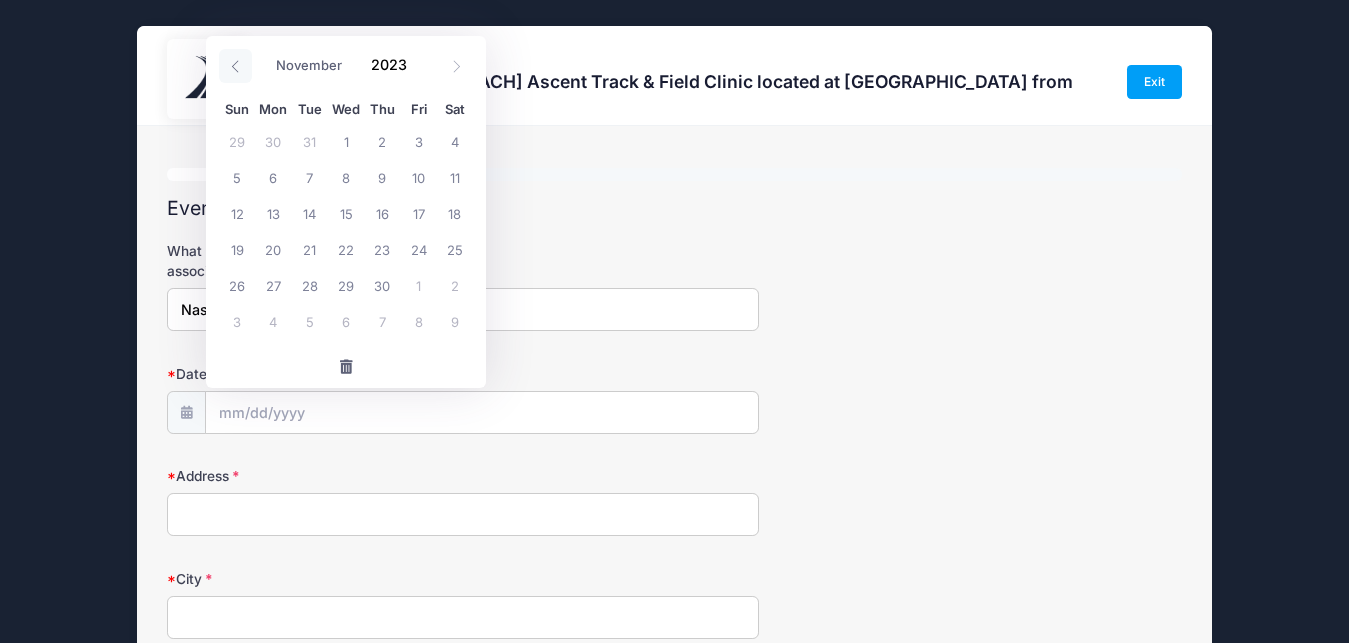 click 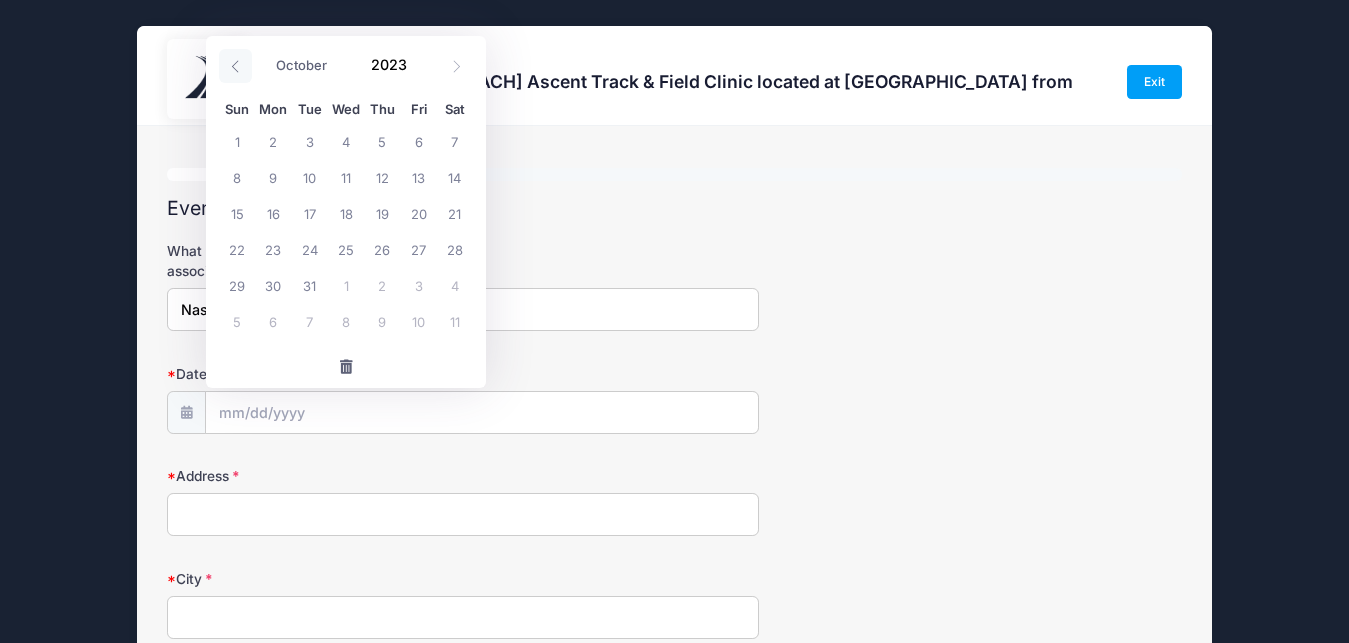 click 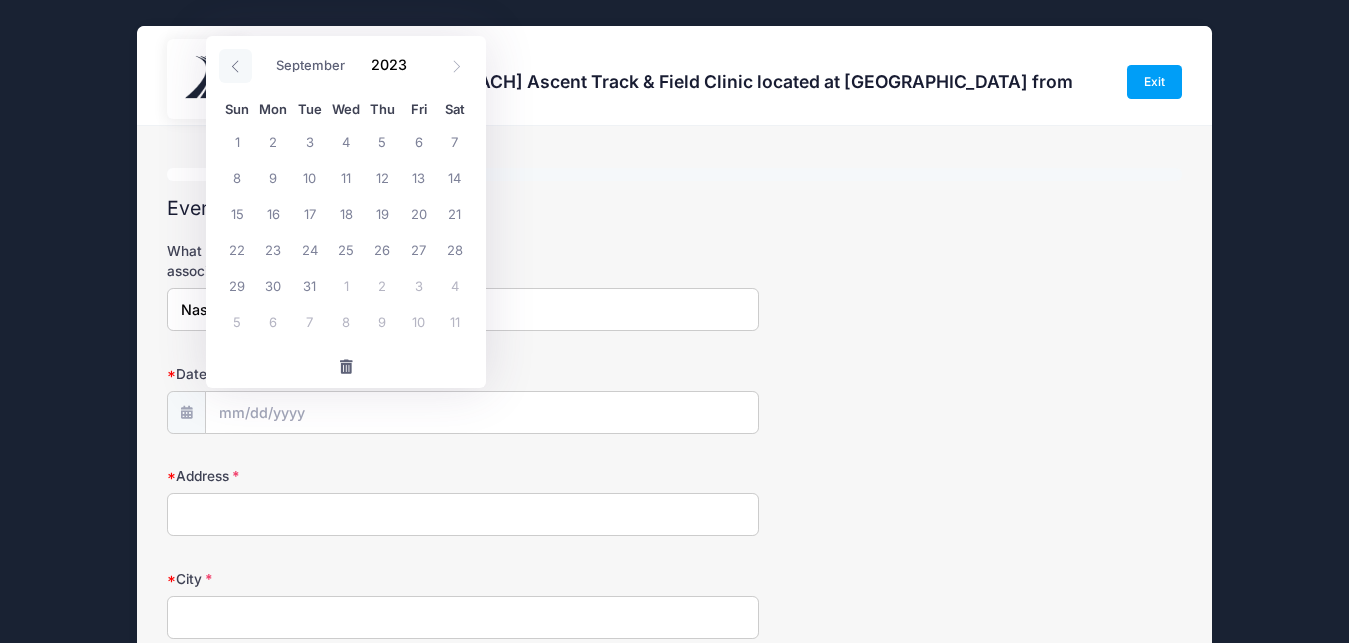 click 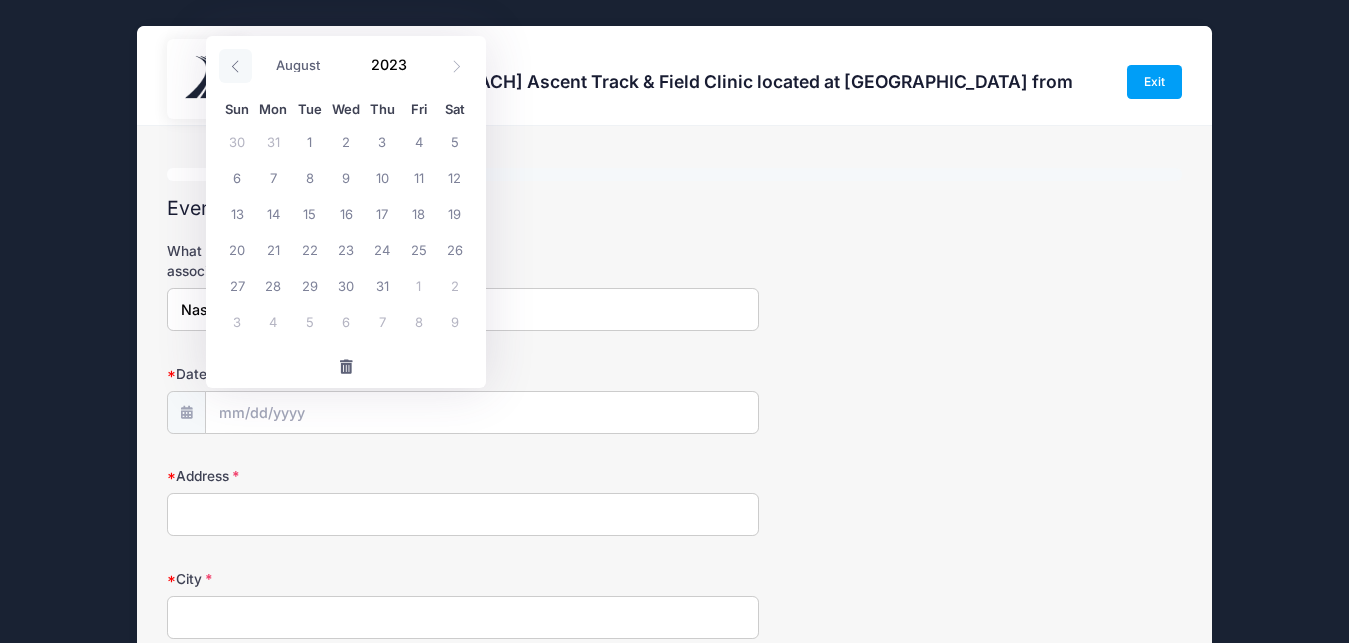 click 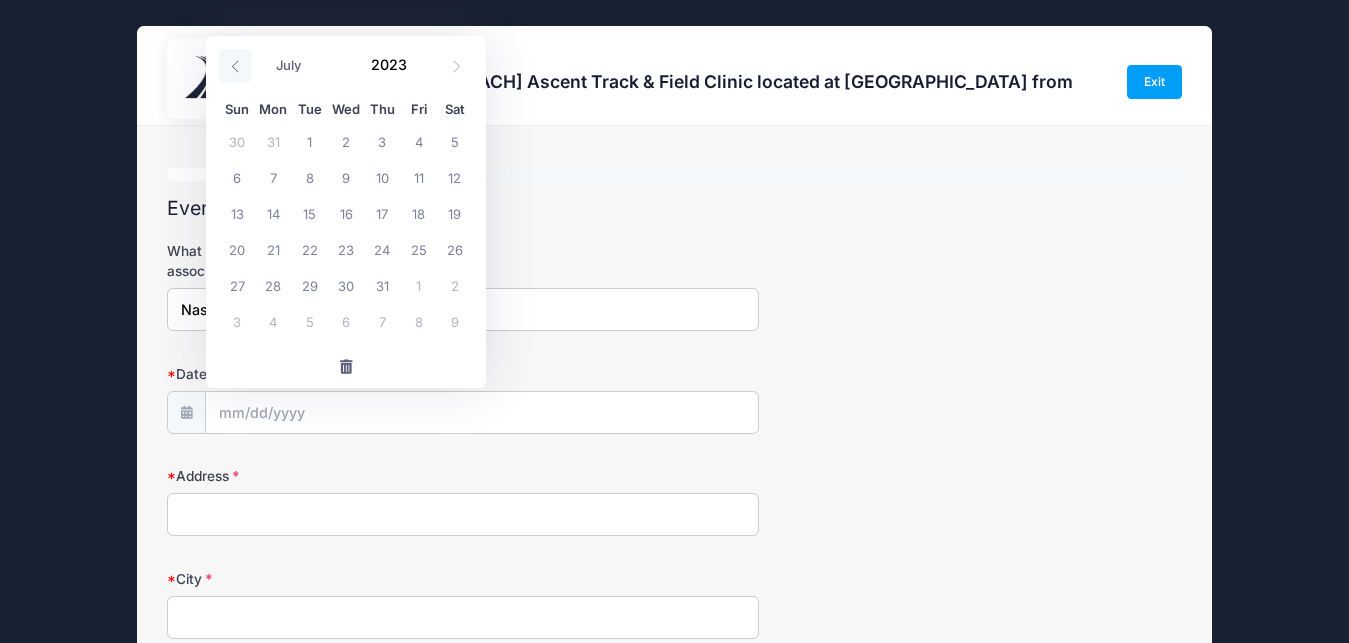 click 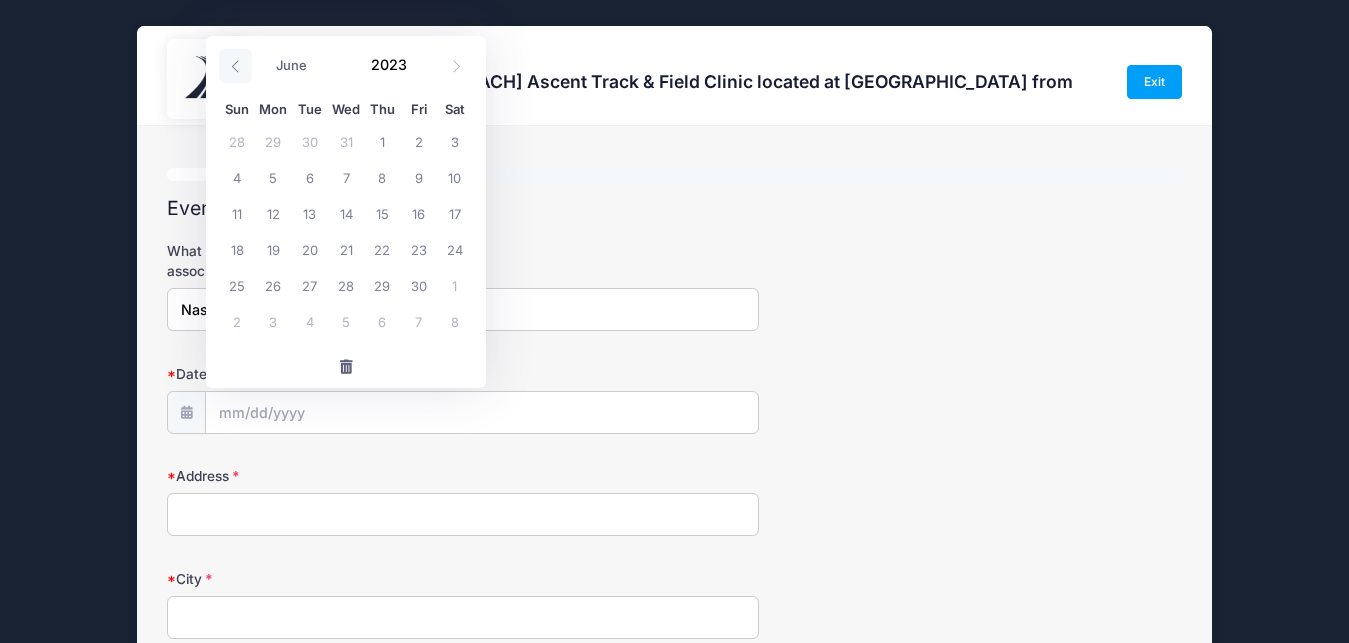 click 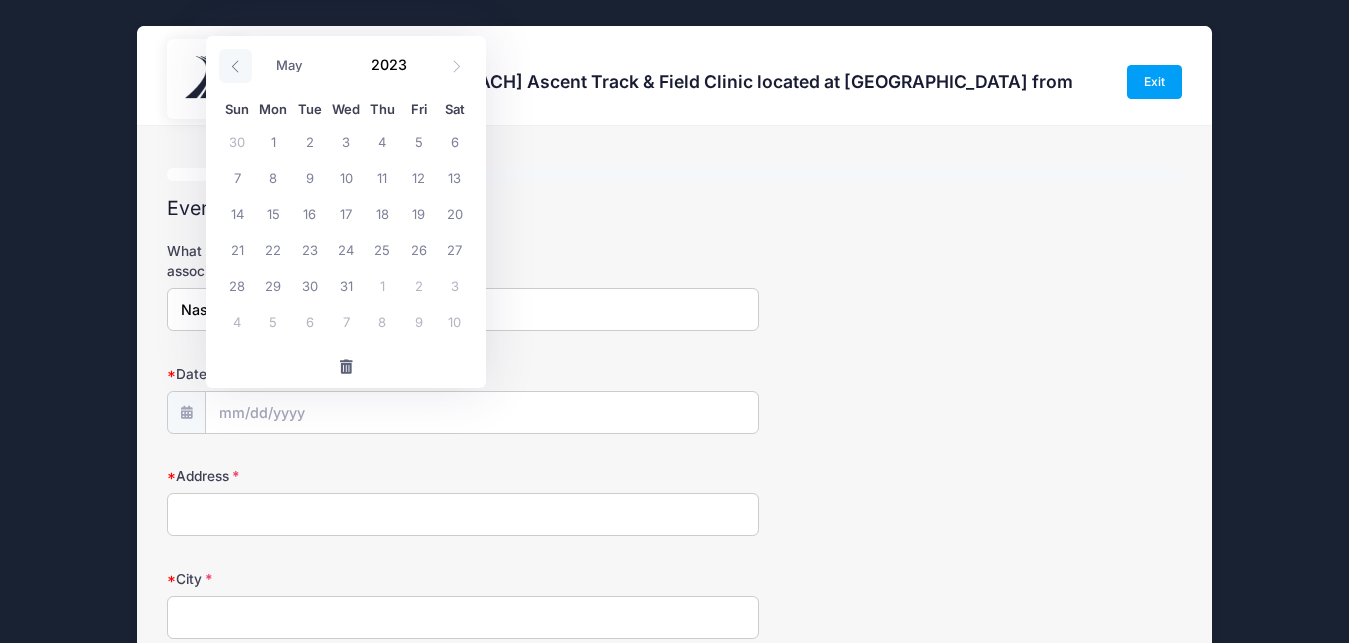 click 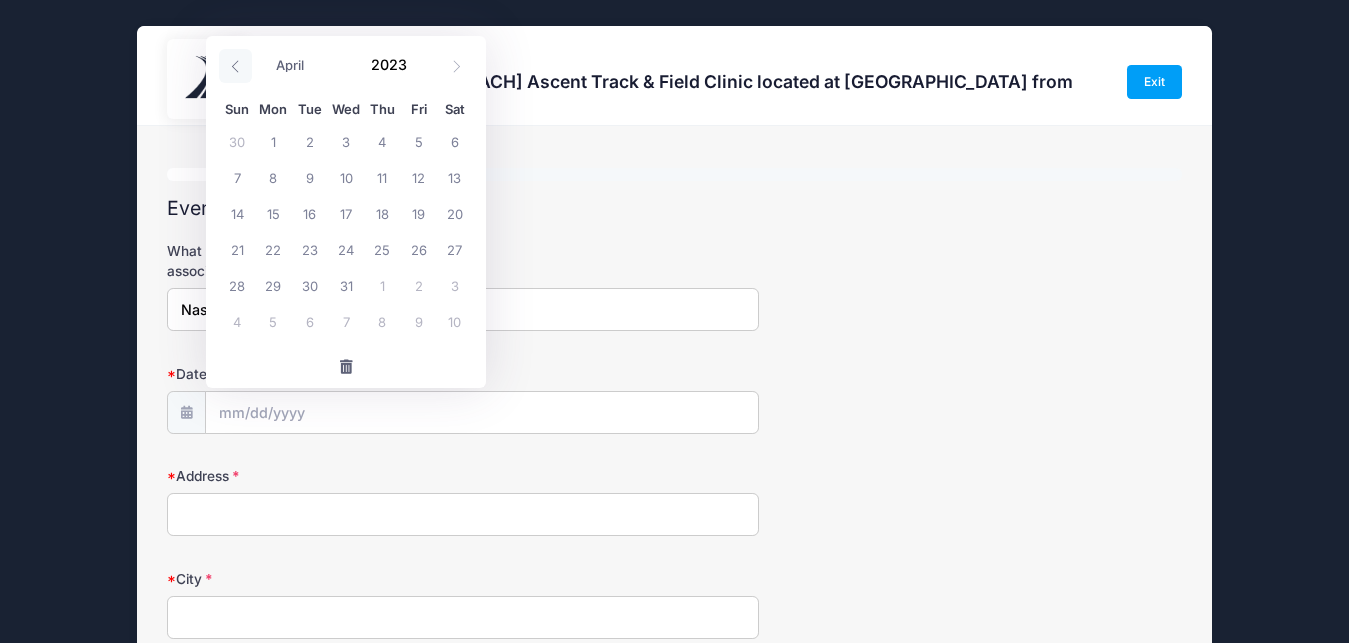 click 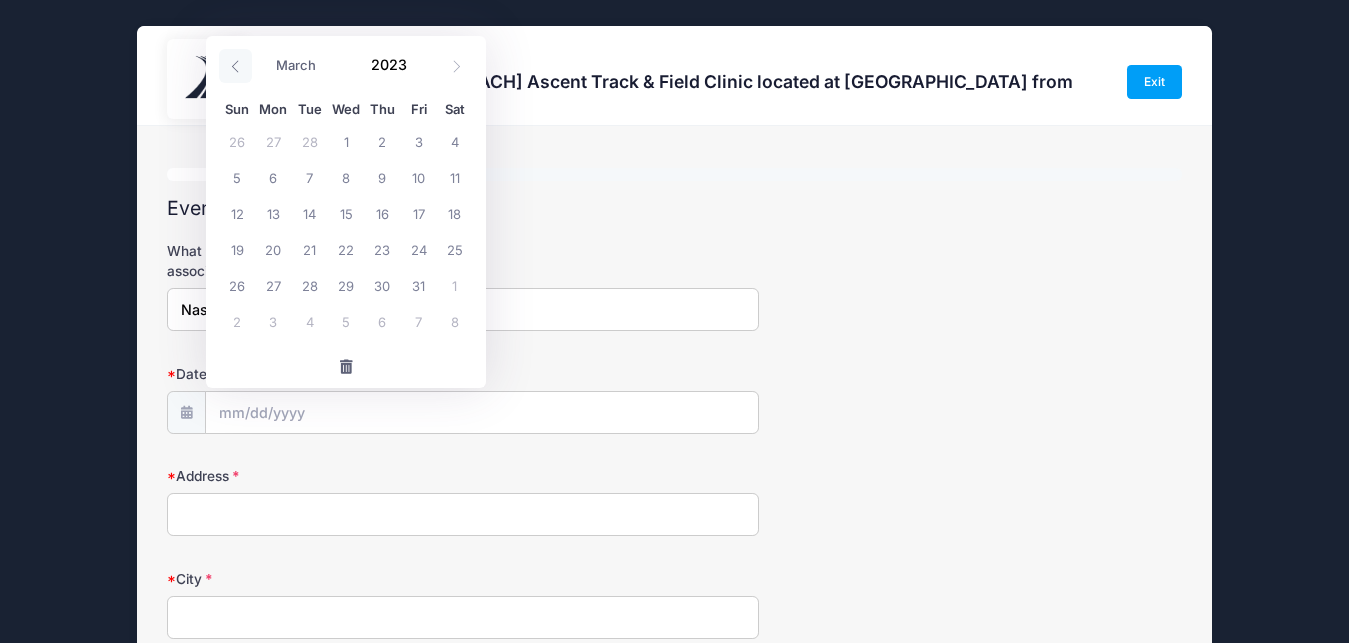 click 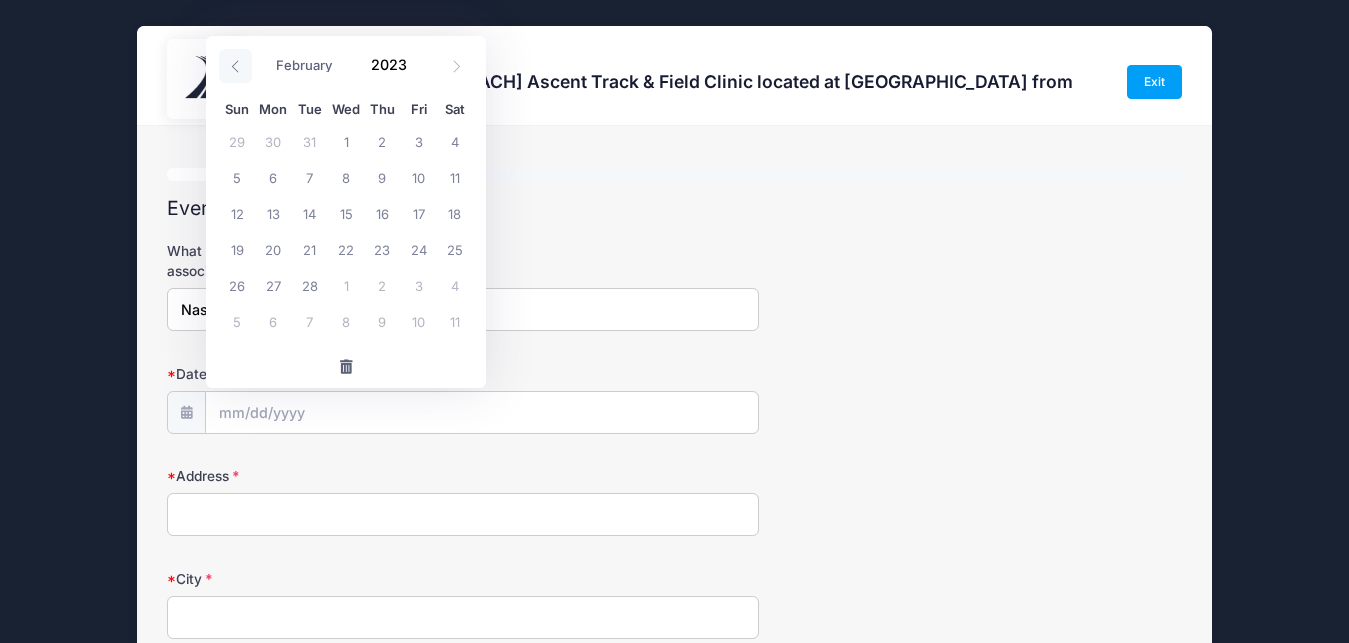 click 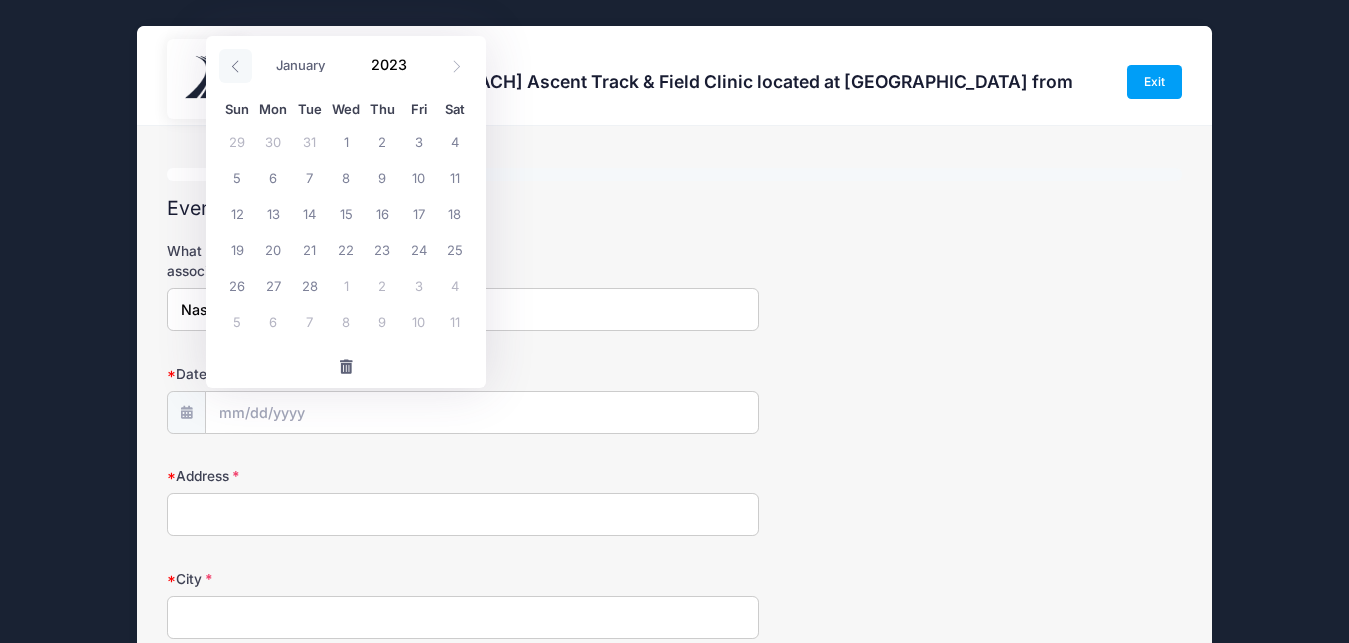 click 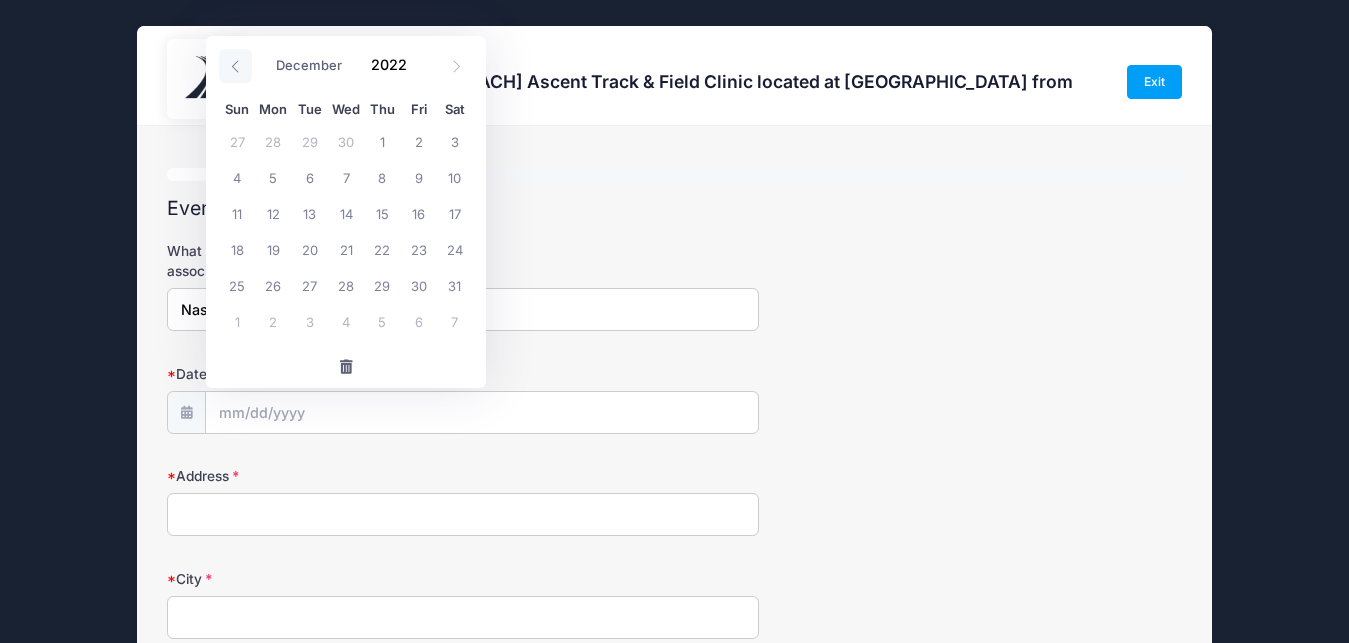 click 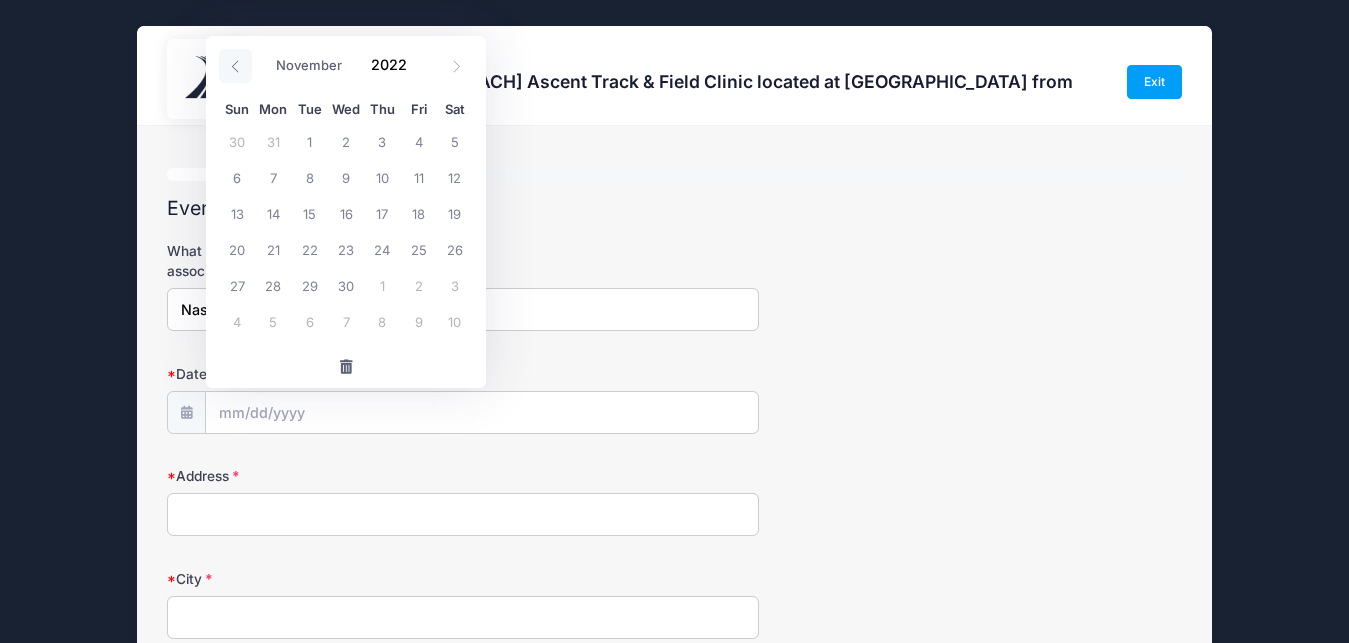 click 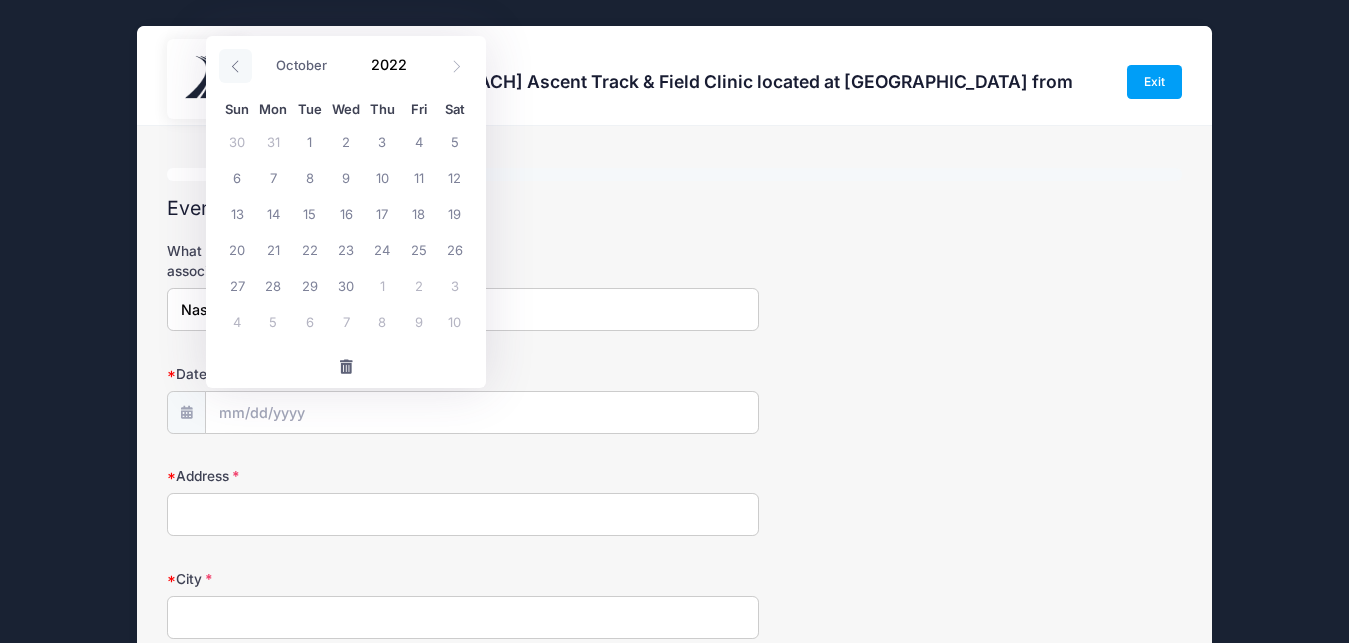 click 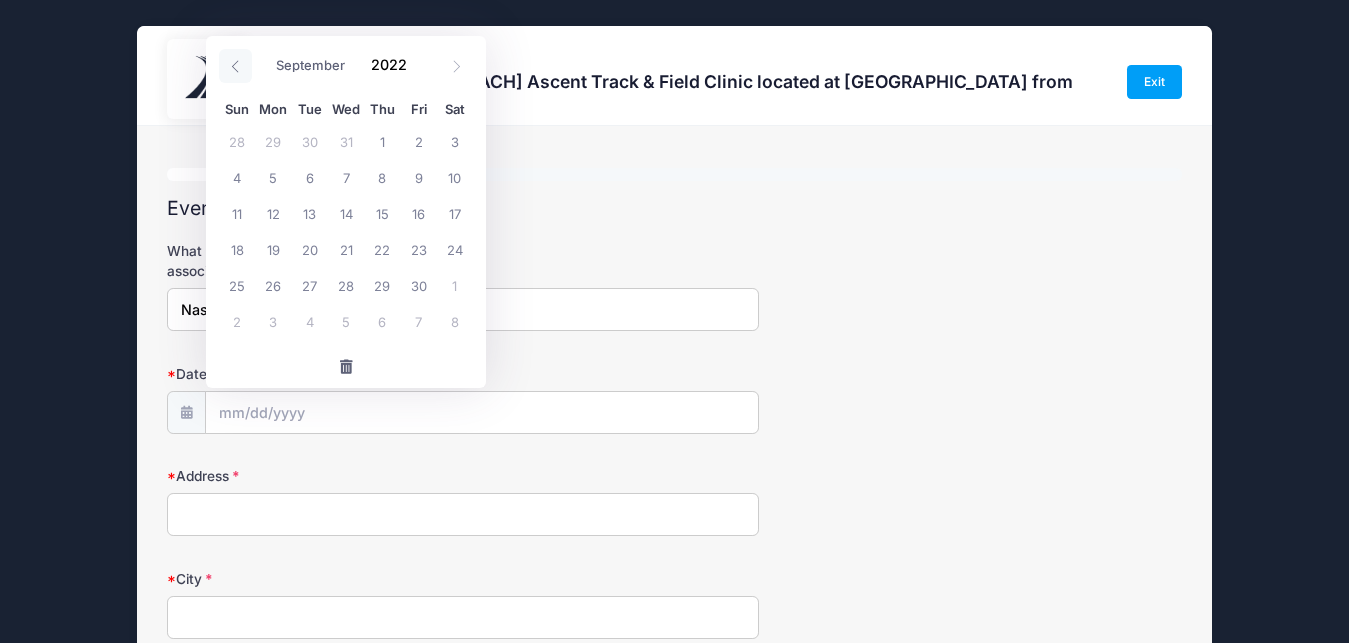 click 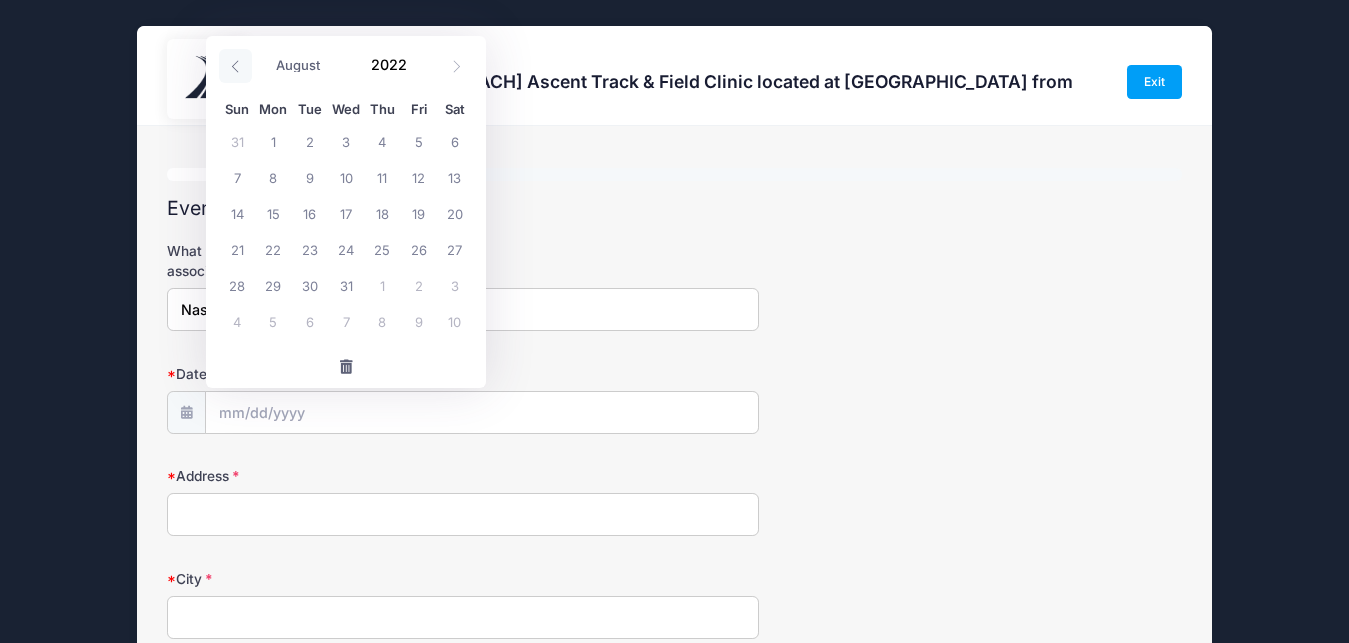 click 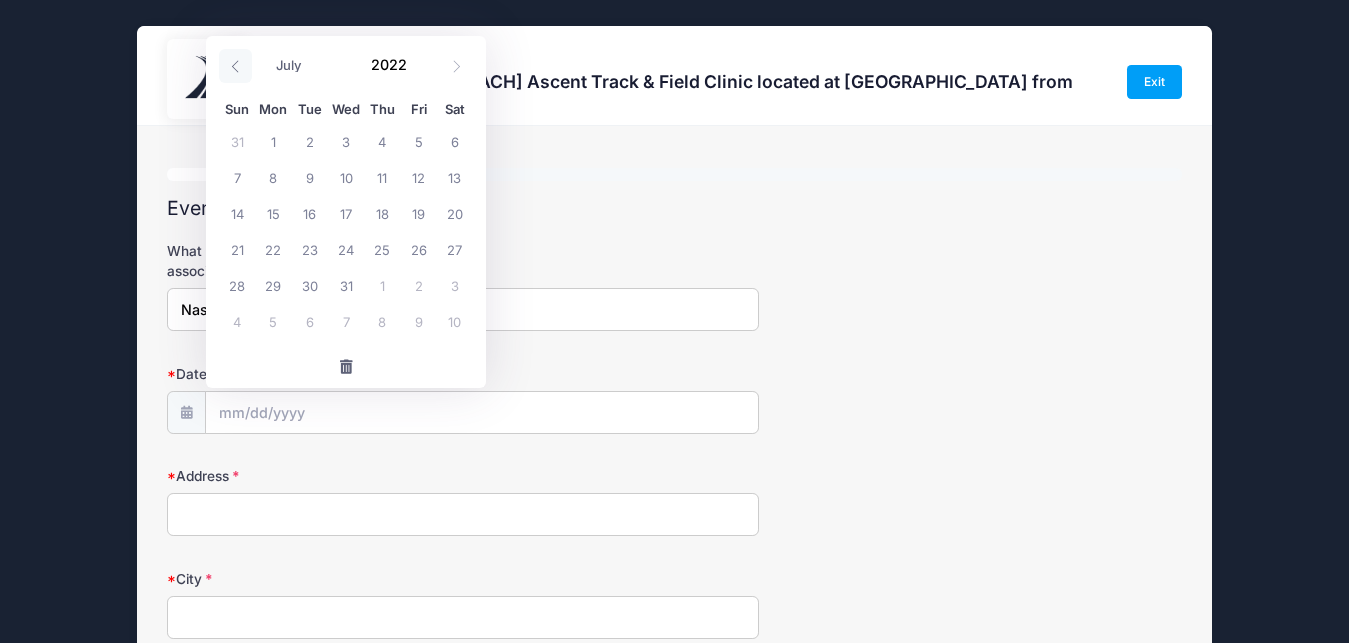 click 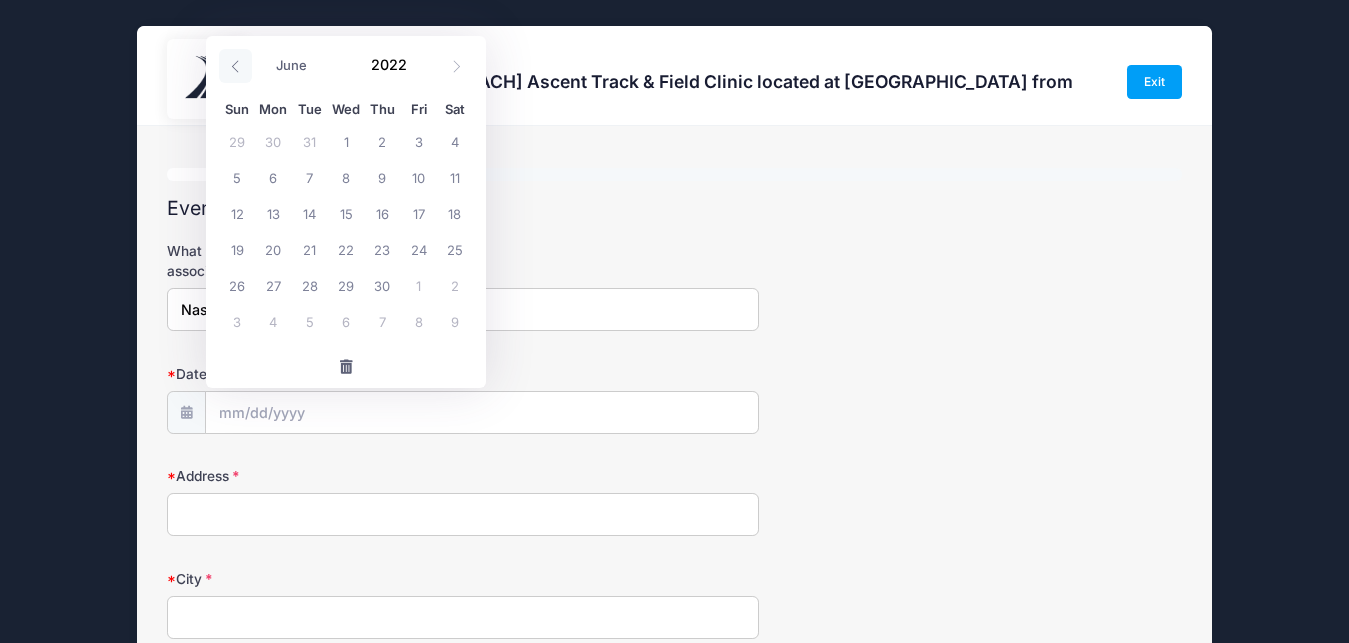 click 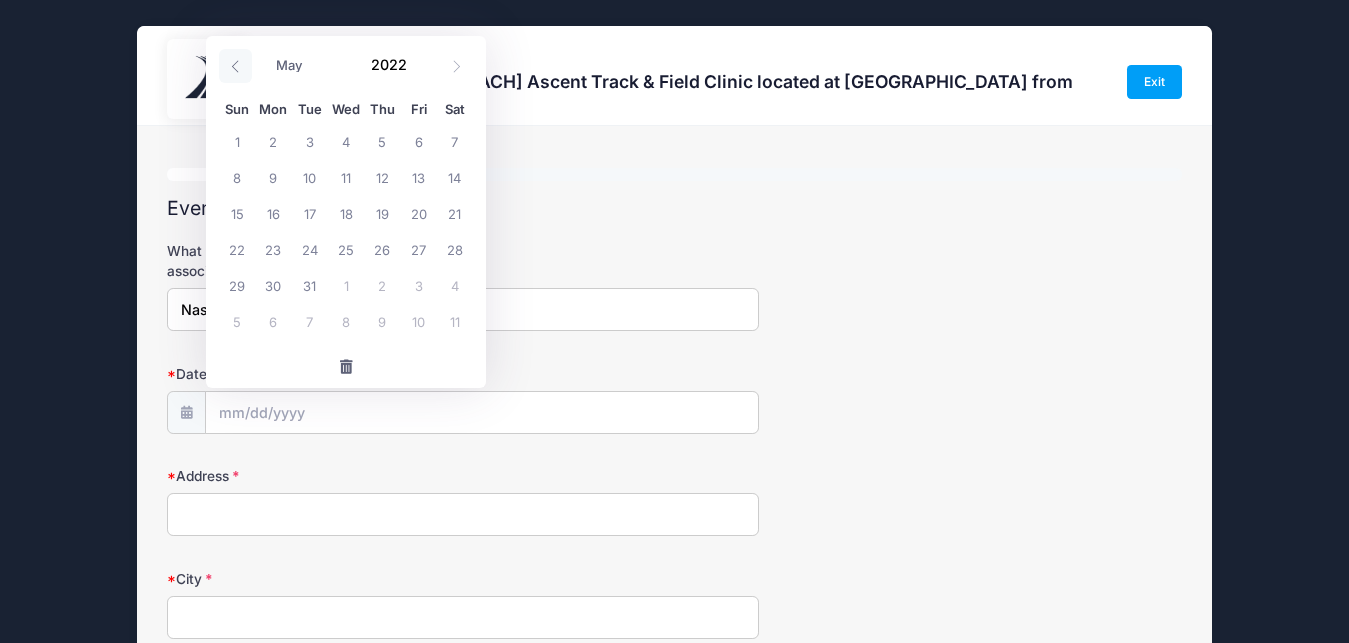 click 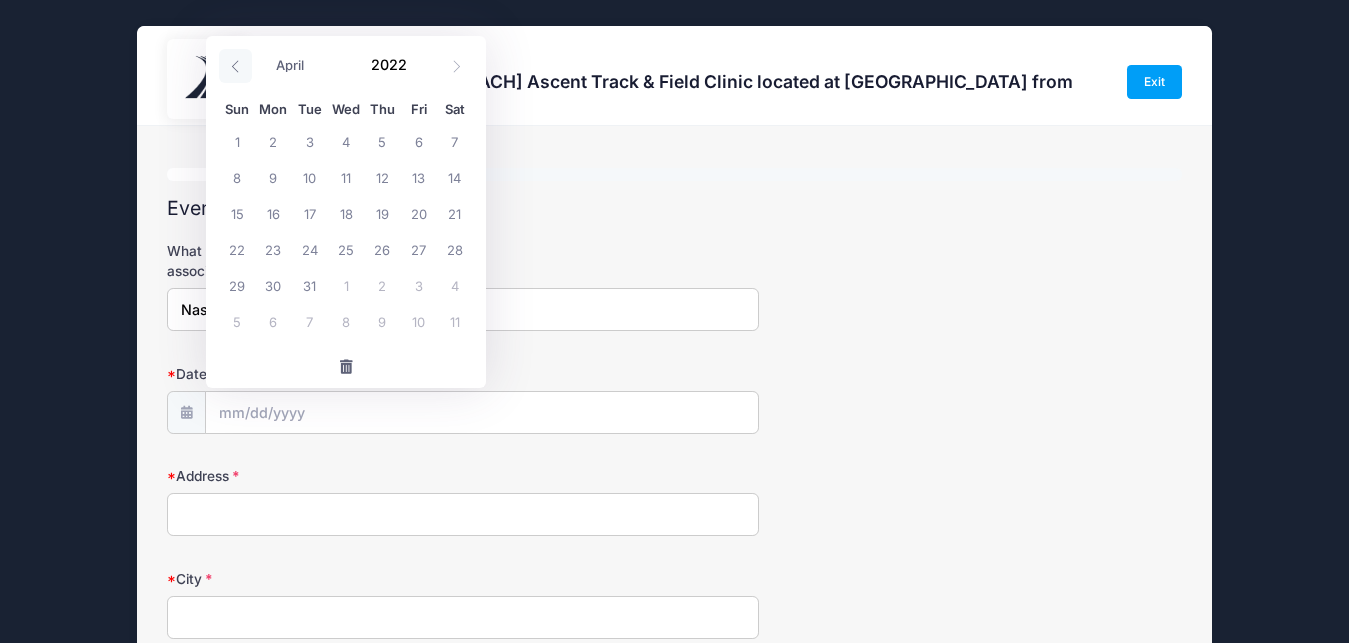 click 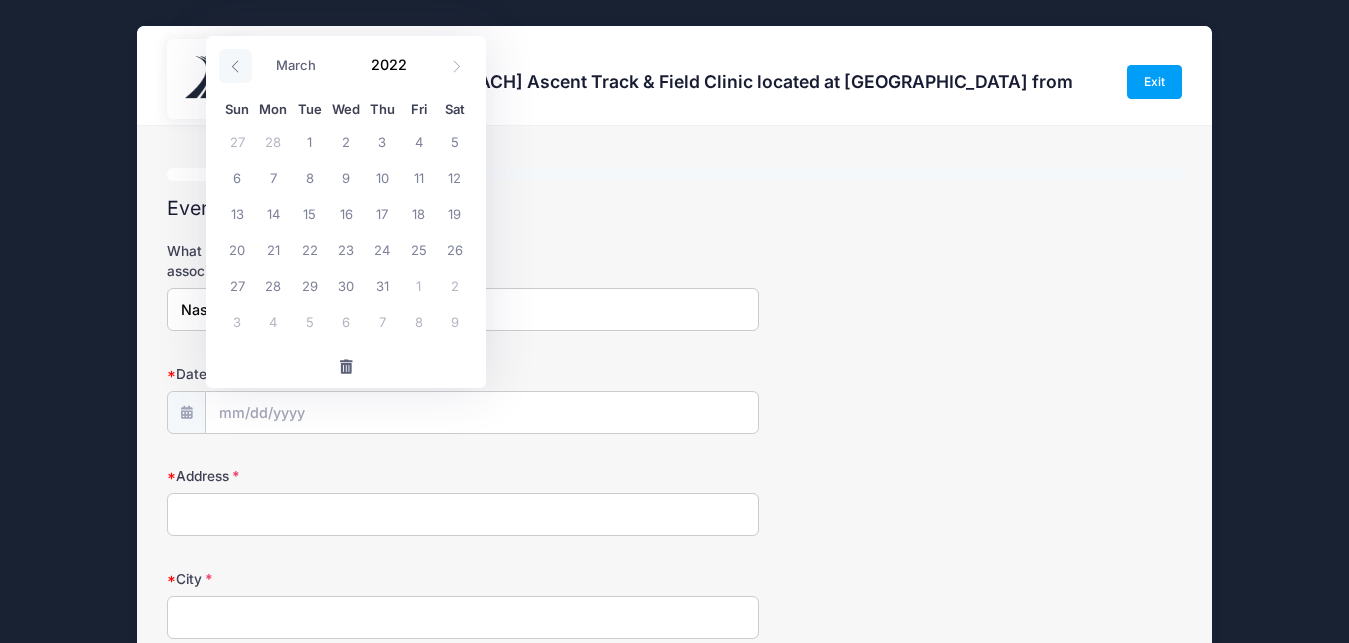 click 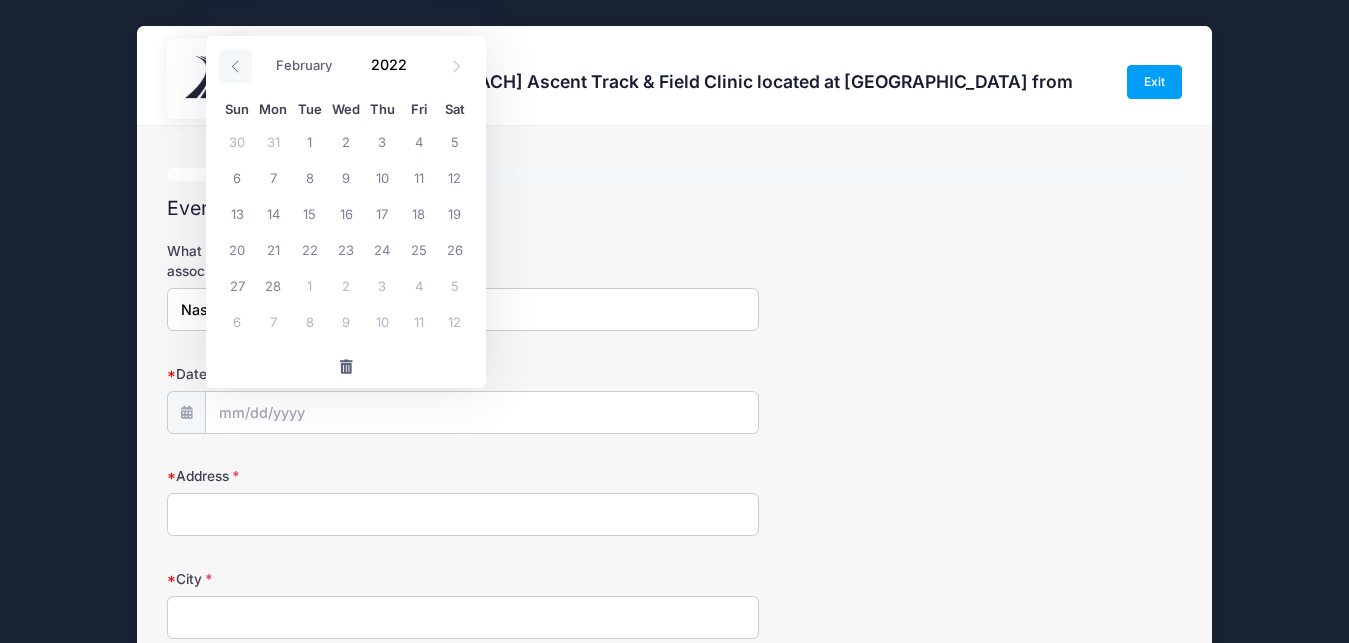 click 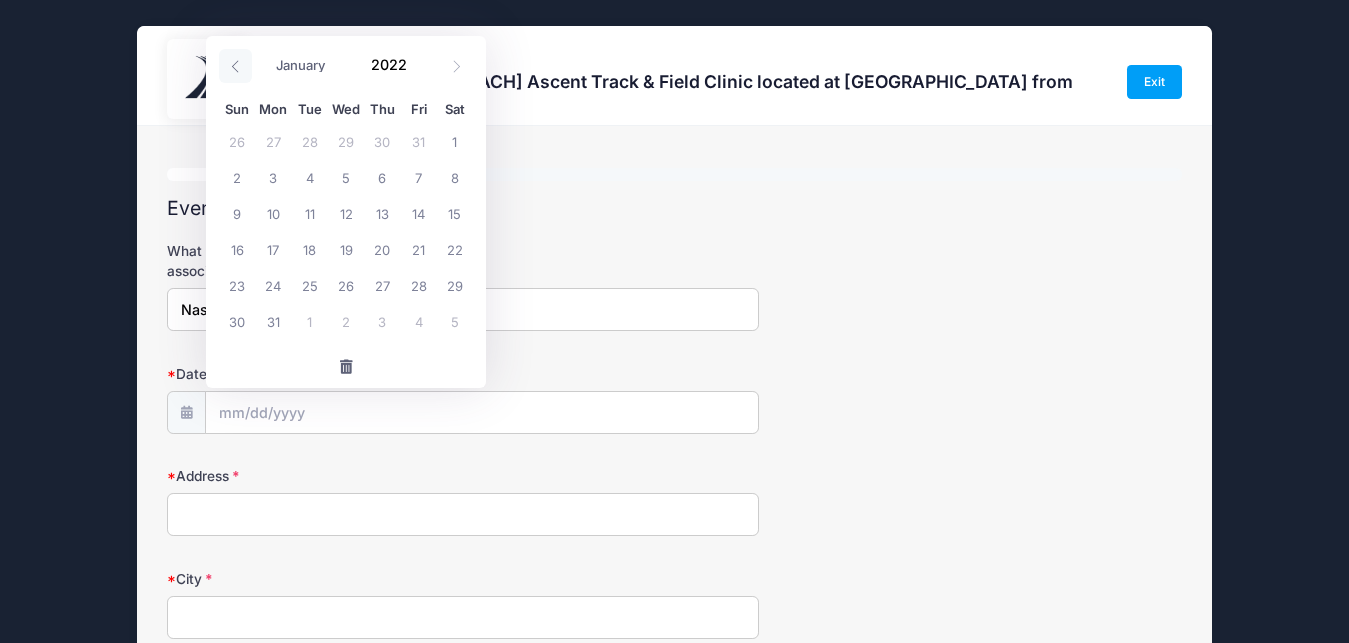 click 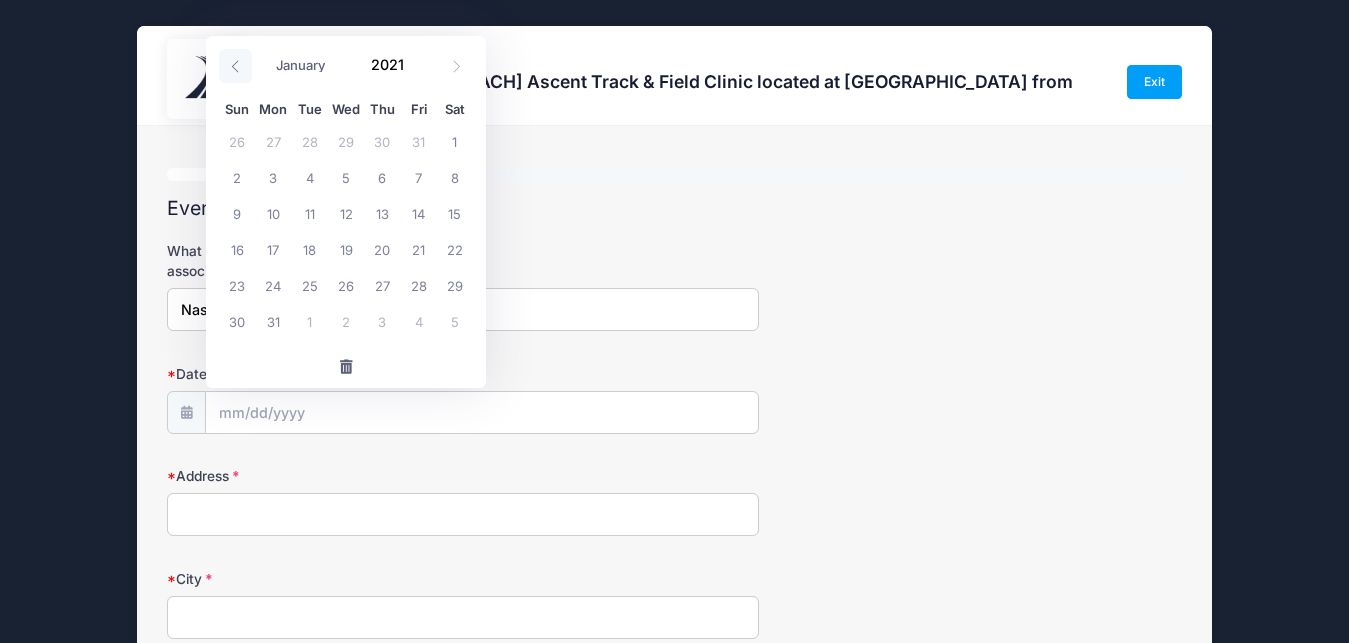 click 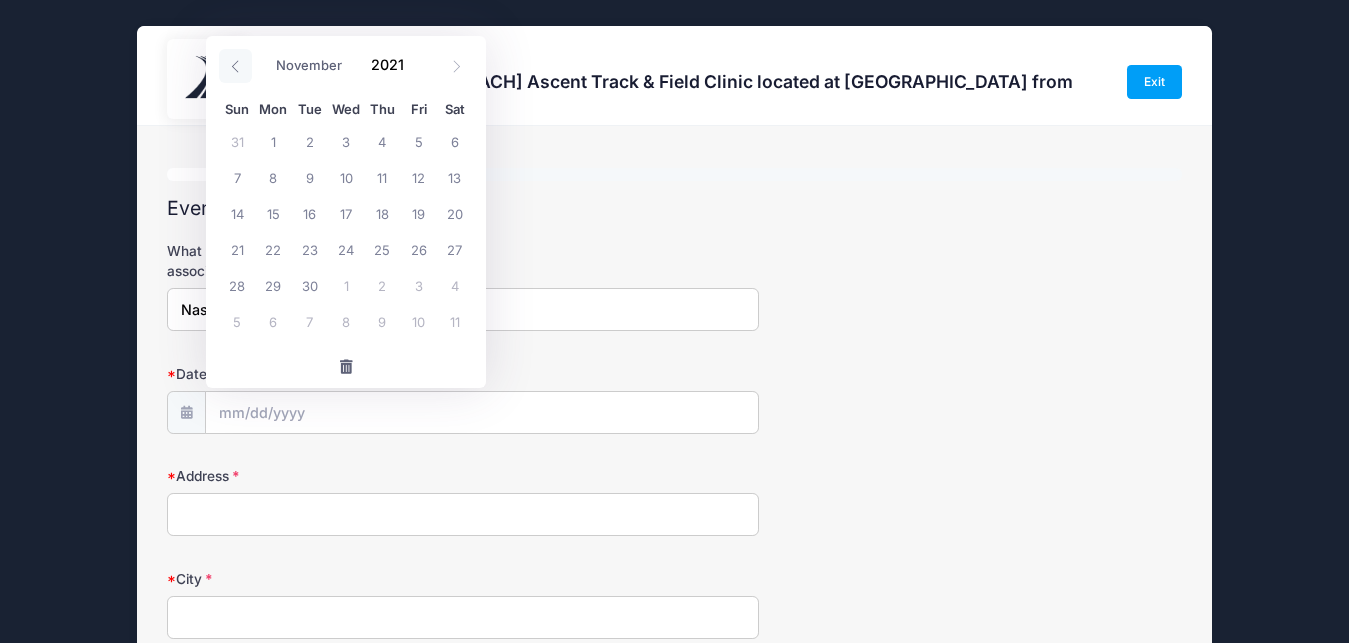 click 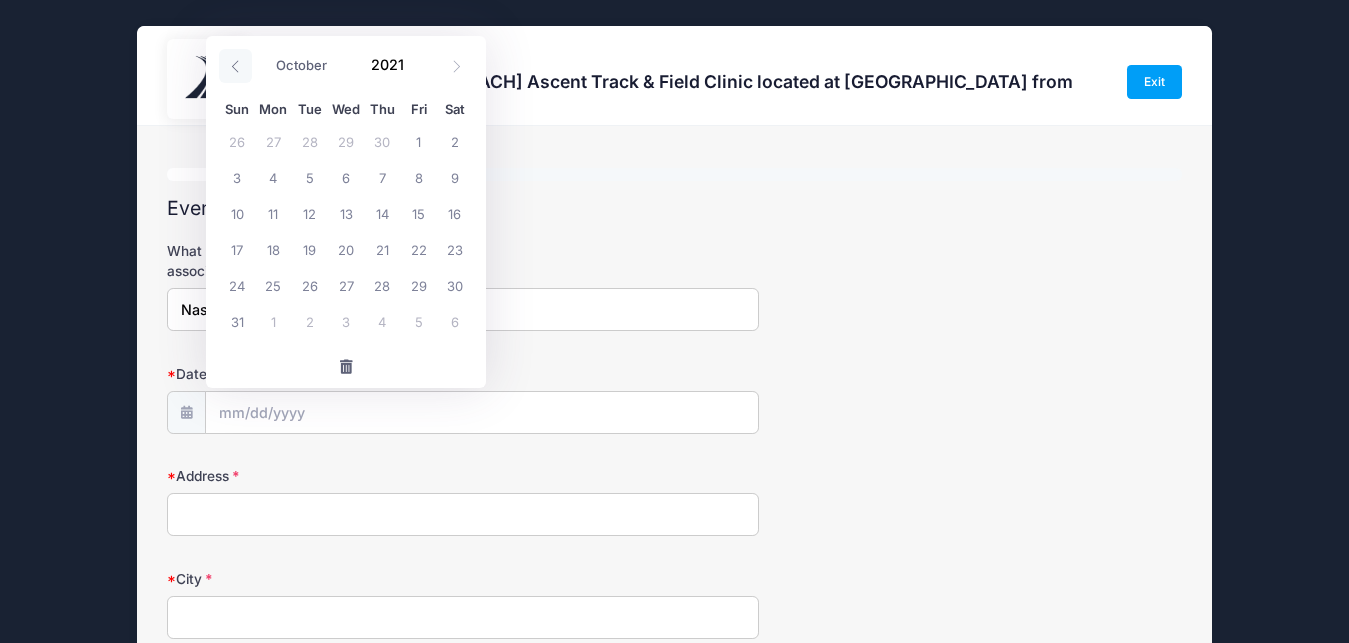 click 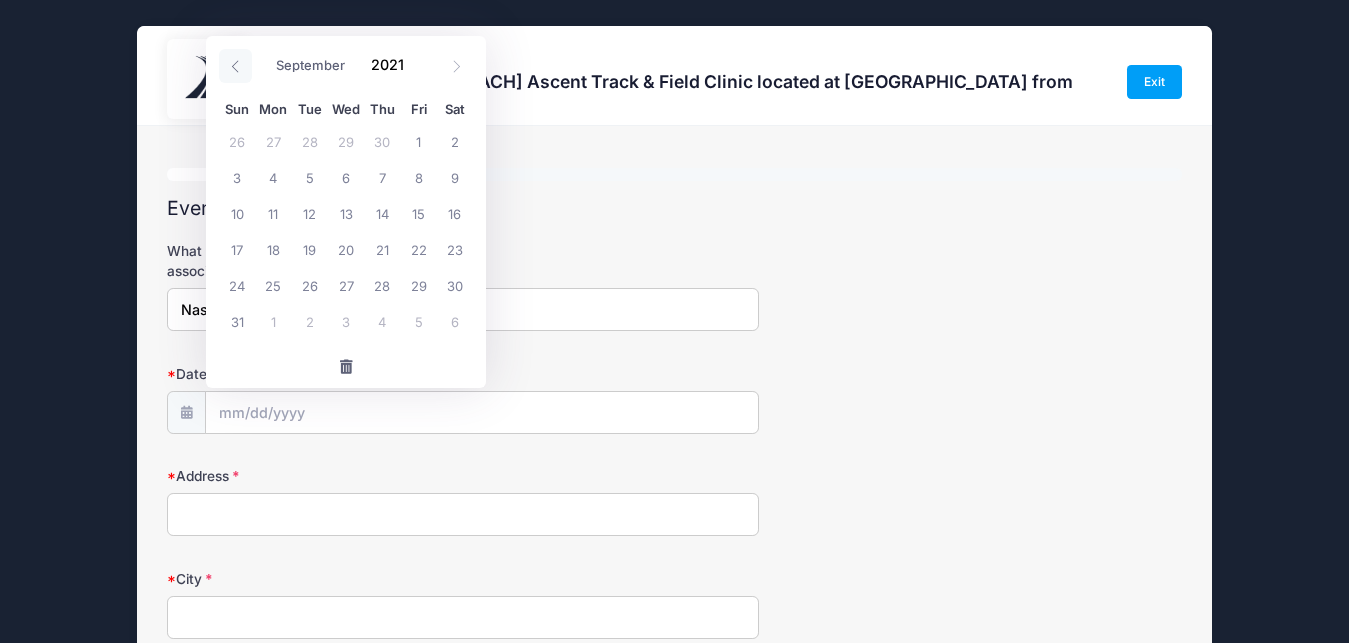 click 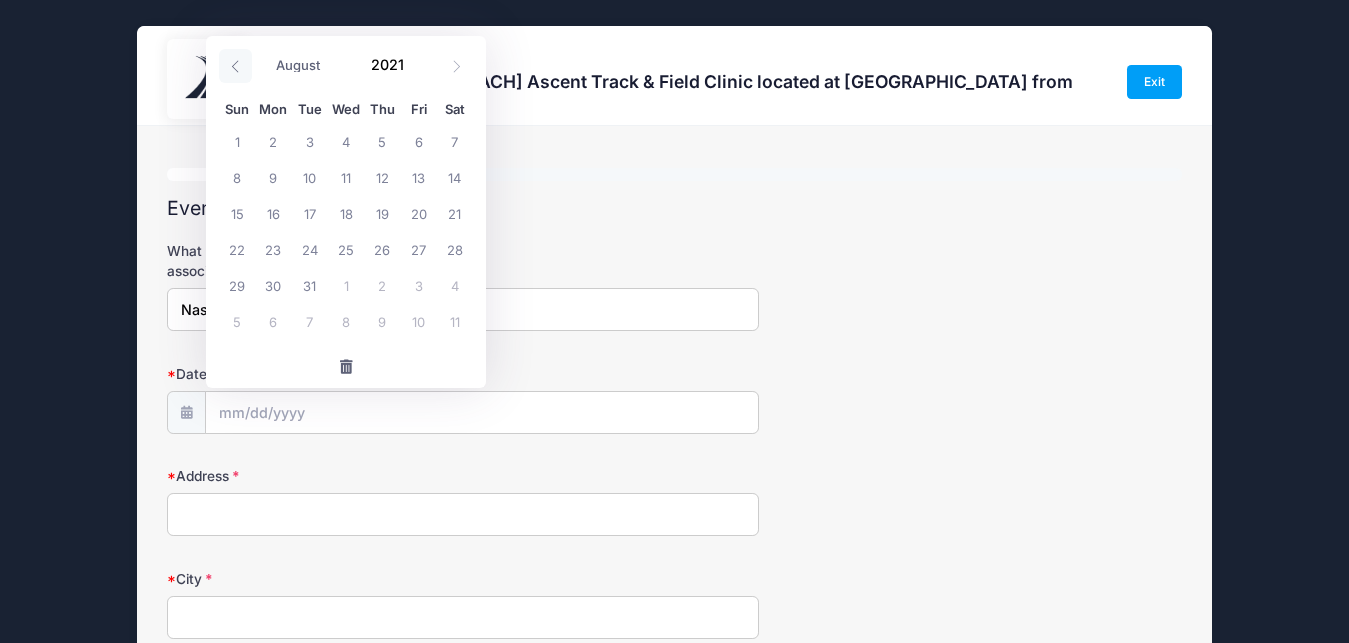 click 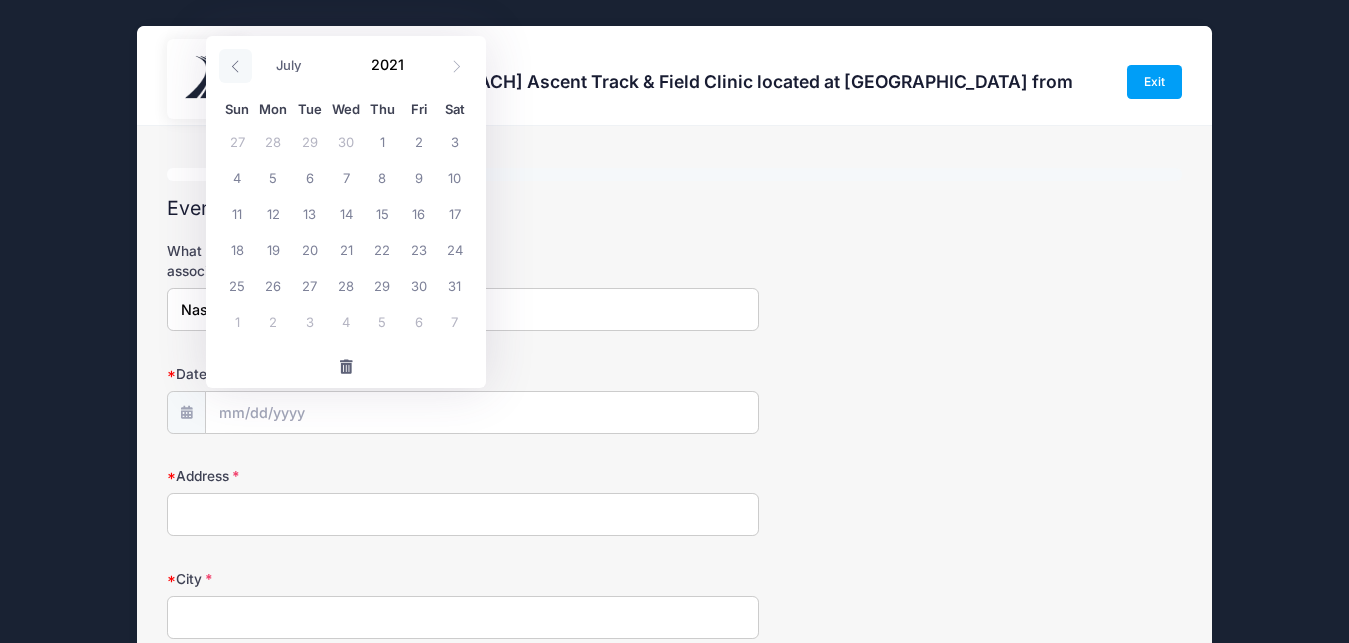 click 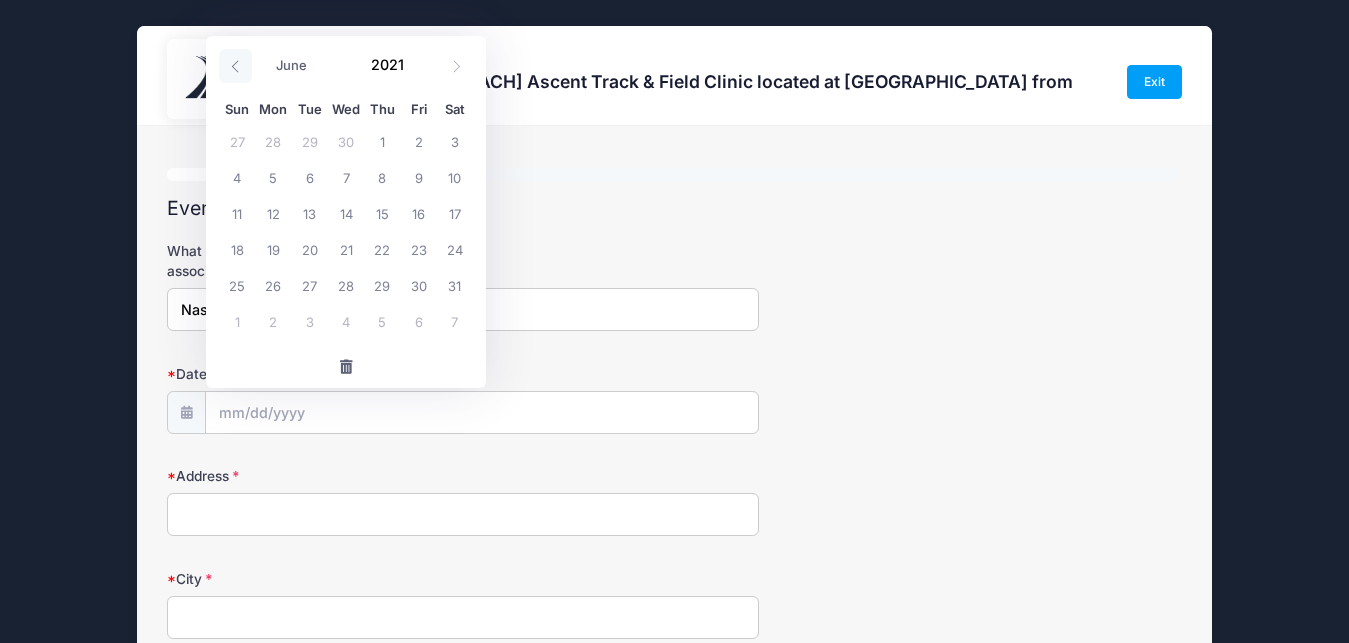 click 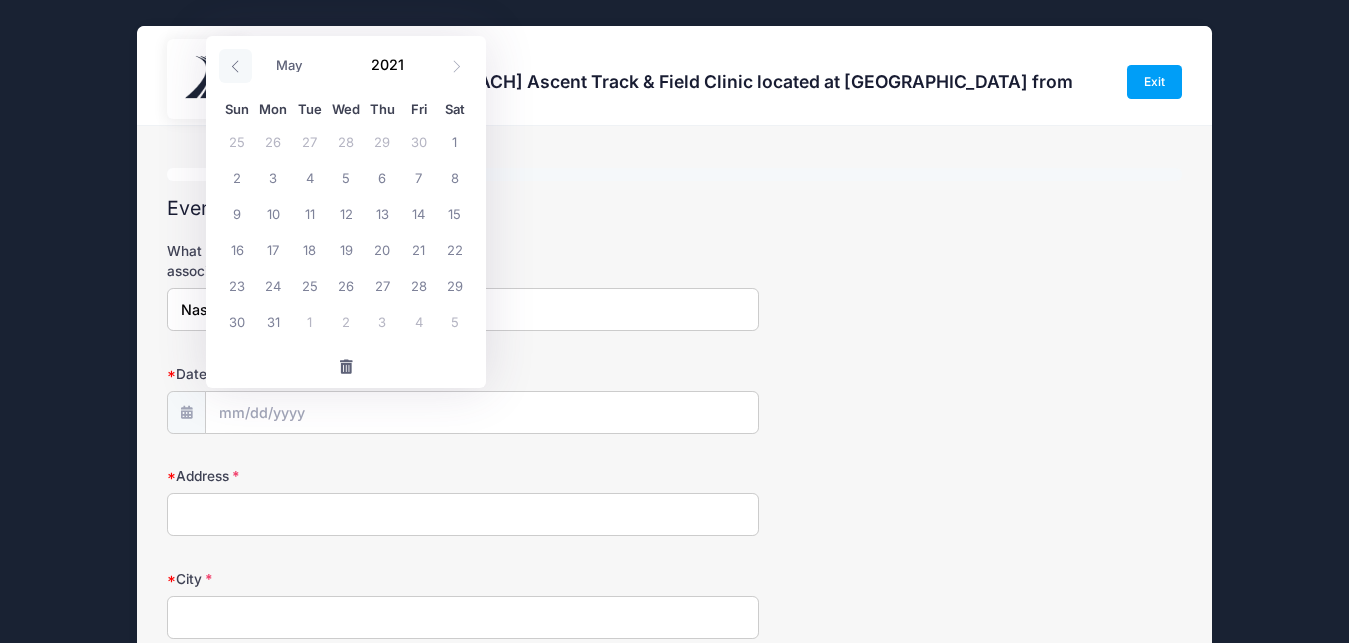 click 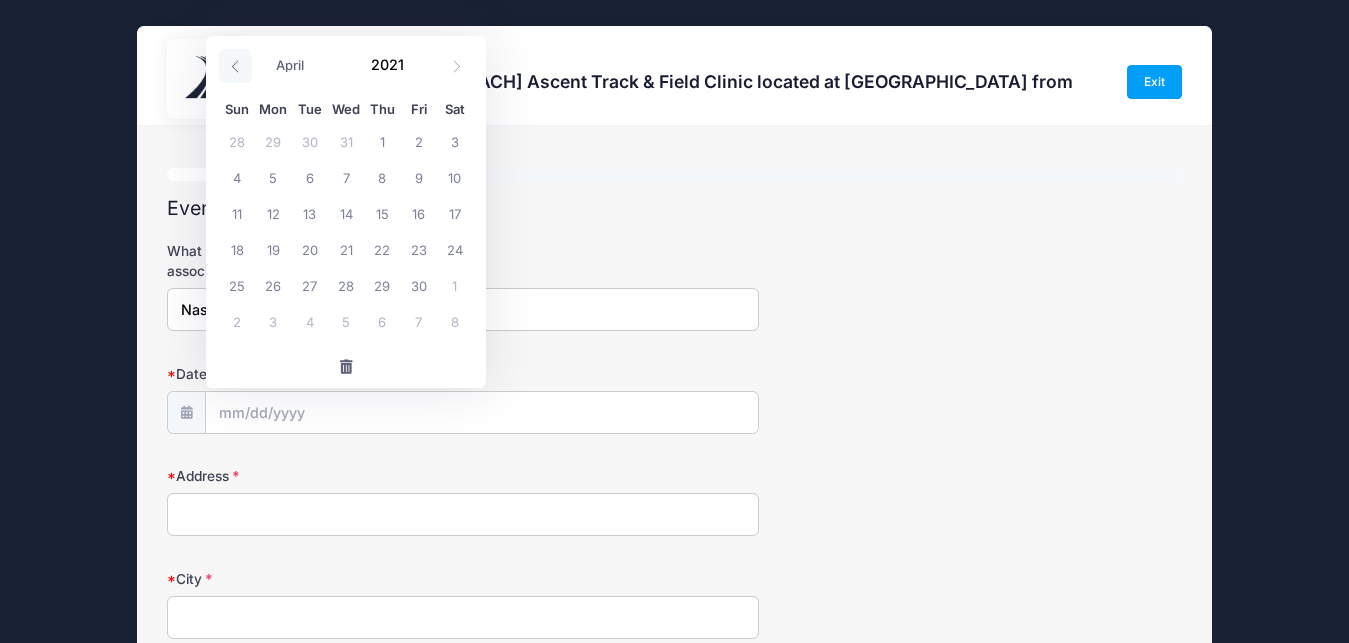 click 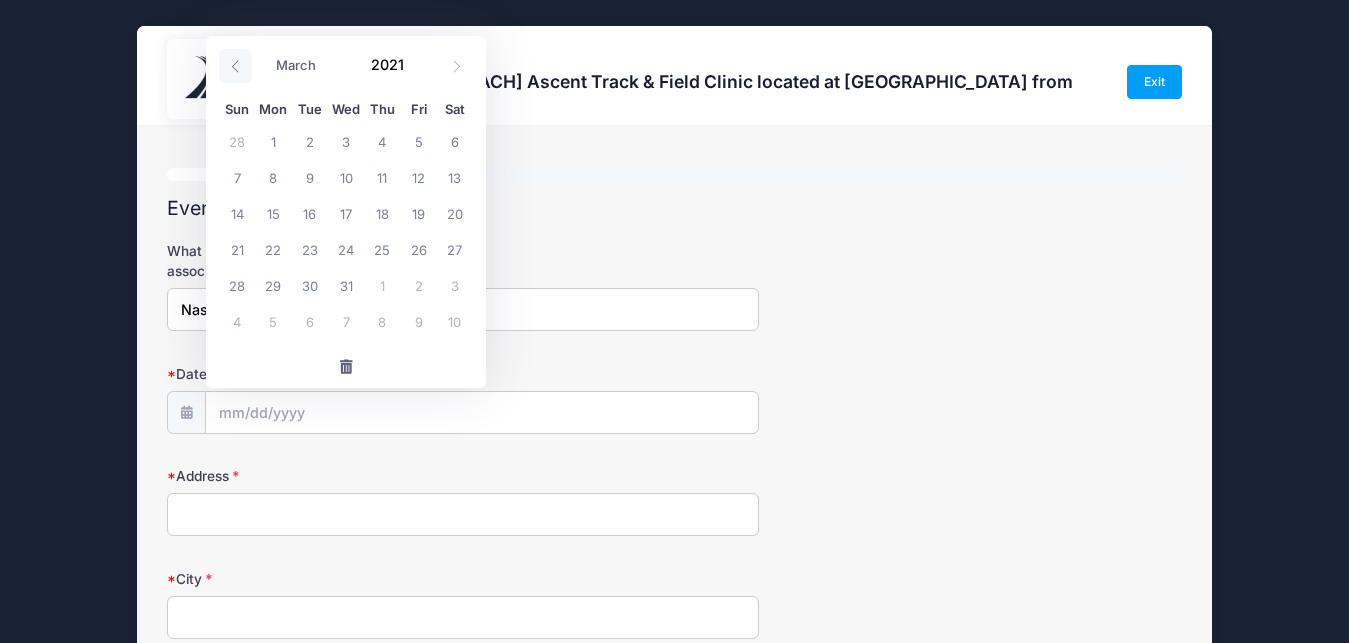 click 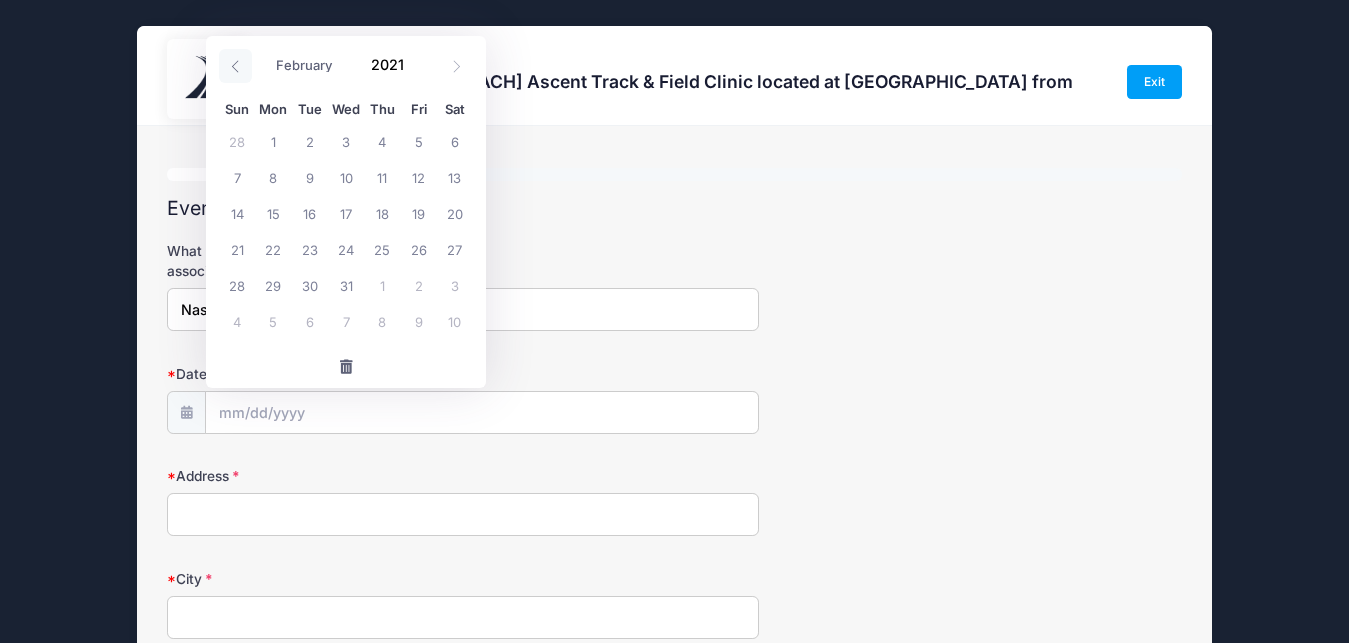 click 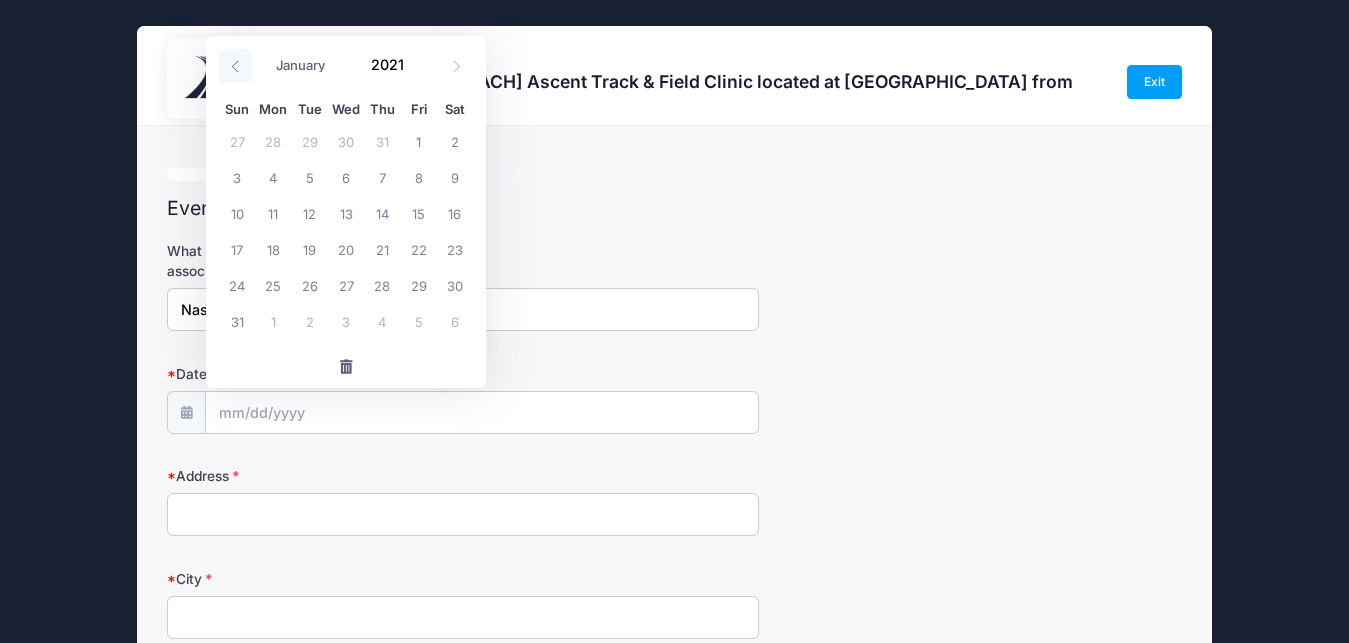 click 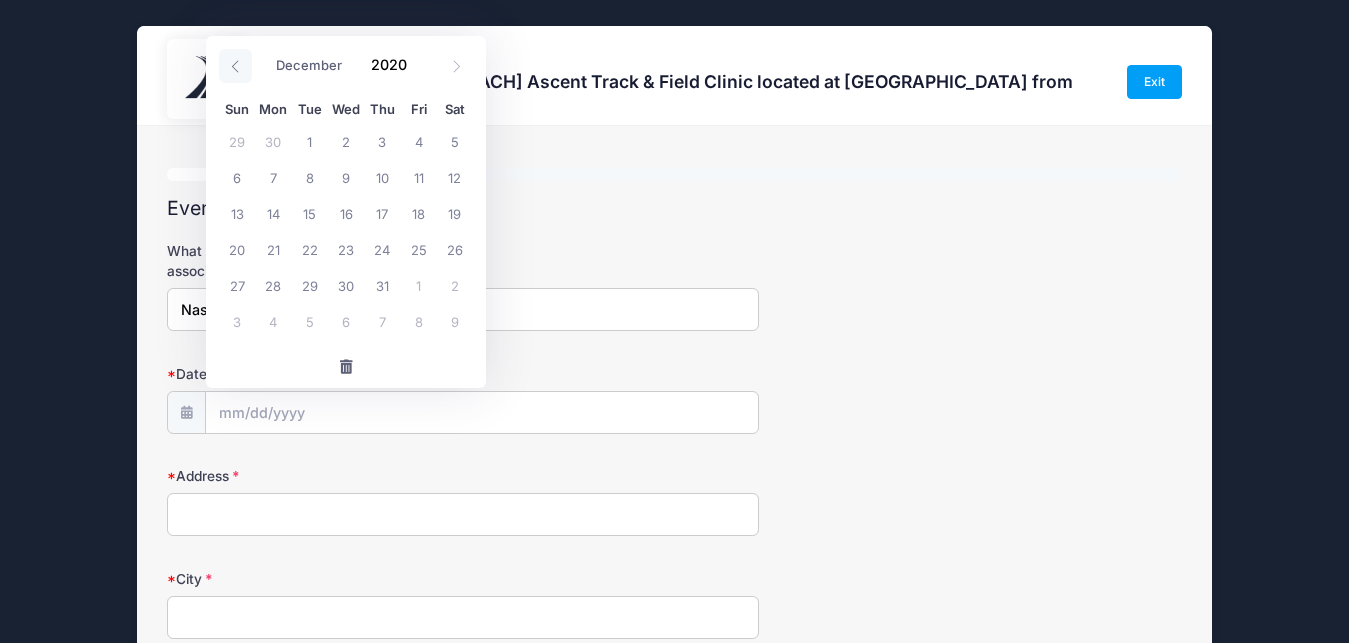 click 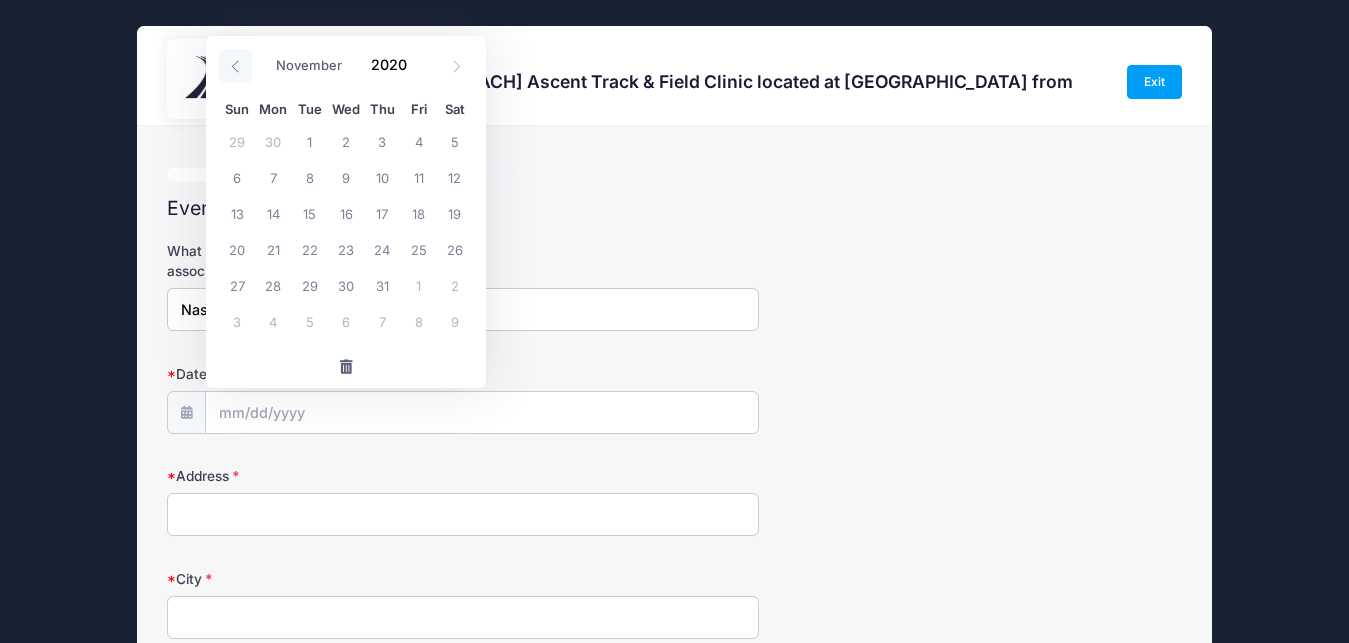 click 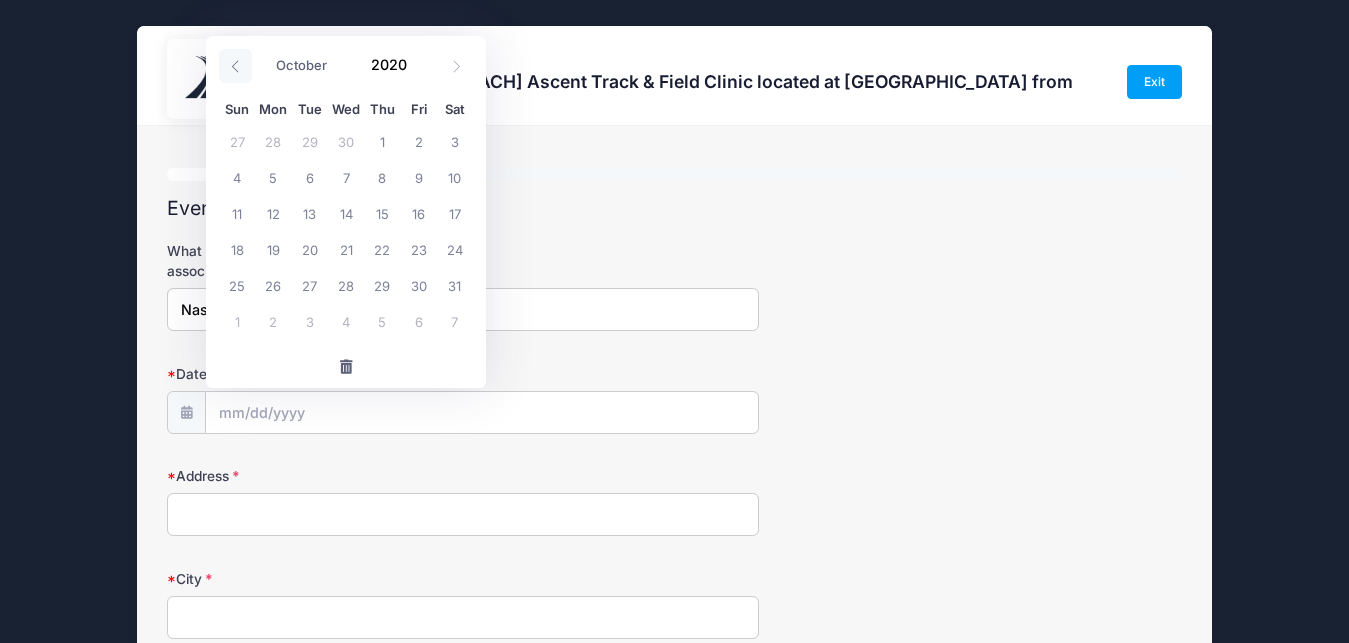 click 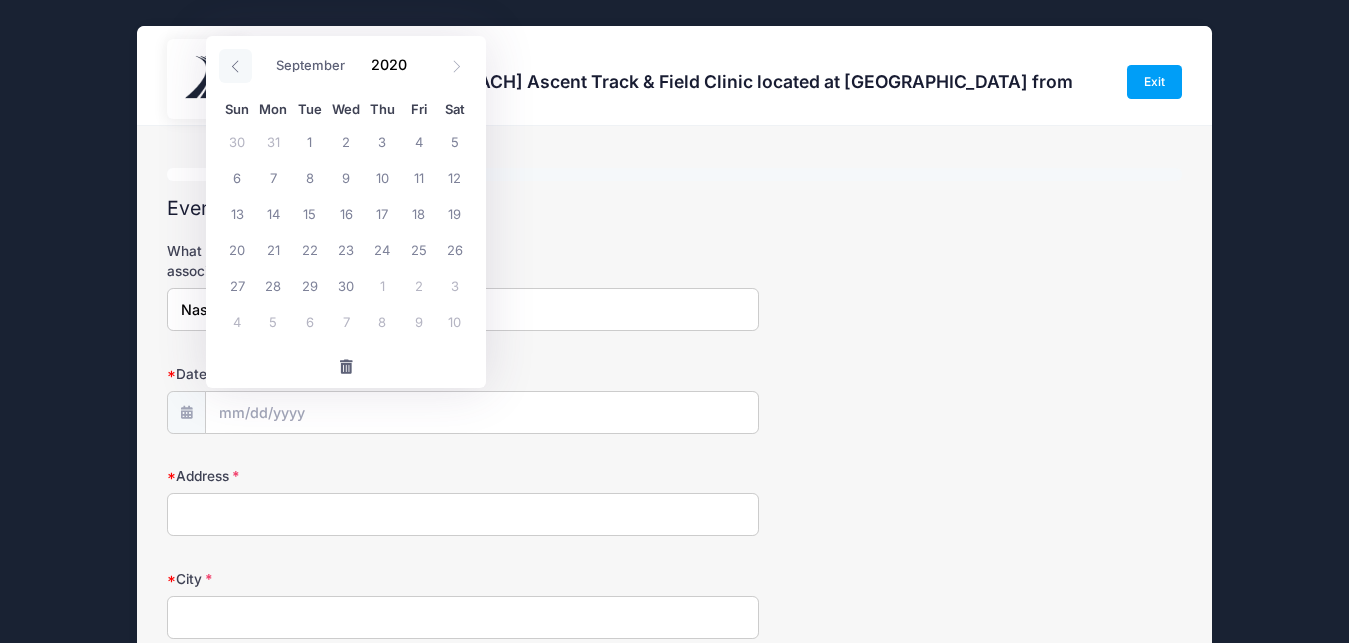 click 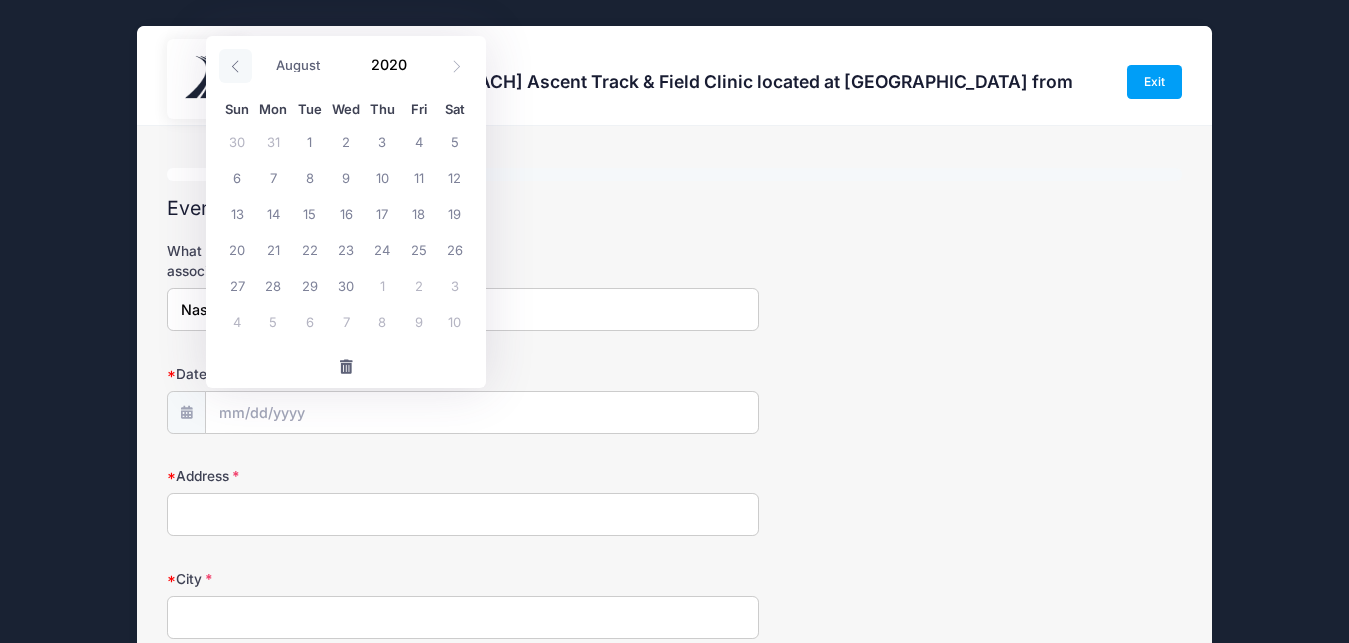 click 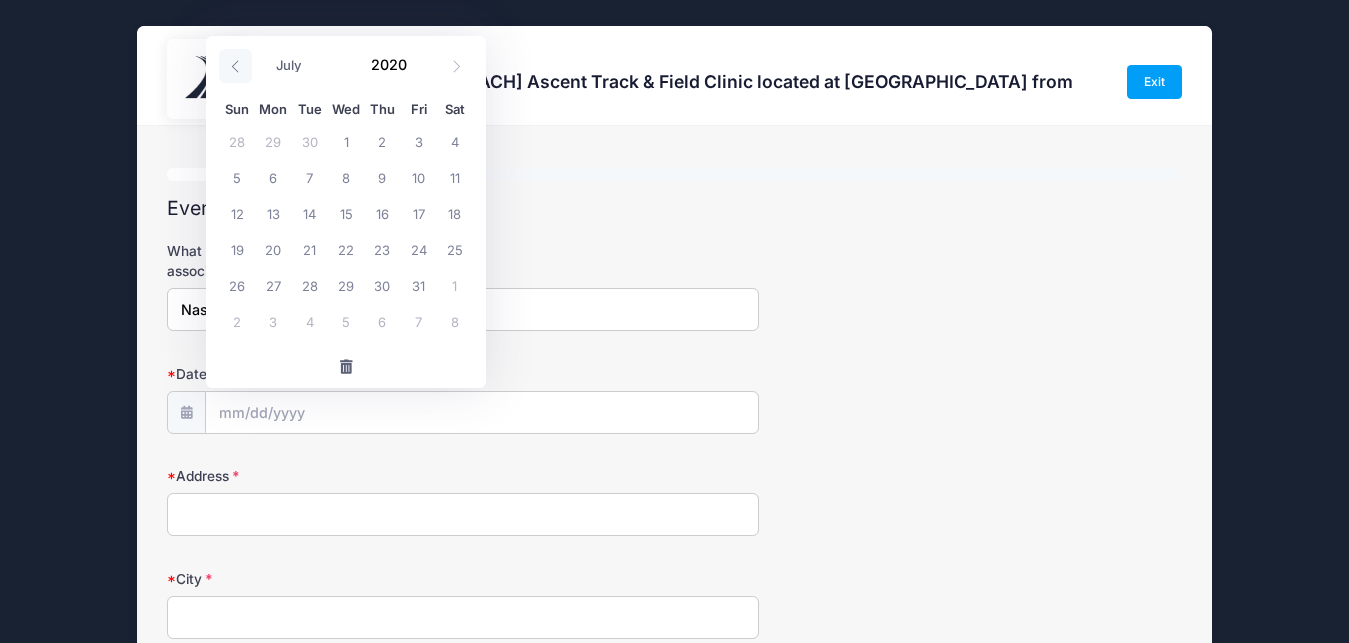 click 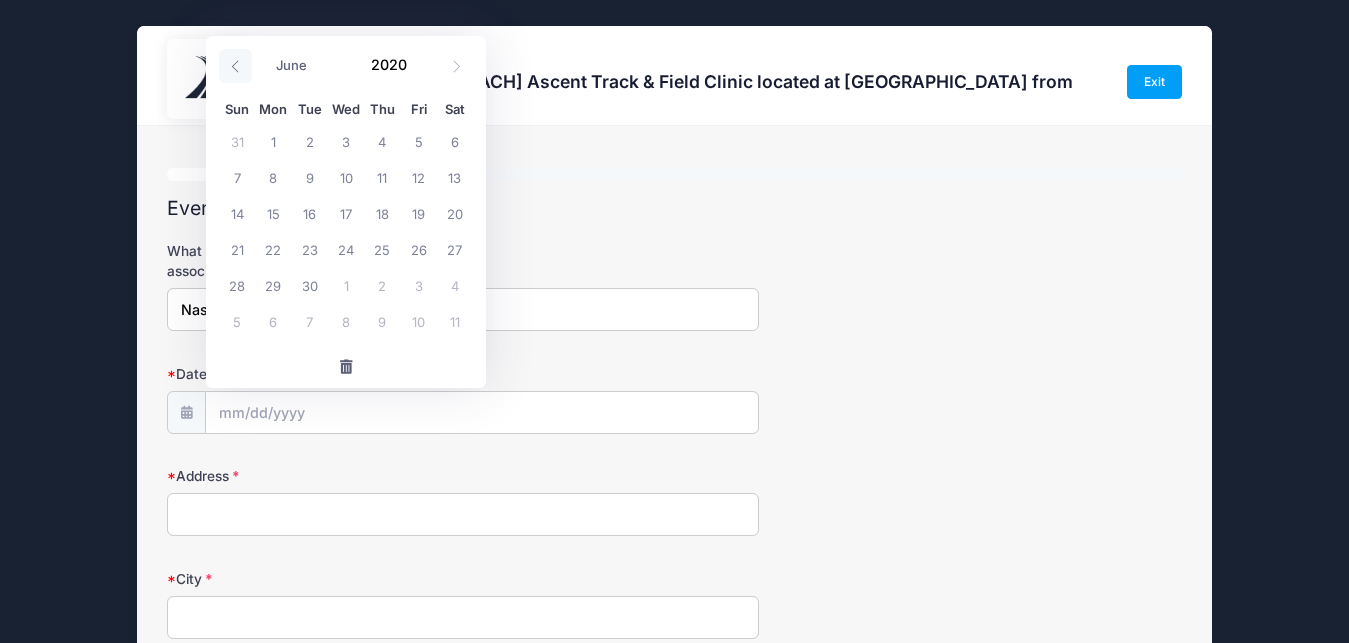 click 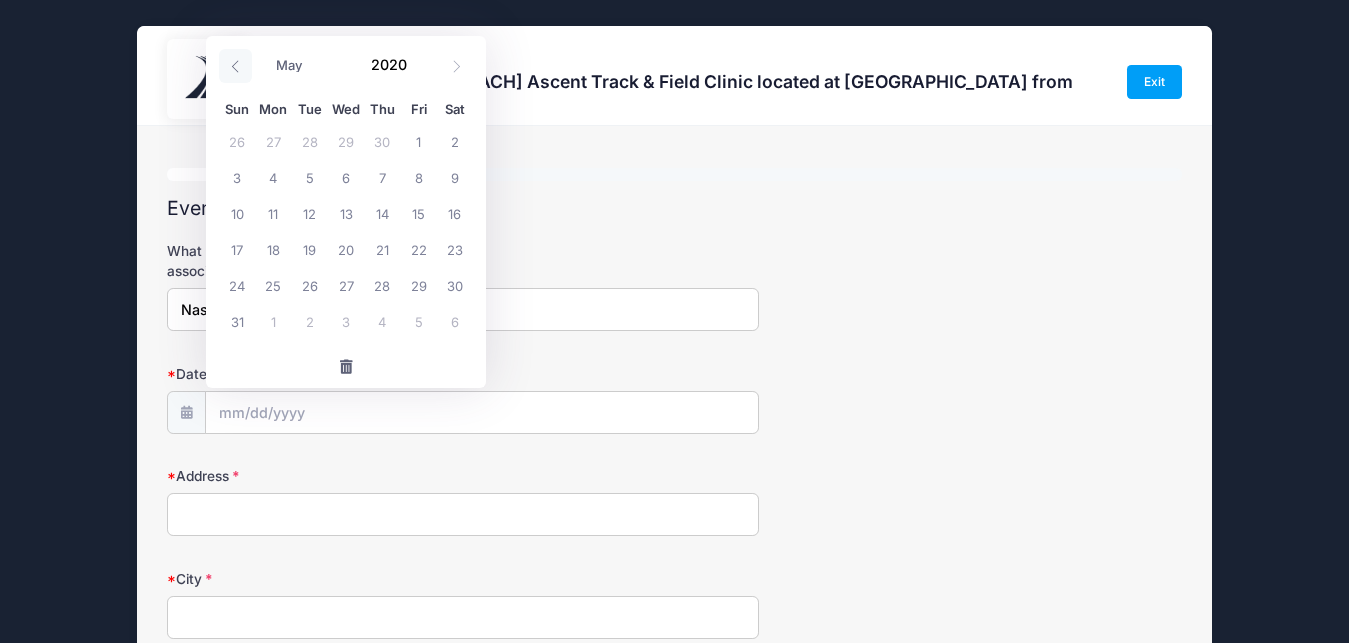 click 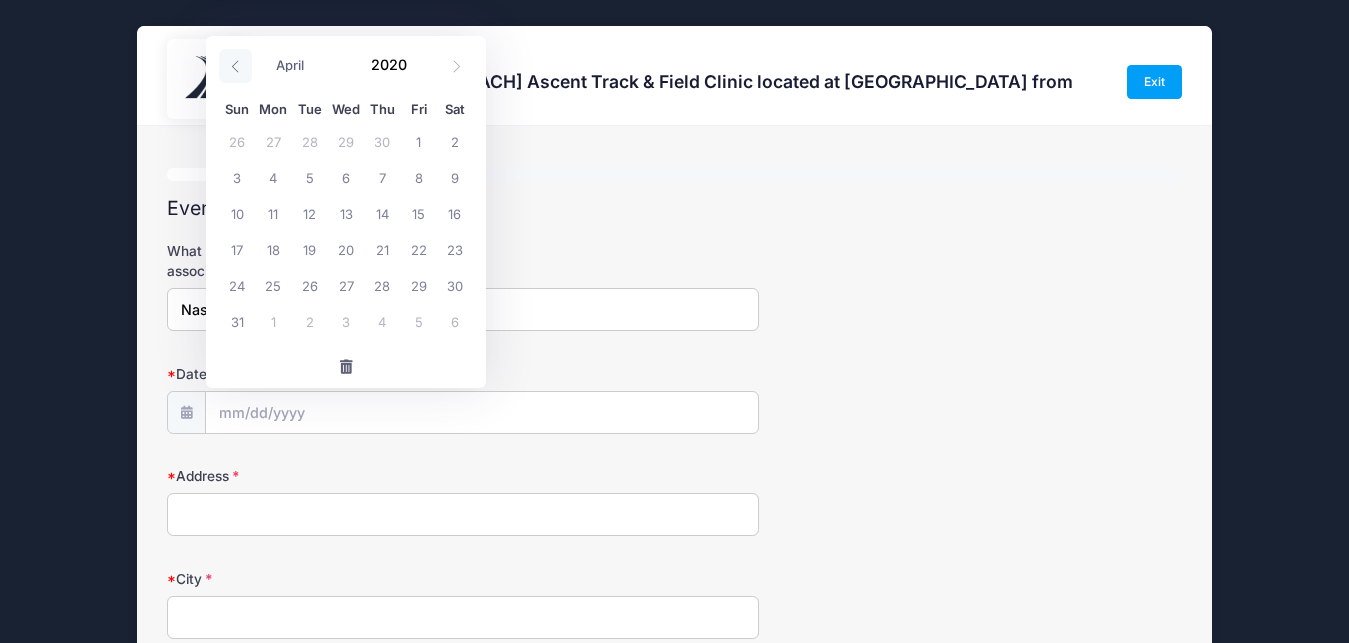 click 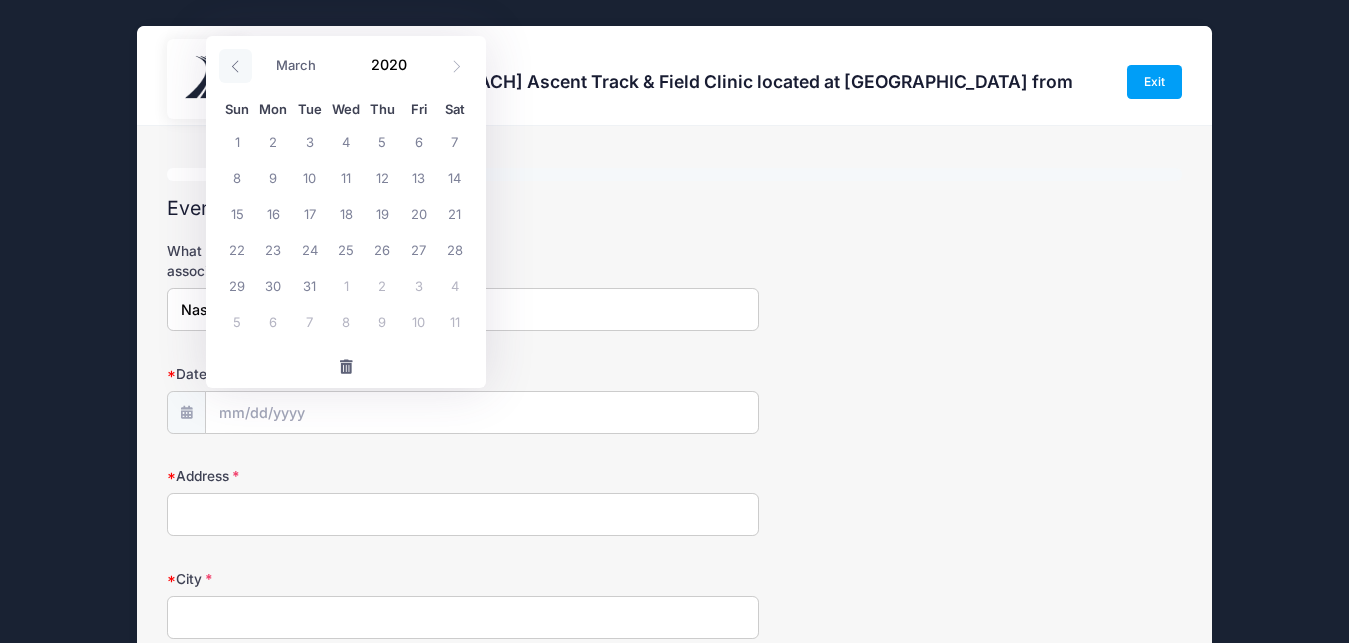 click 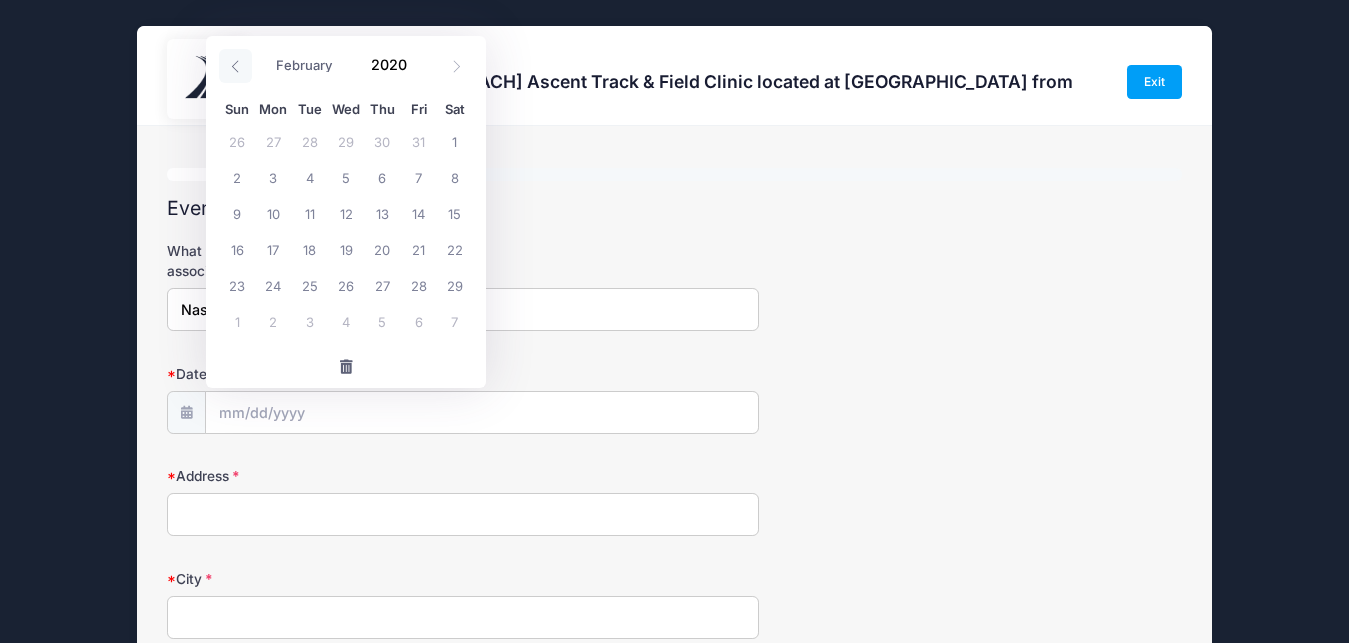 click 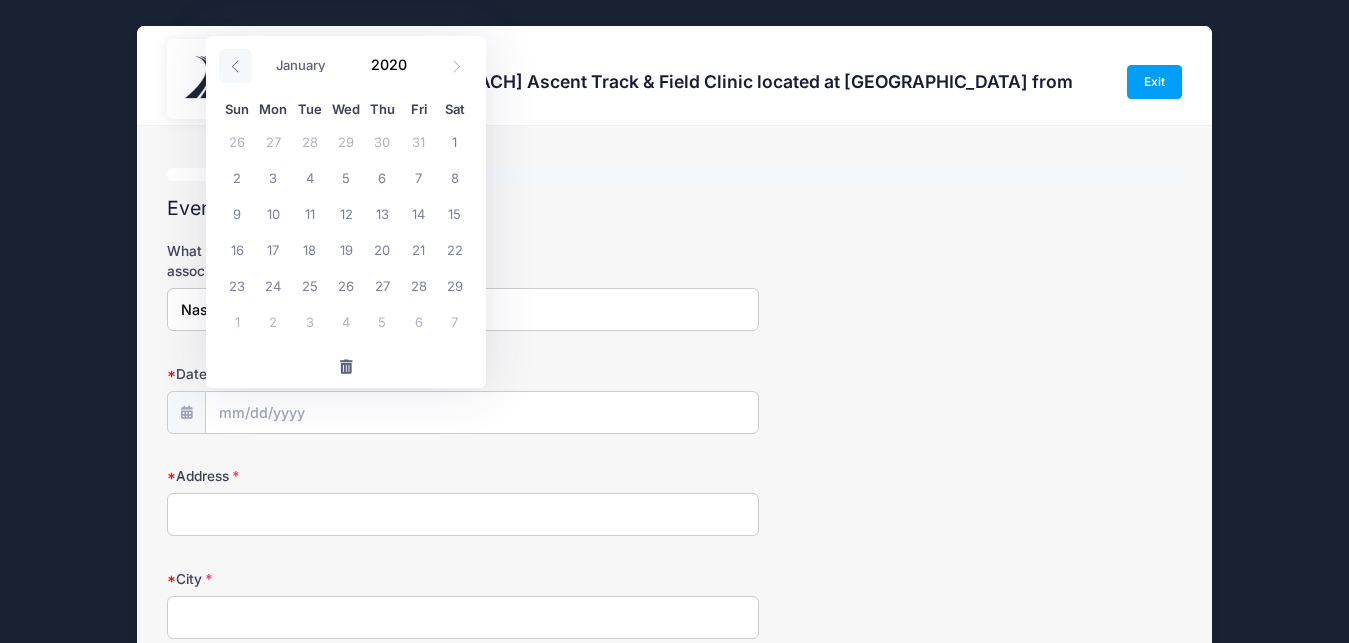 click 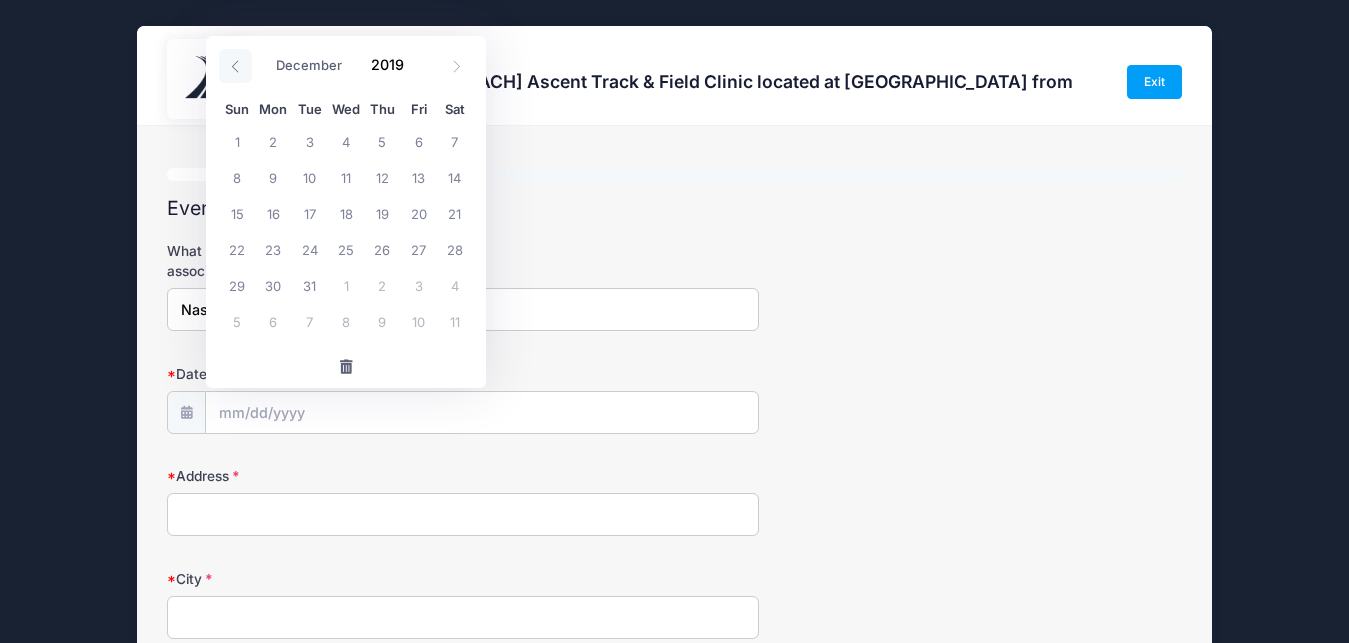 click 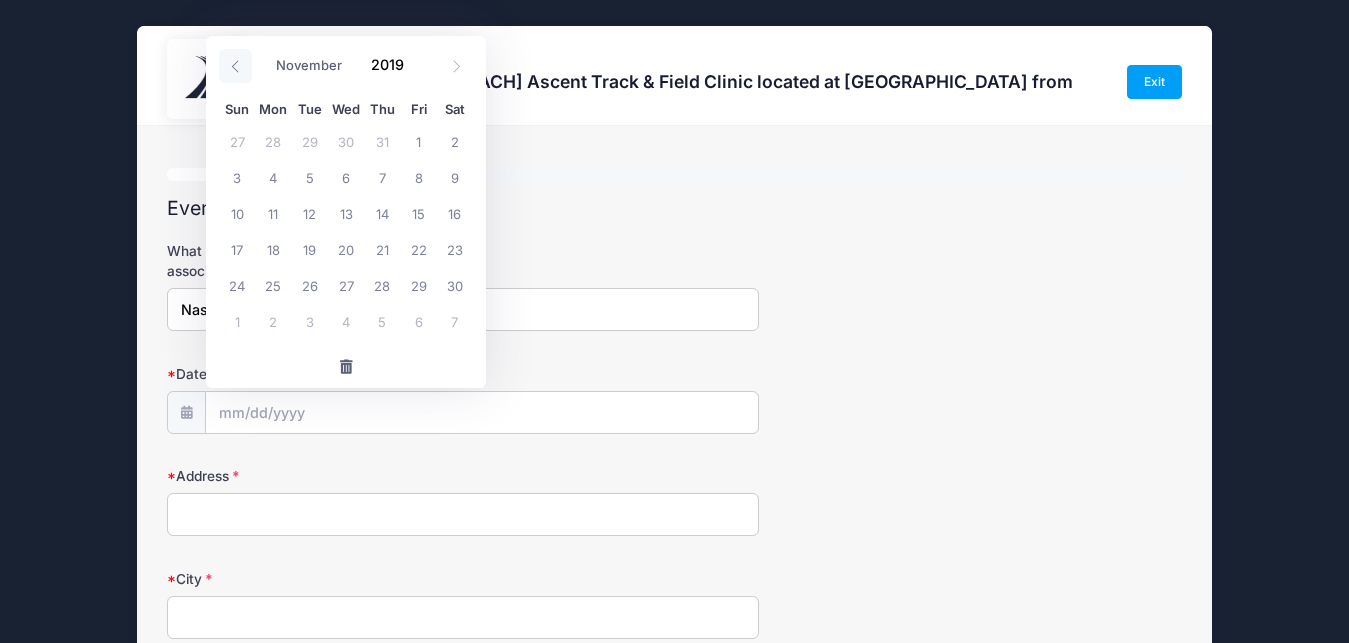 click 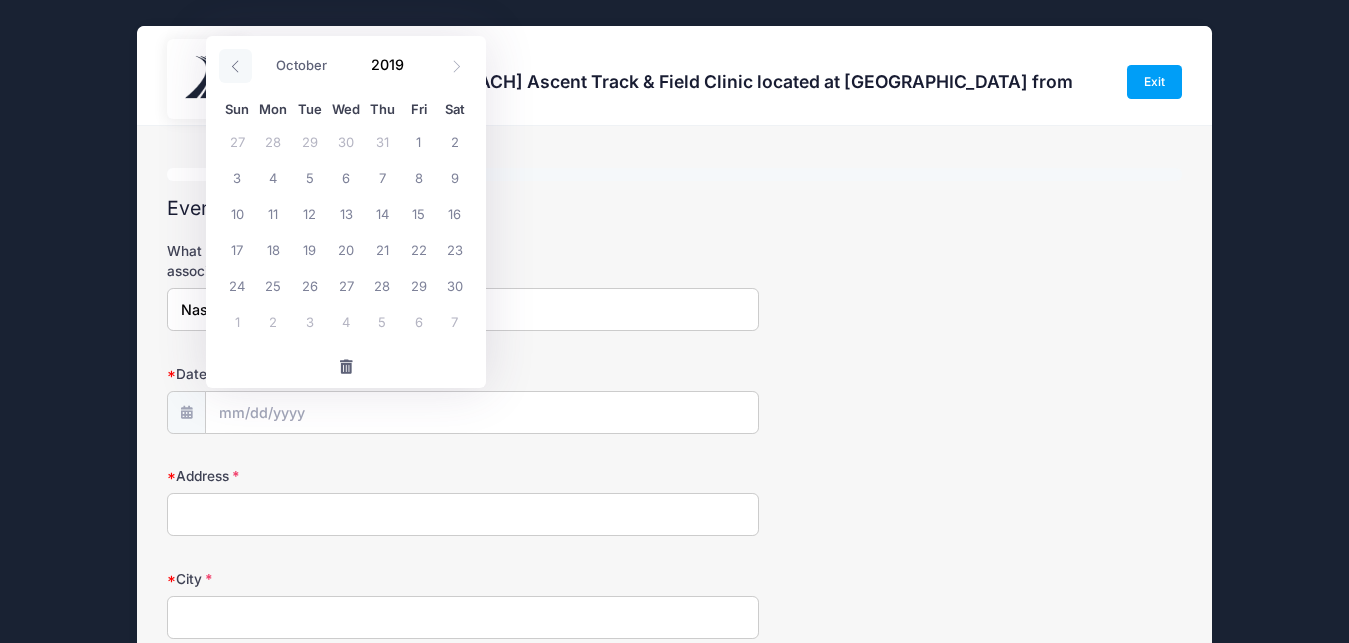 click 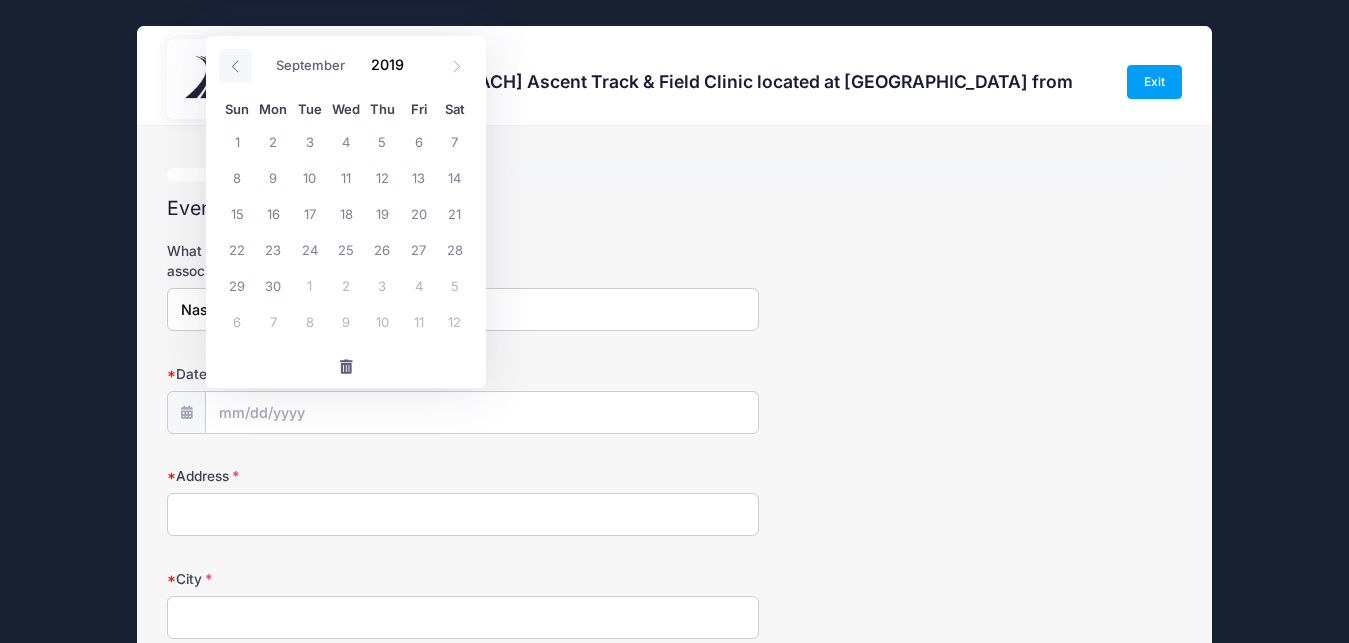 click 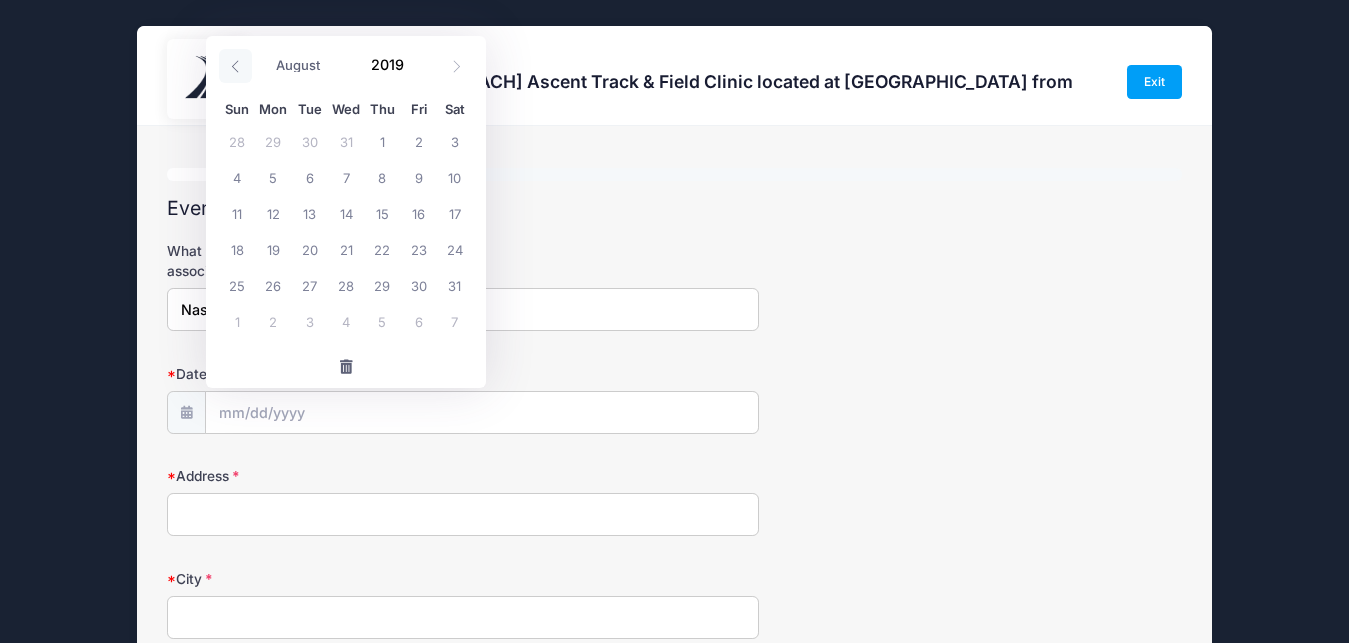 click 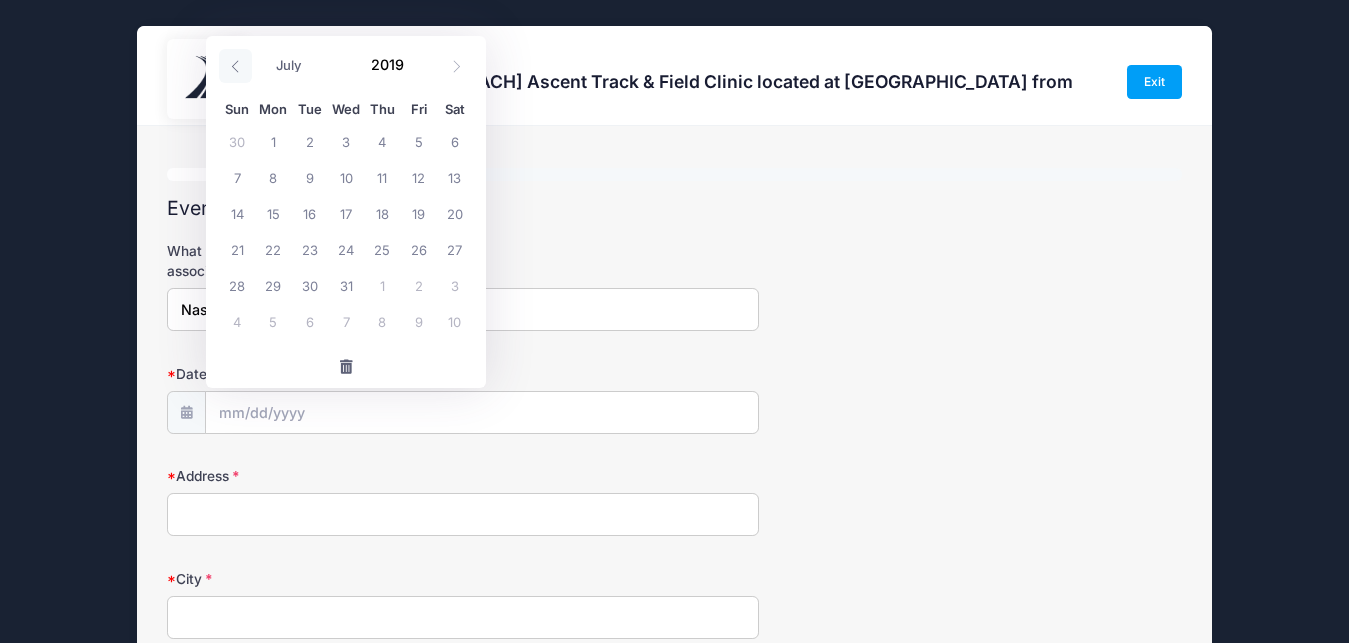 click 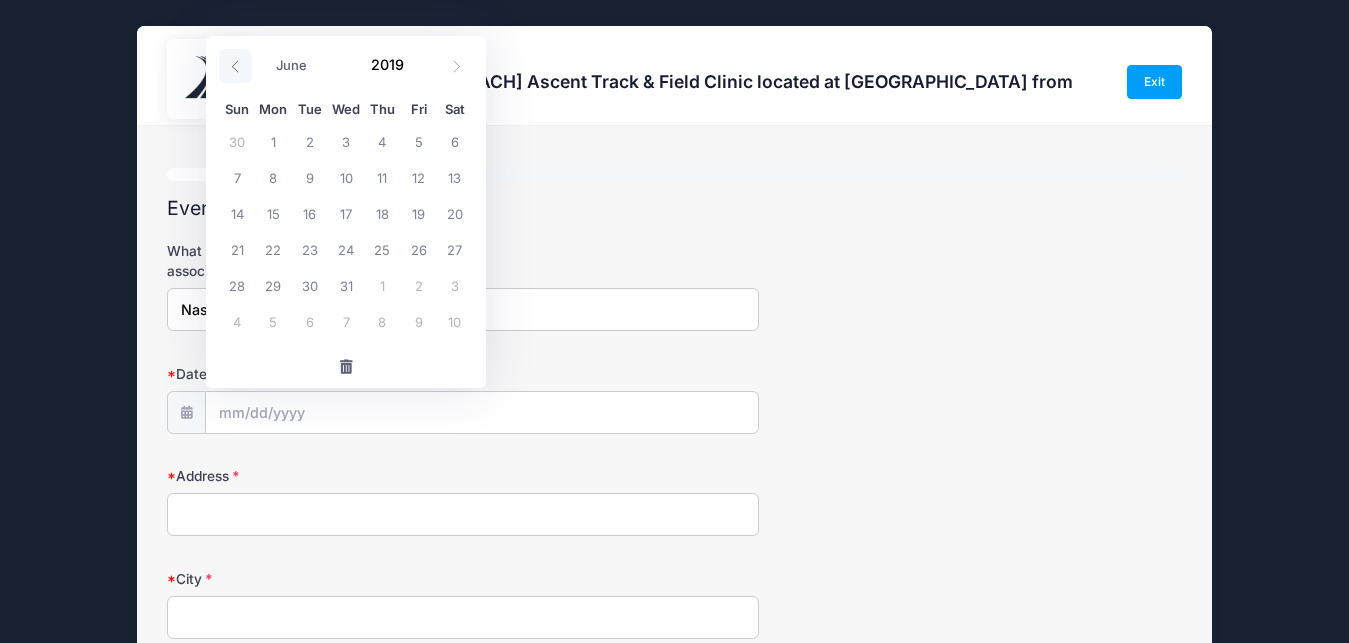 click 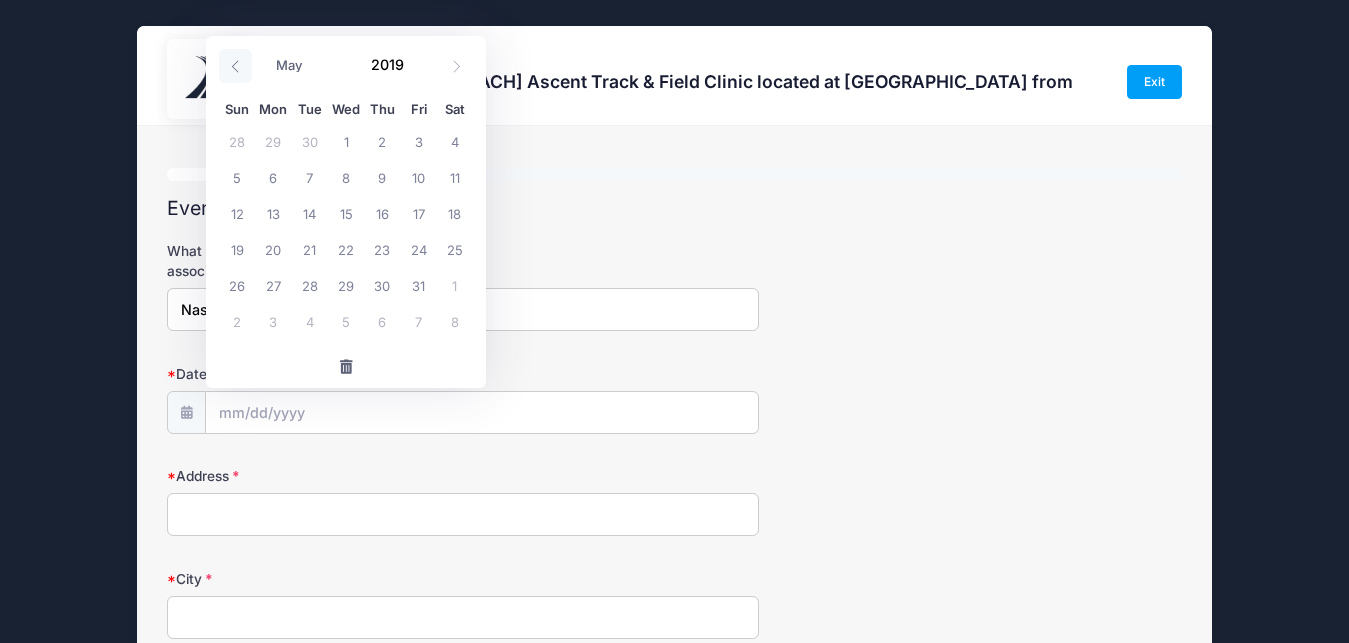 click 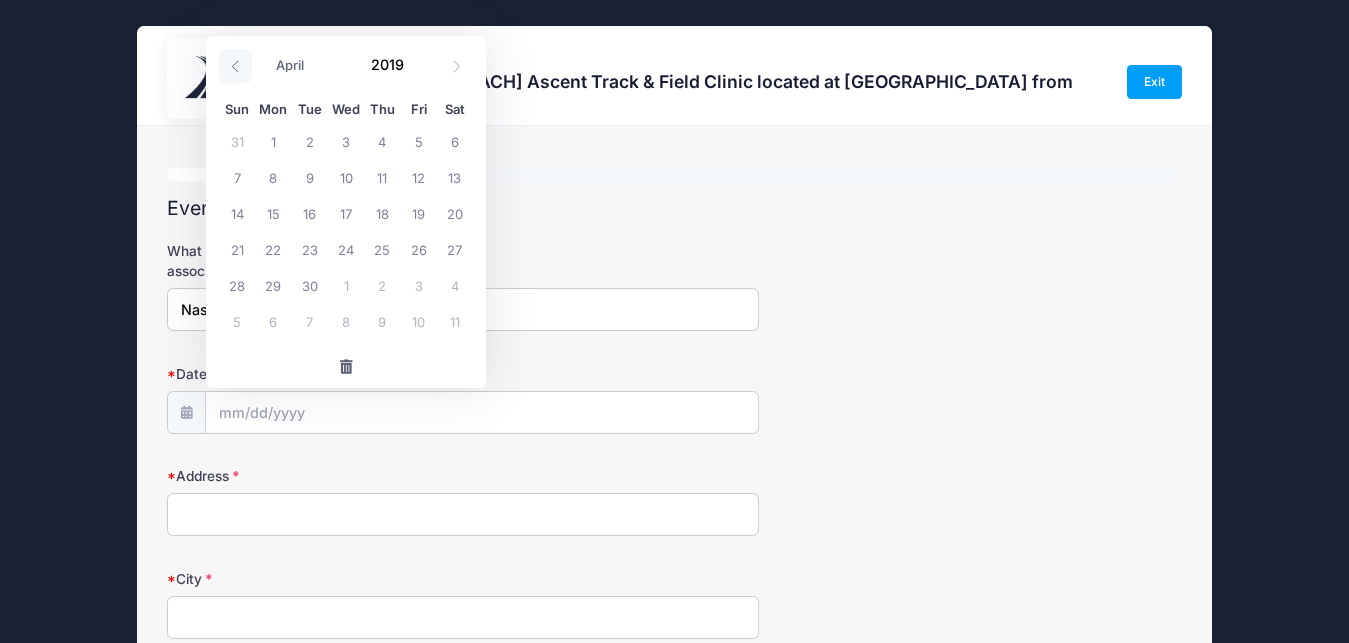 click 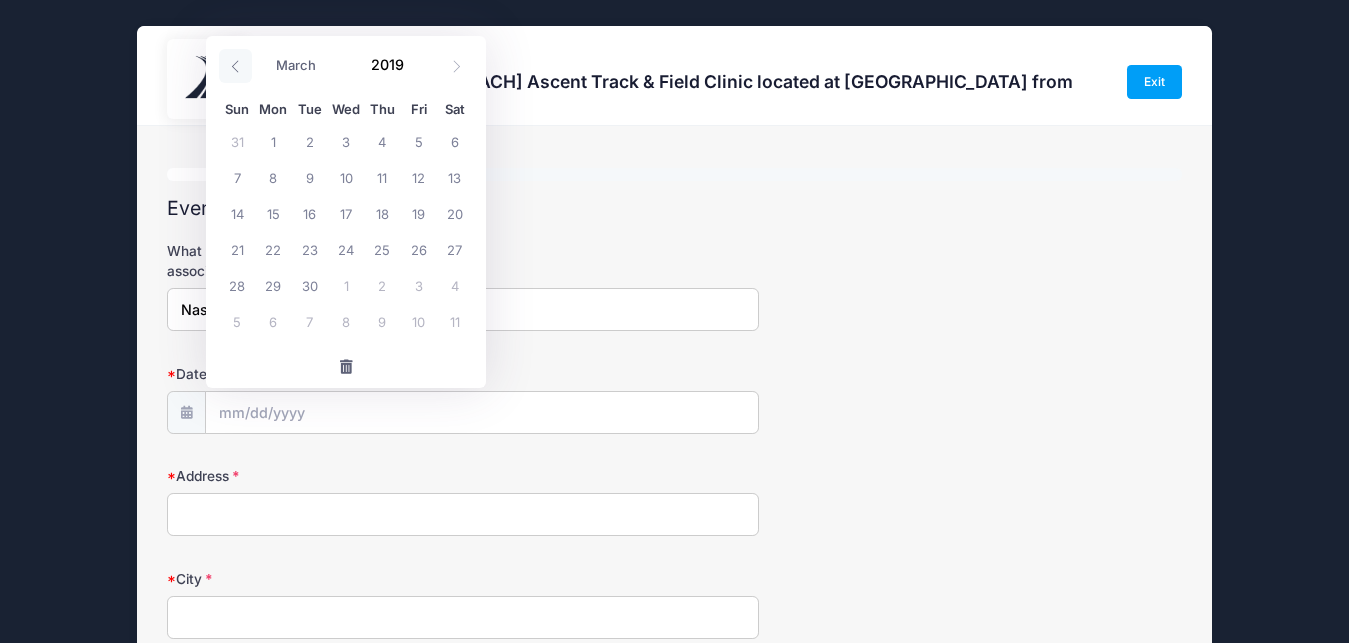 click 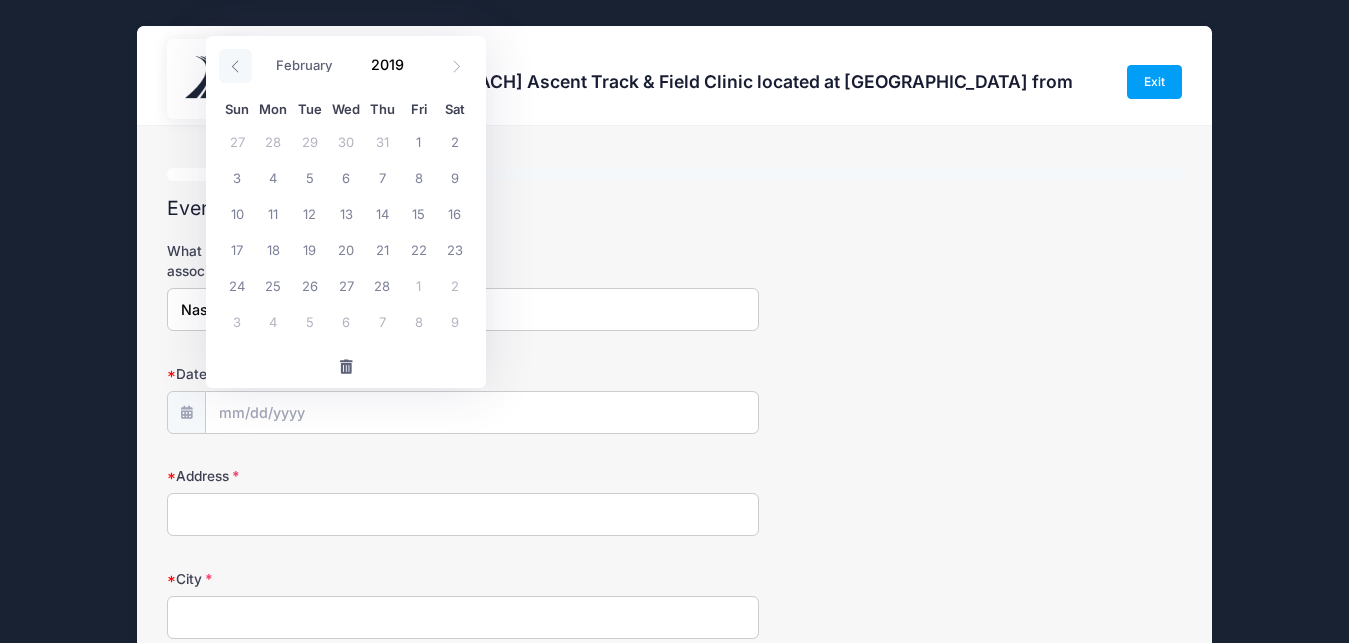 click 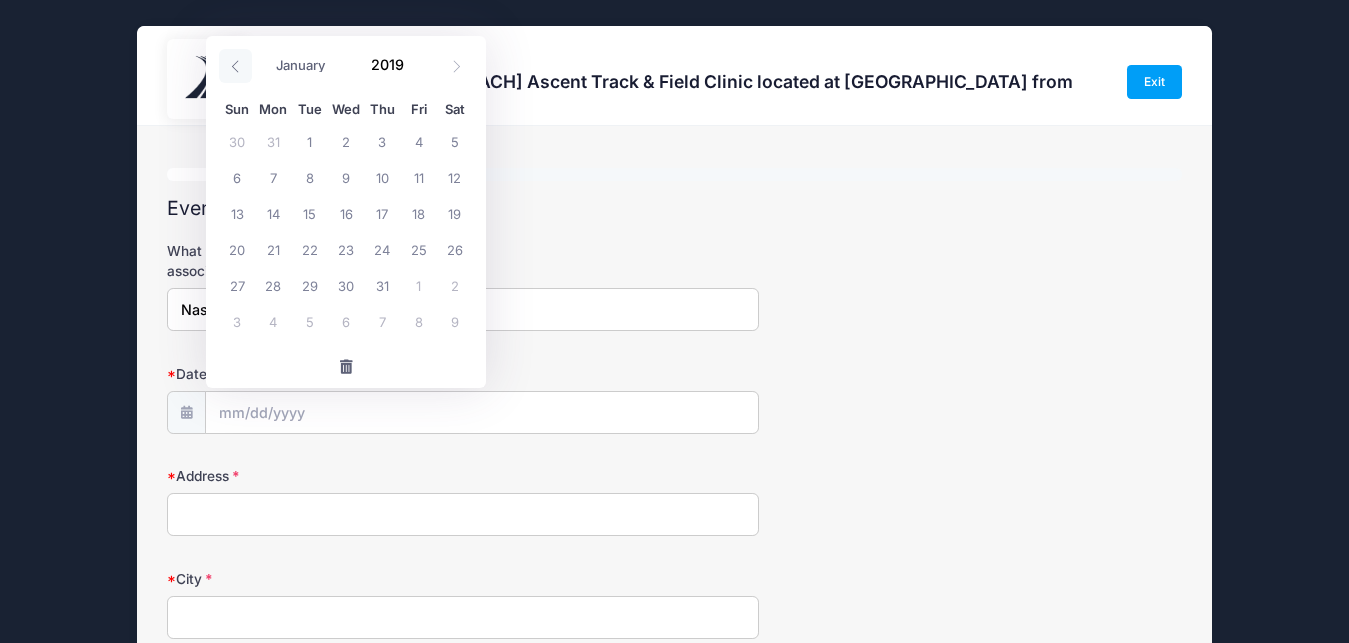 click 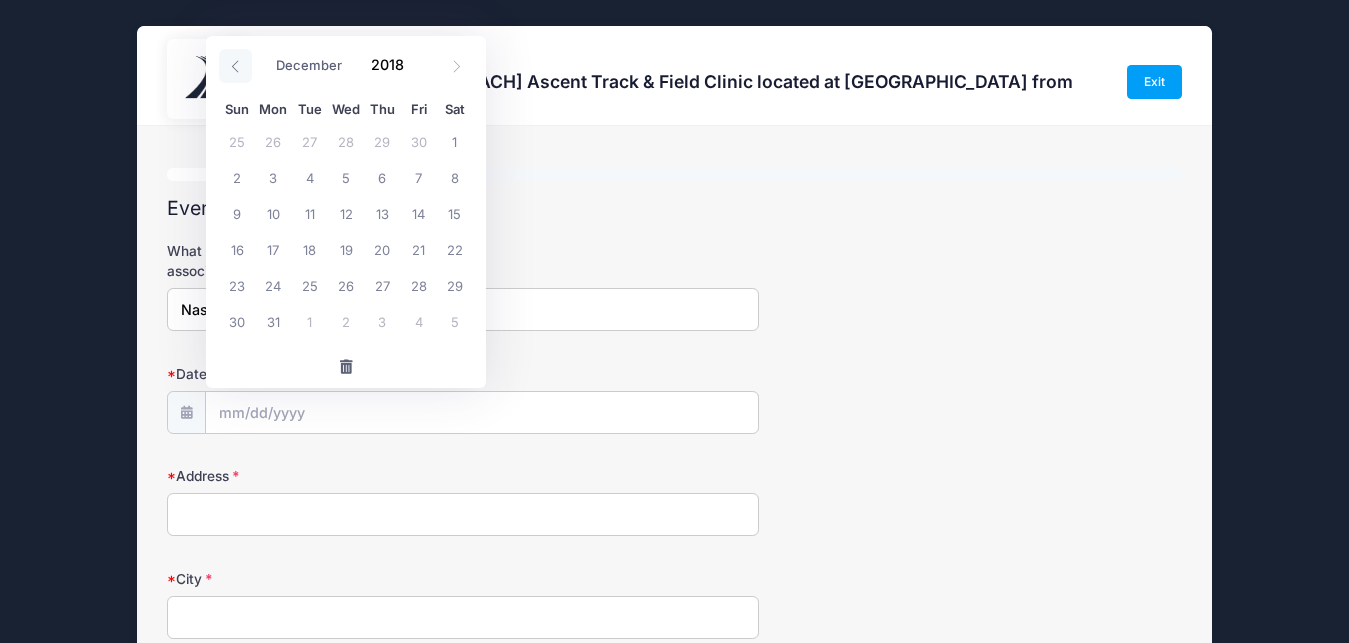 click 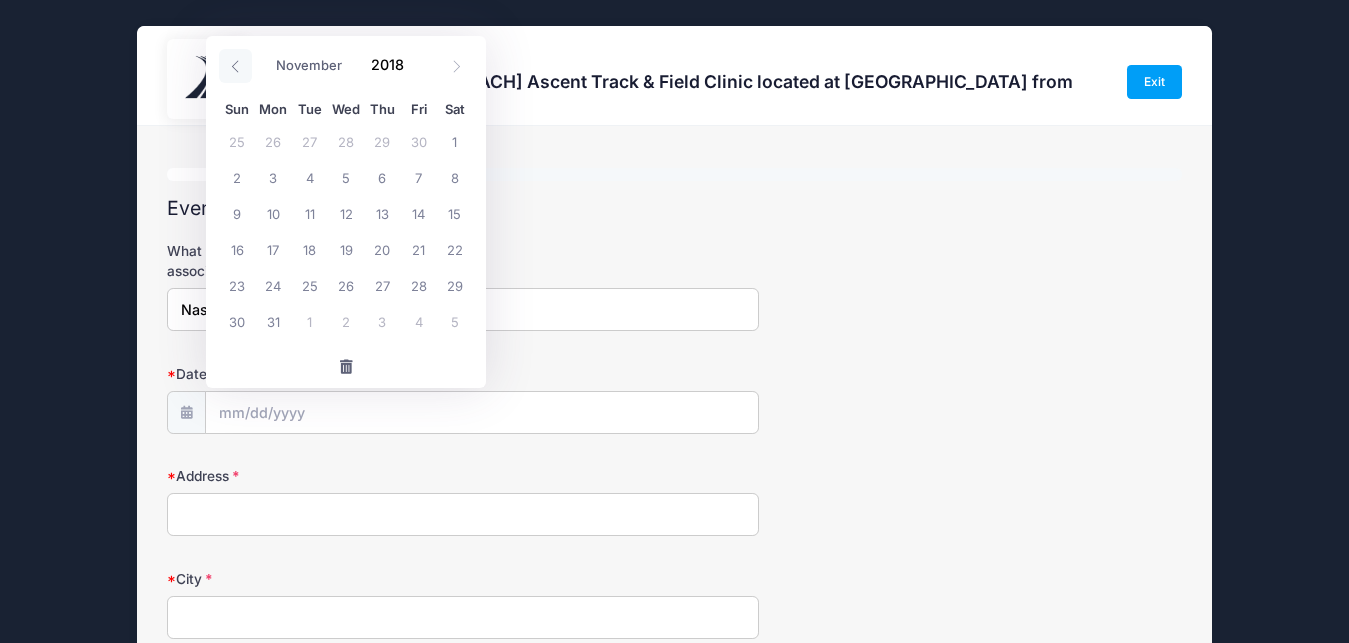 click 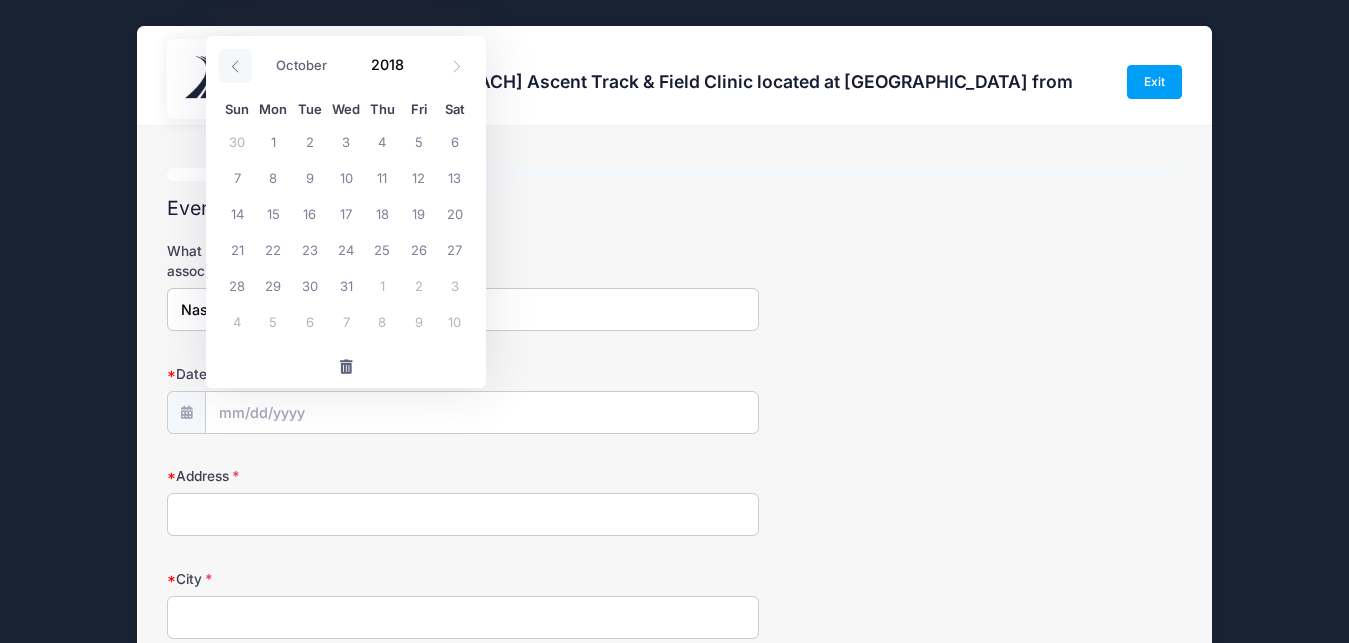 click 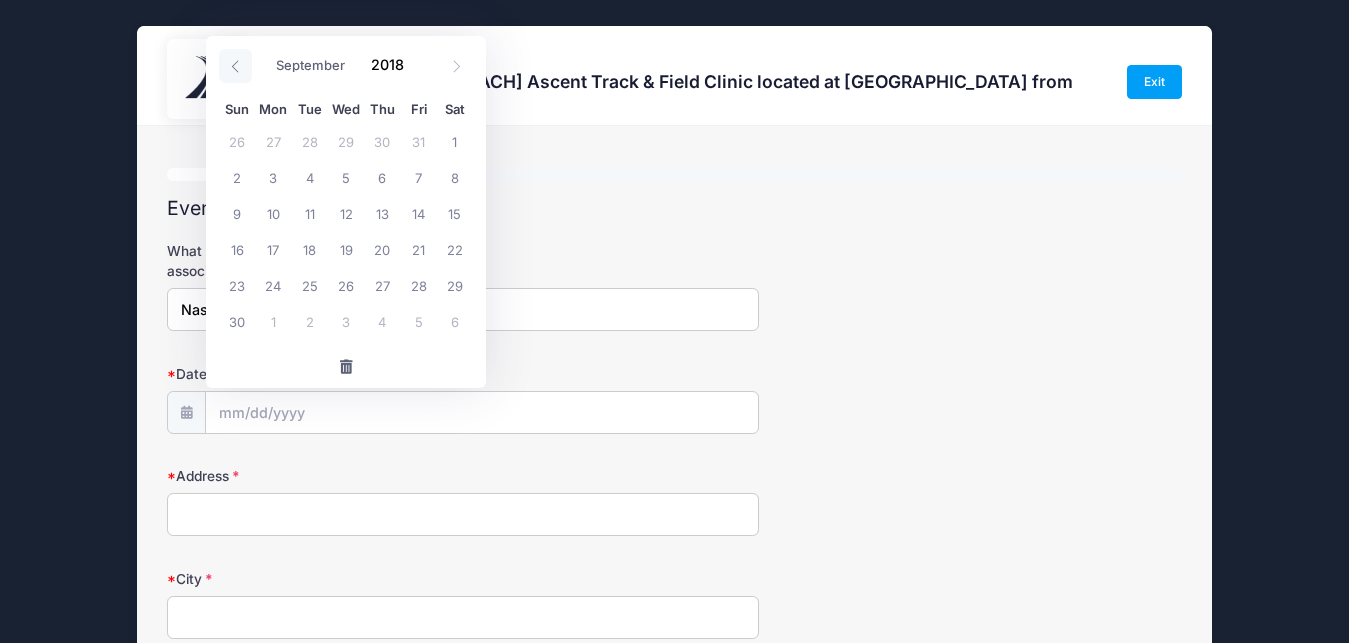 click 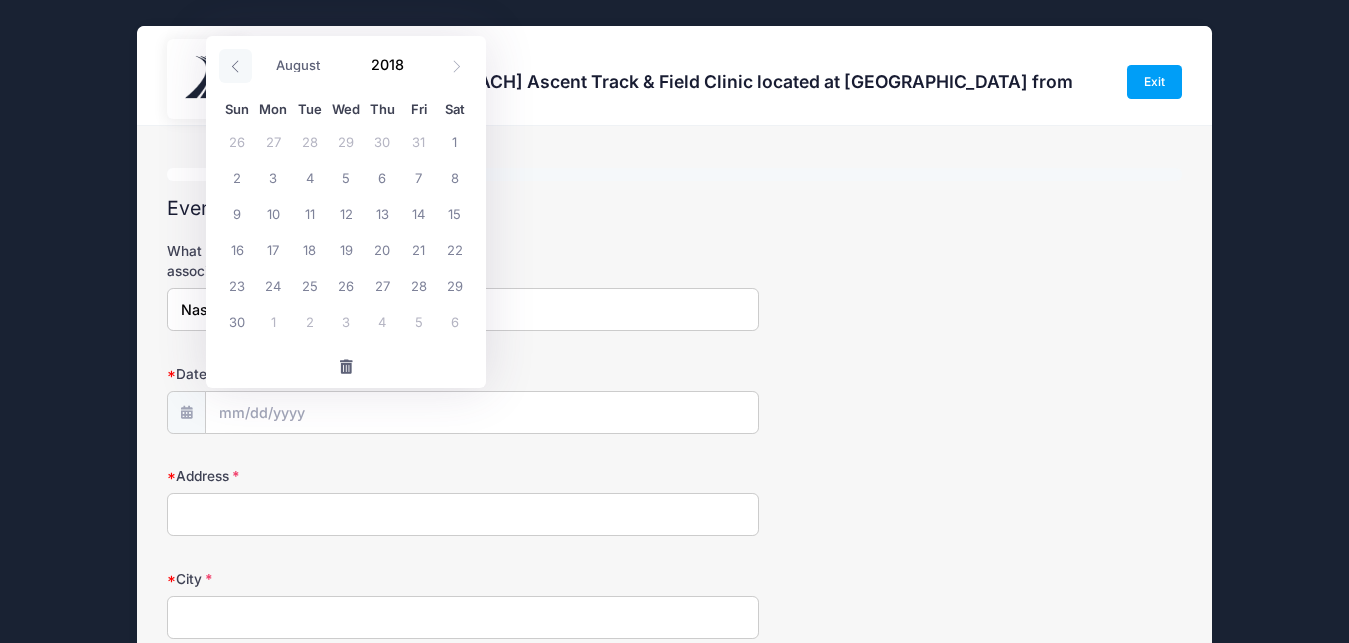 click 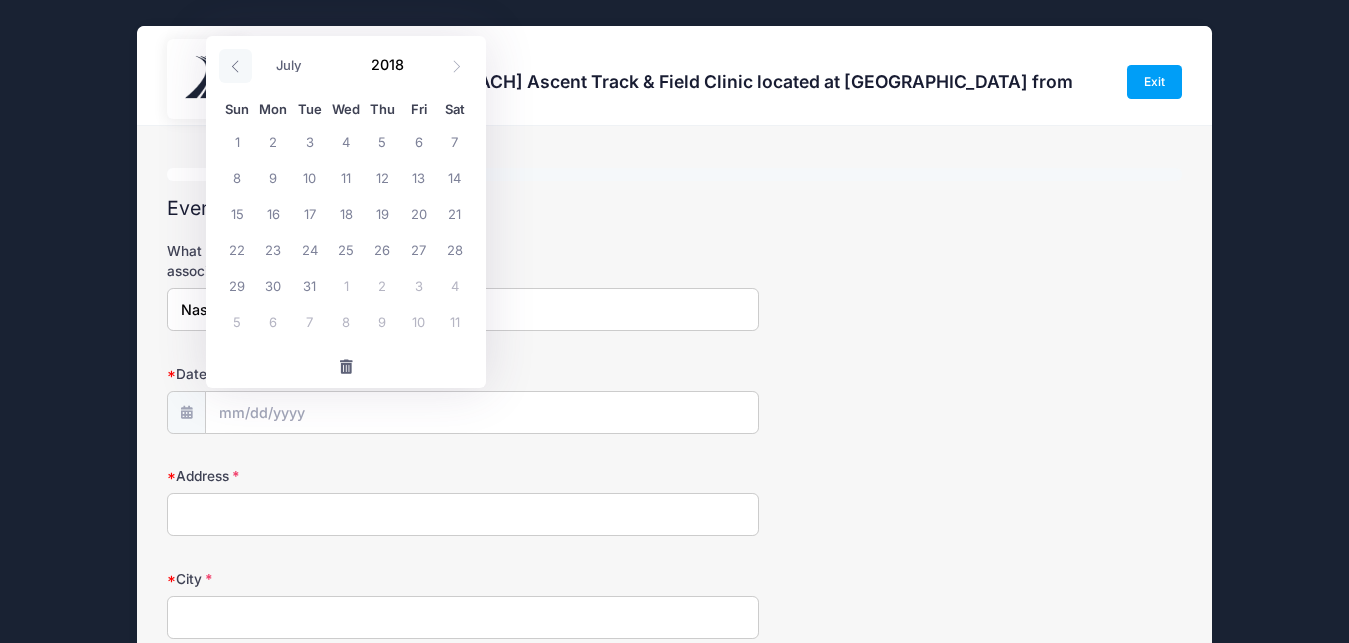 click 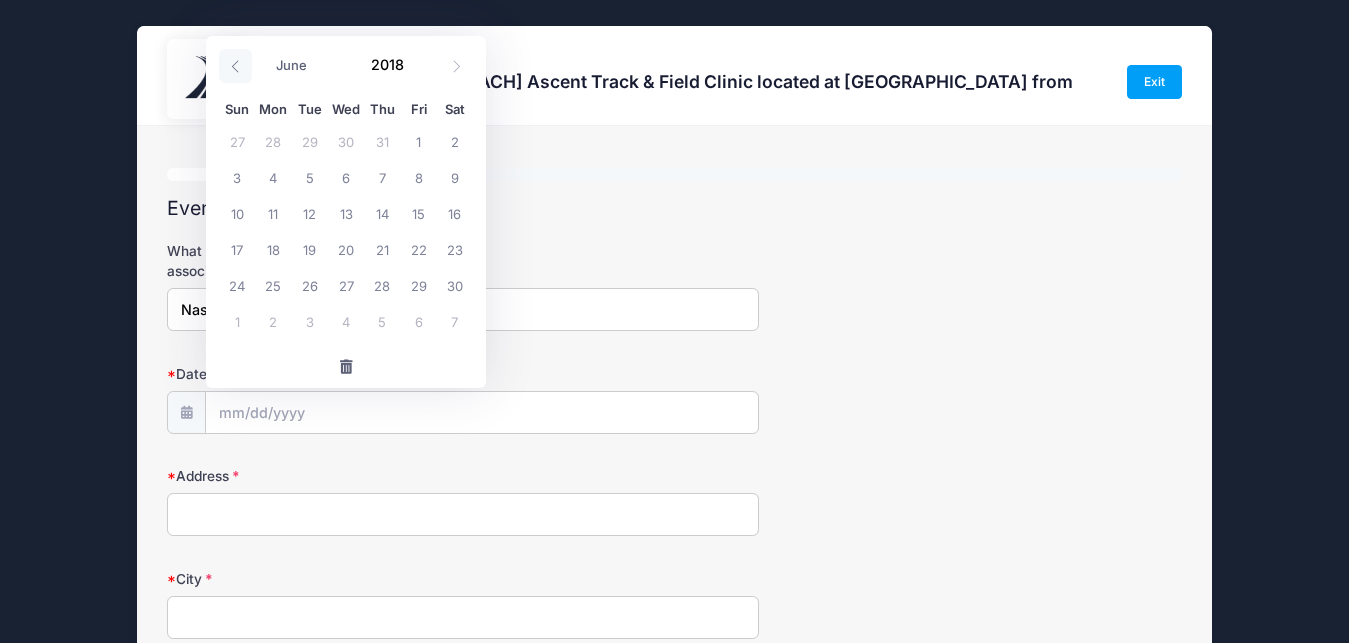 click 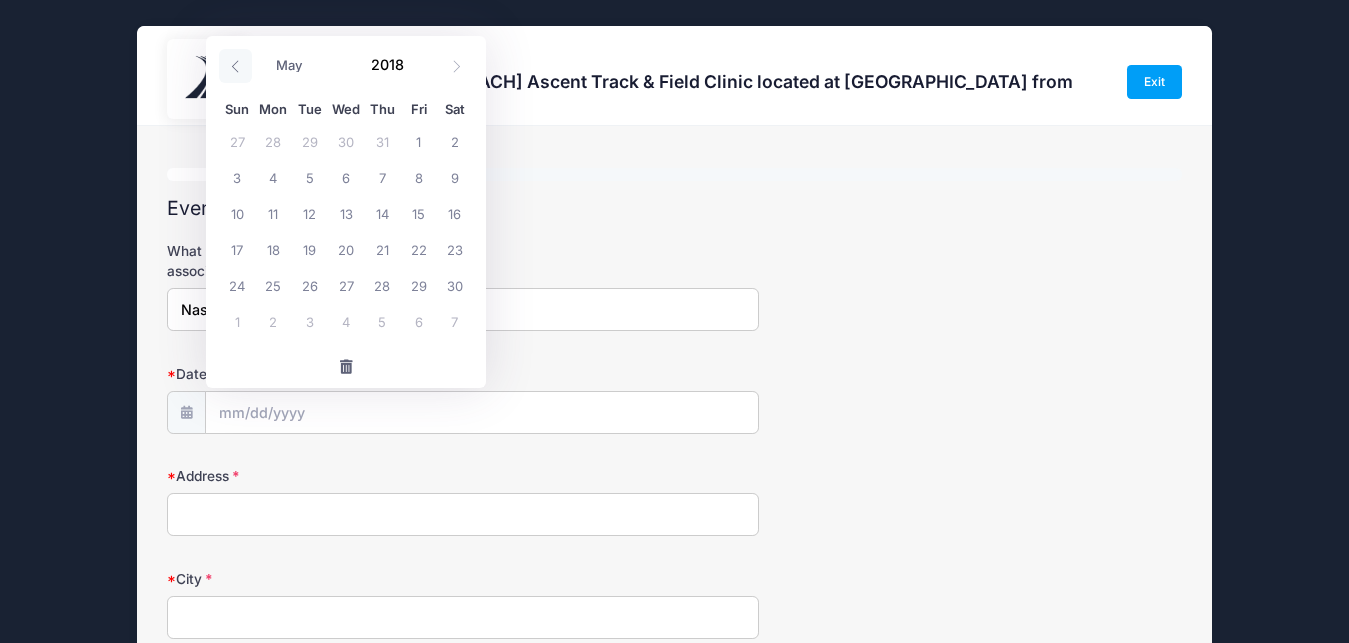 click 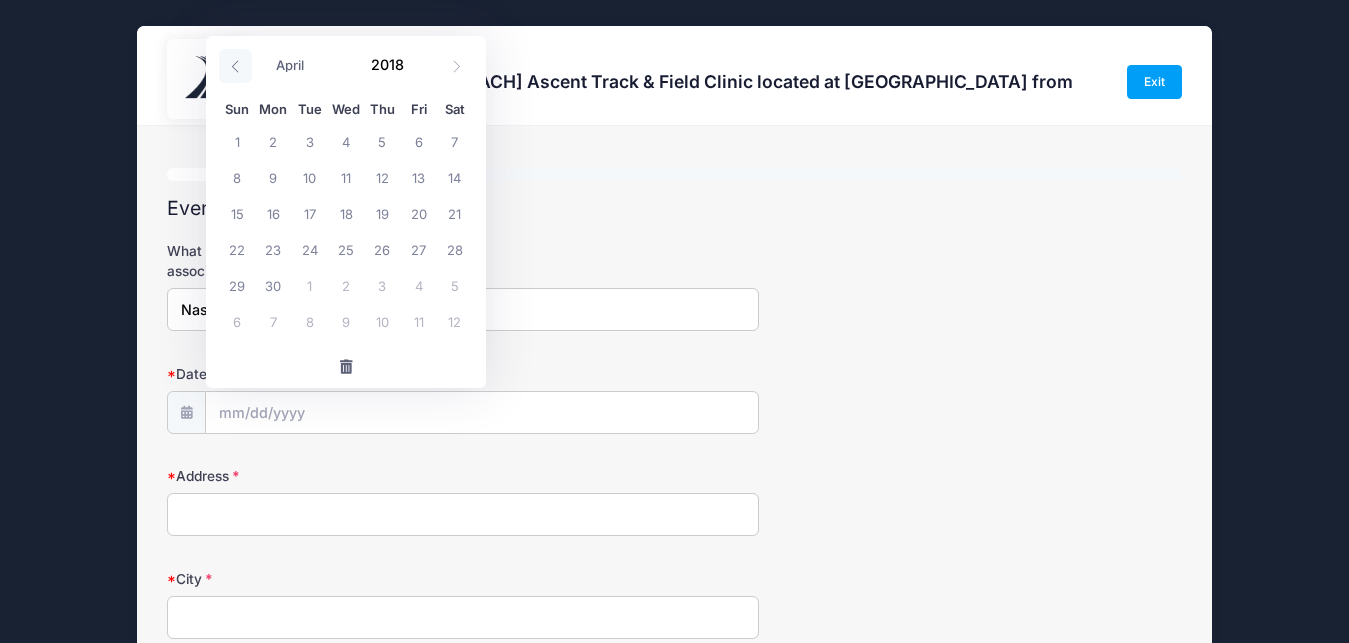 click 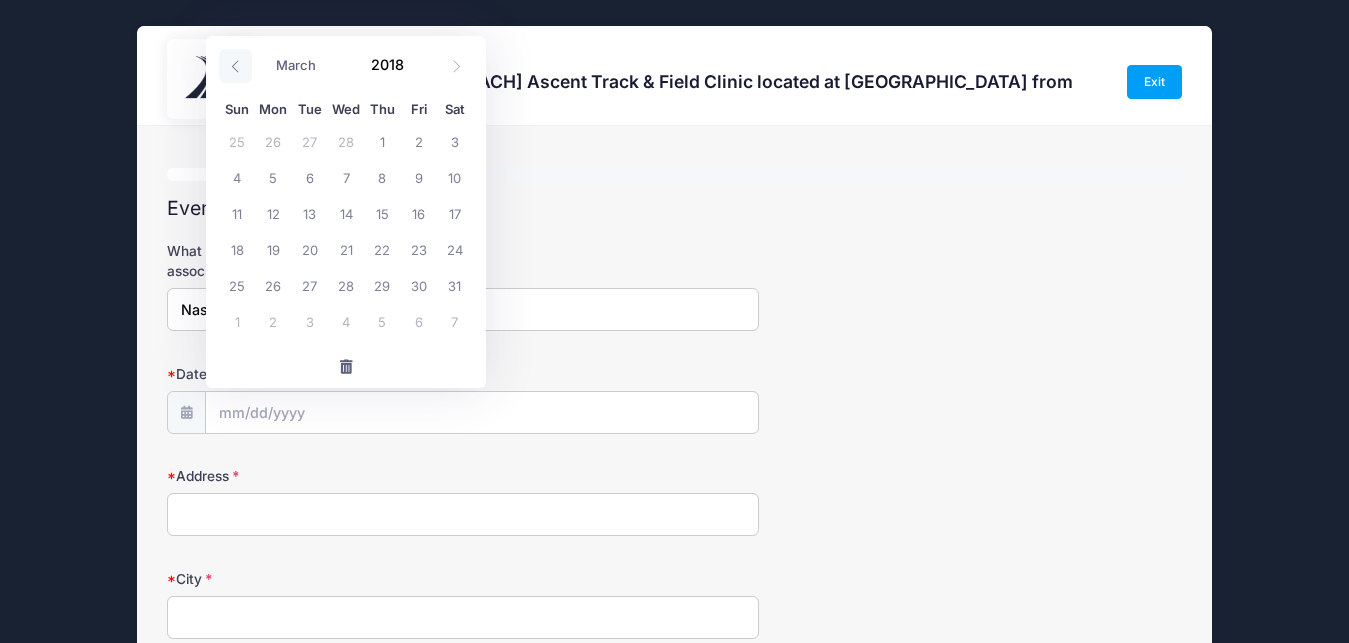 click 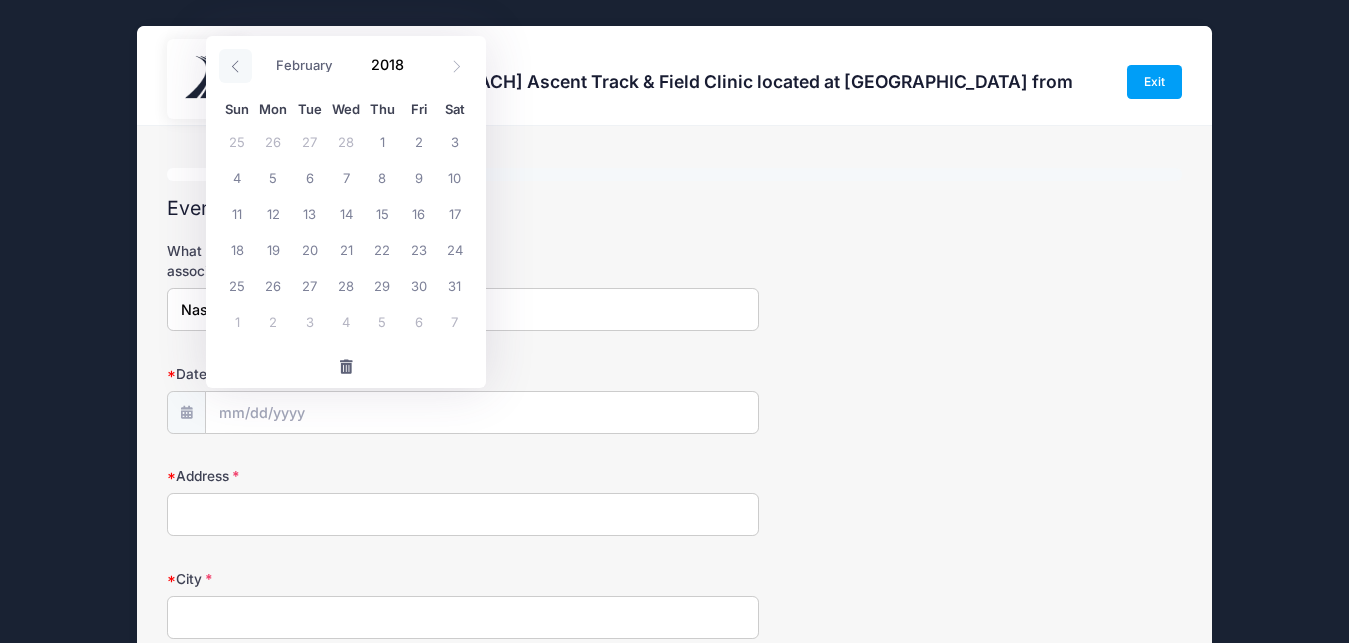 click 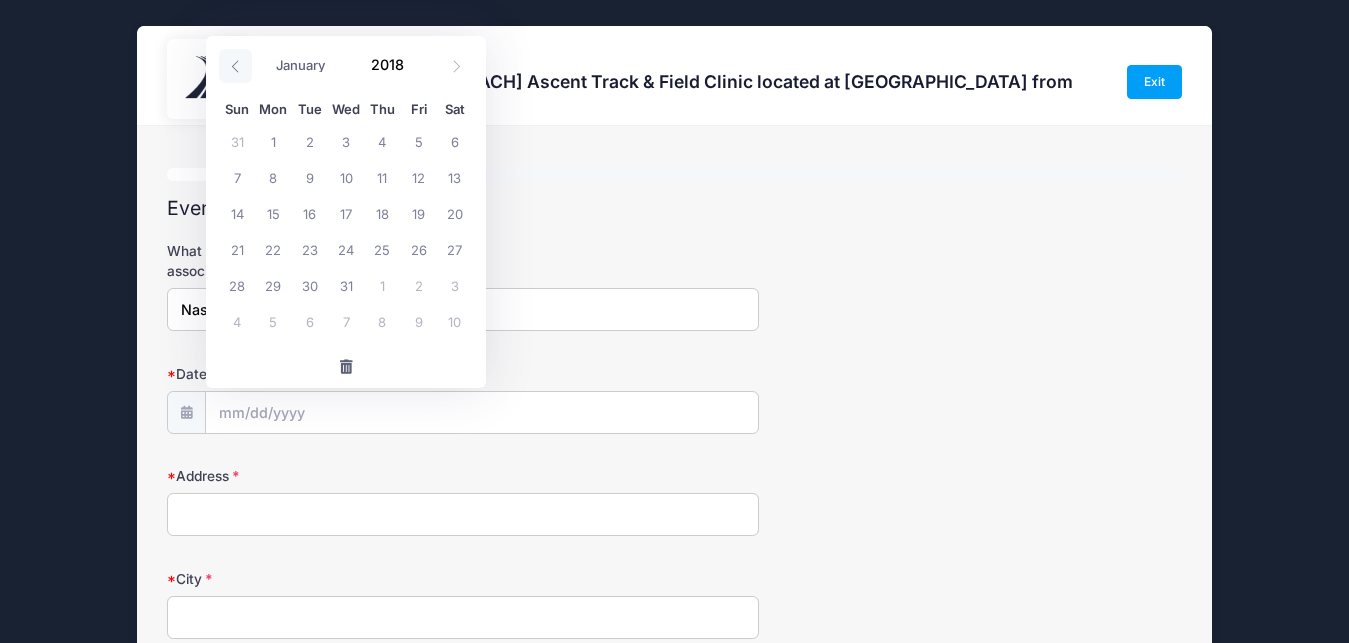 click 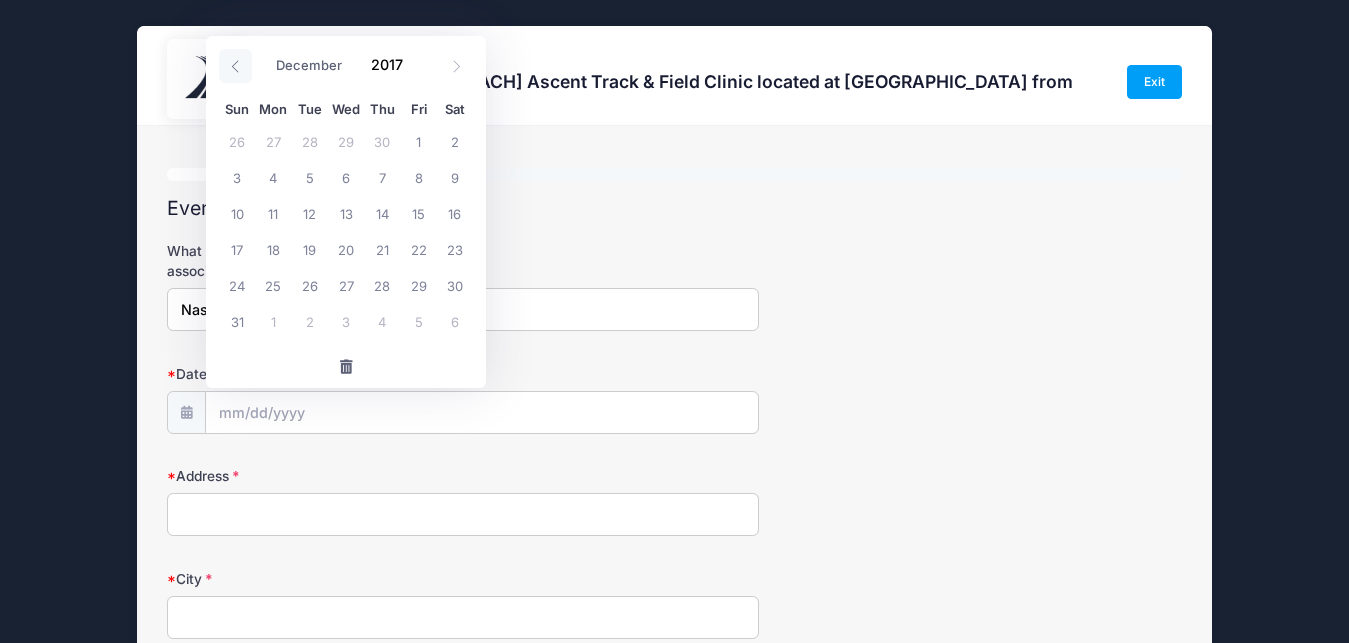 click 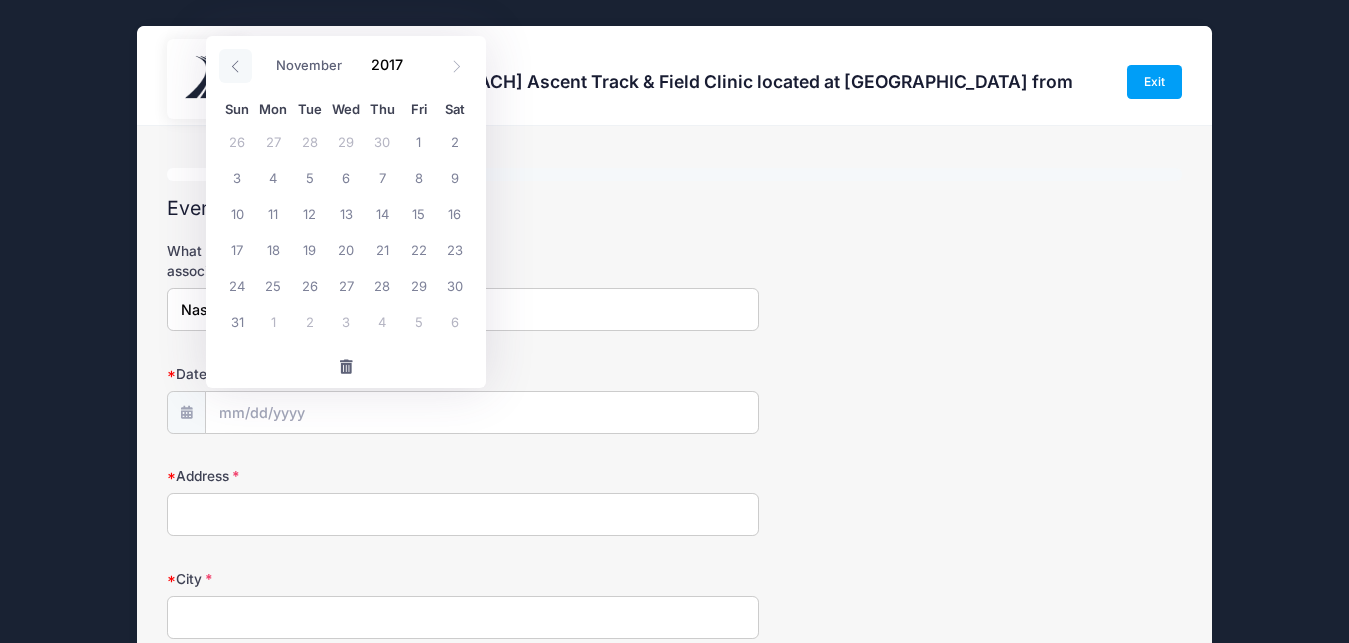 click 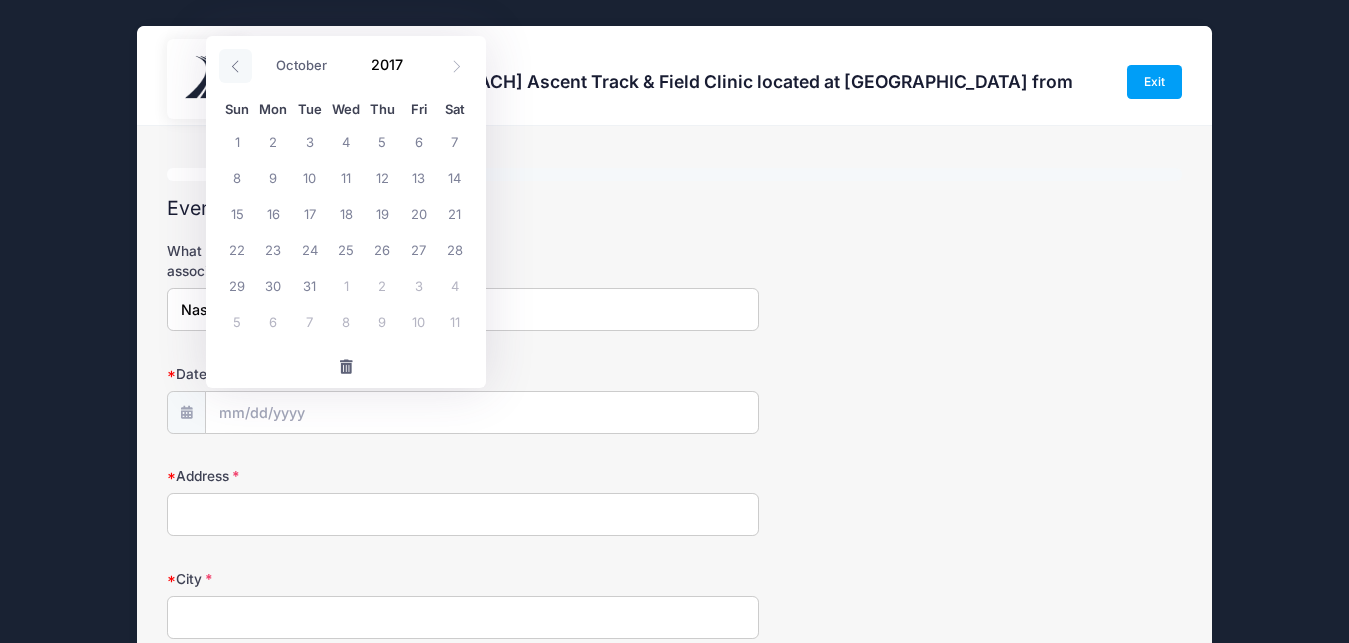 click 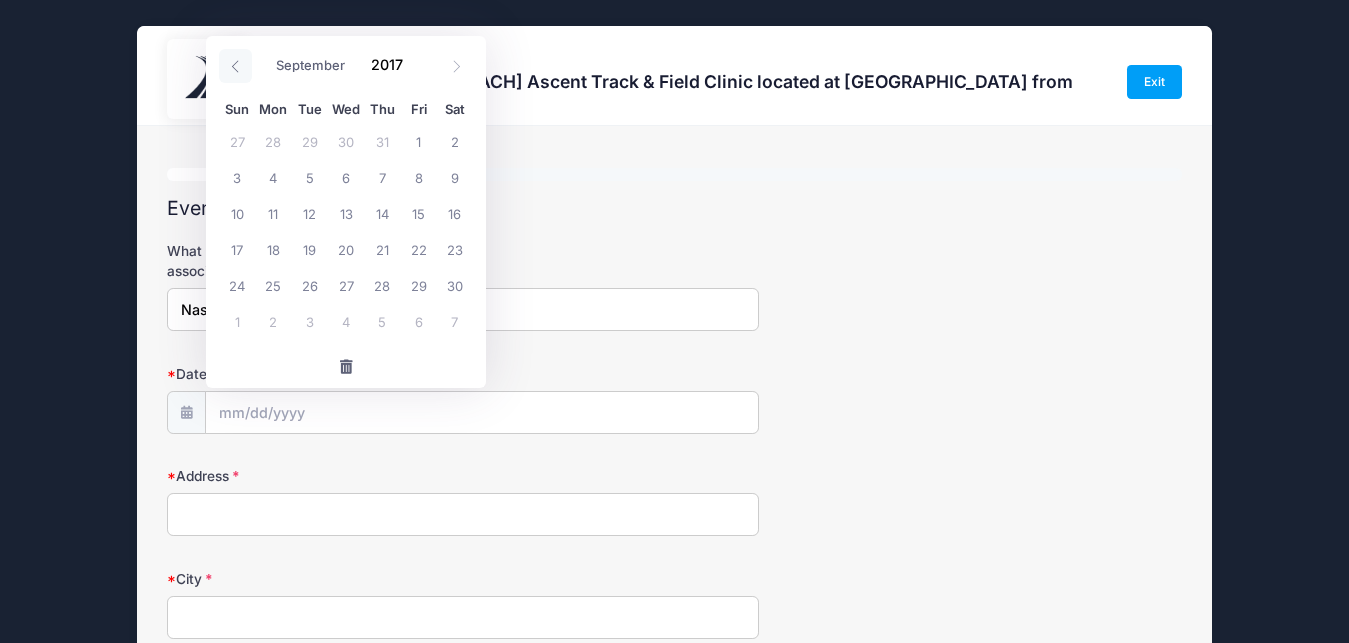 click 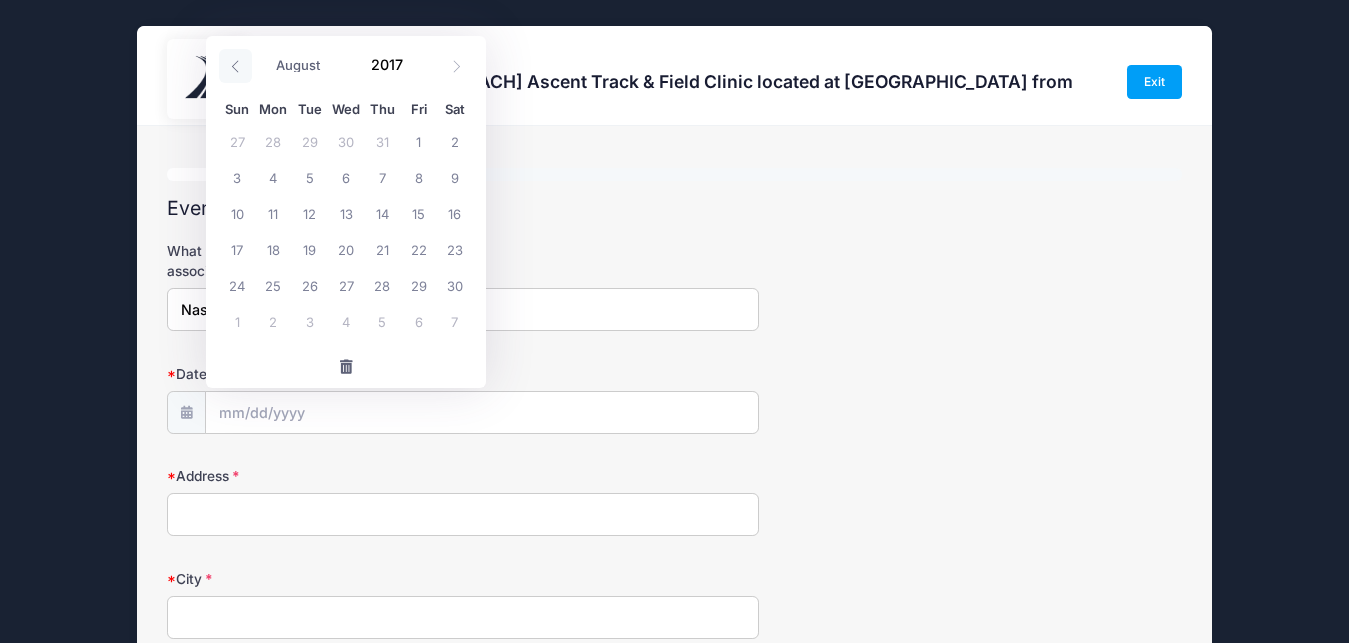 click 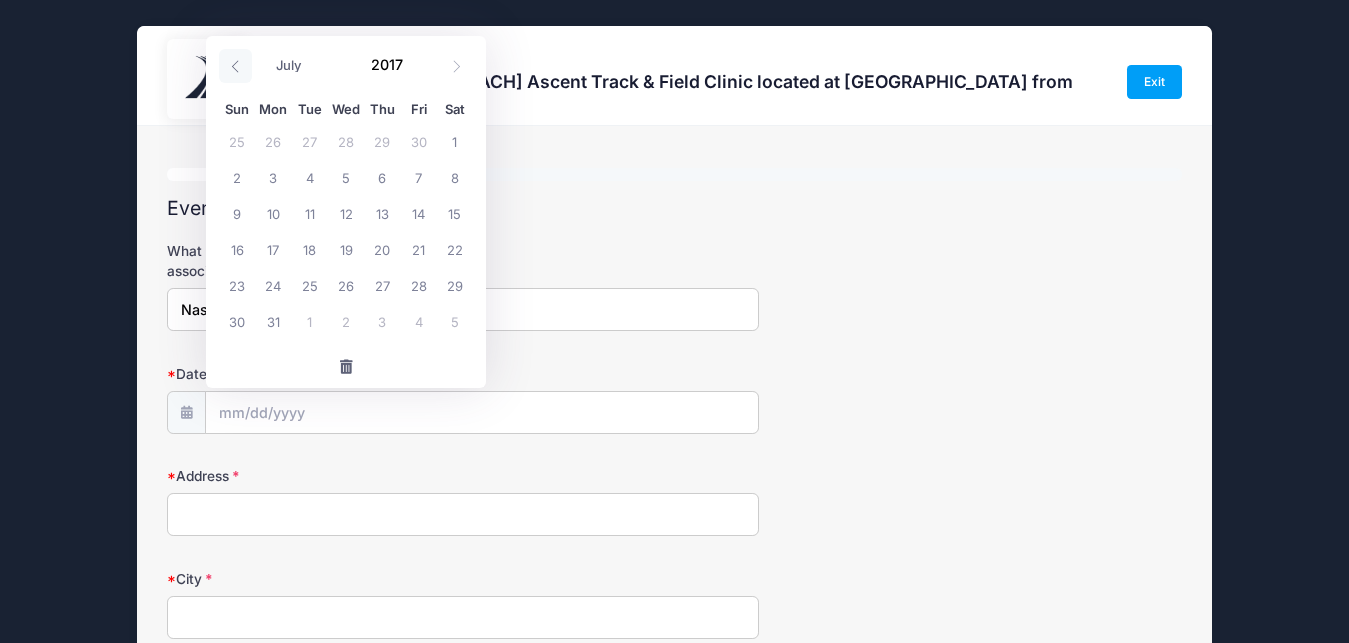 click 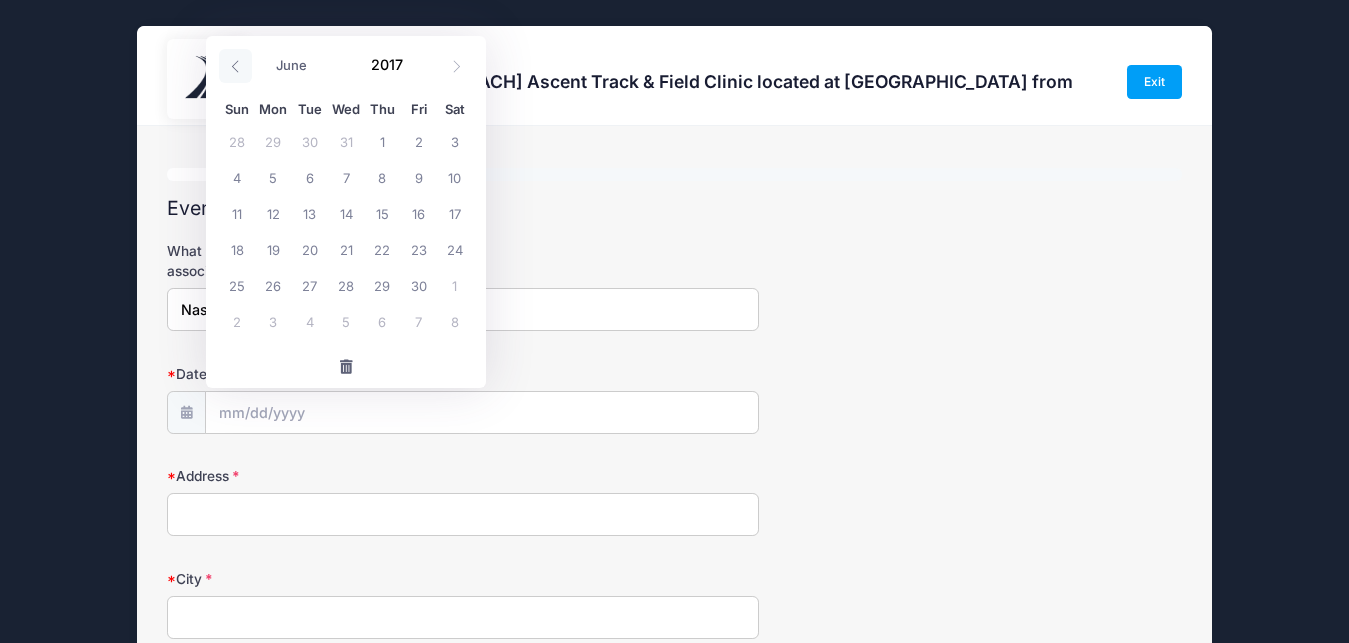 click 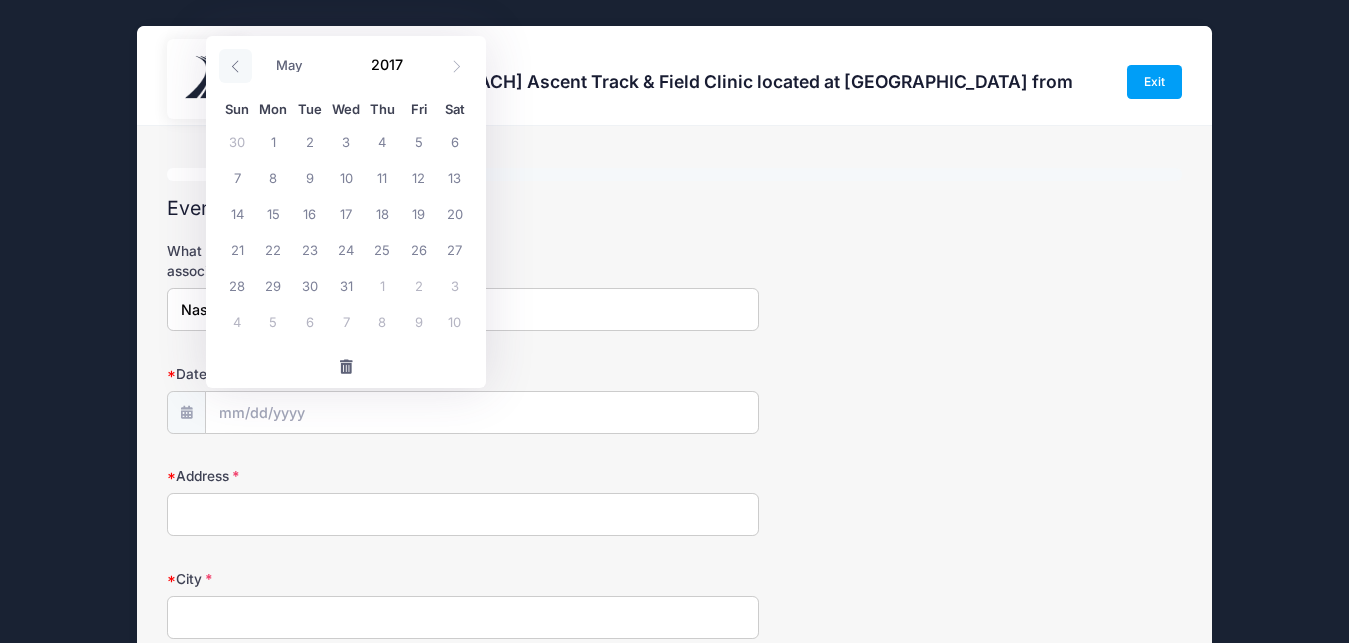 click 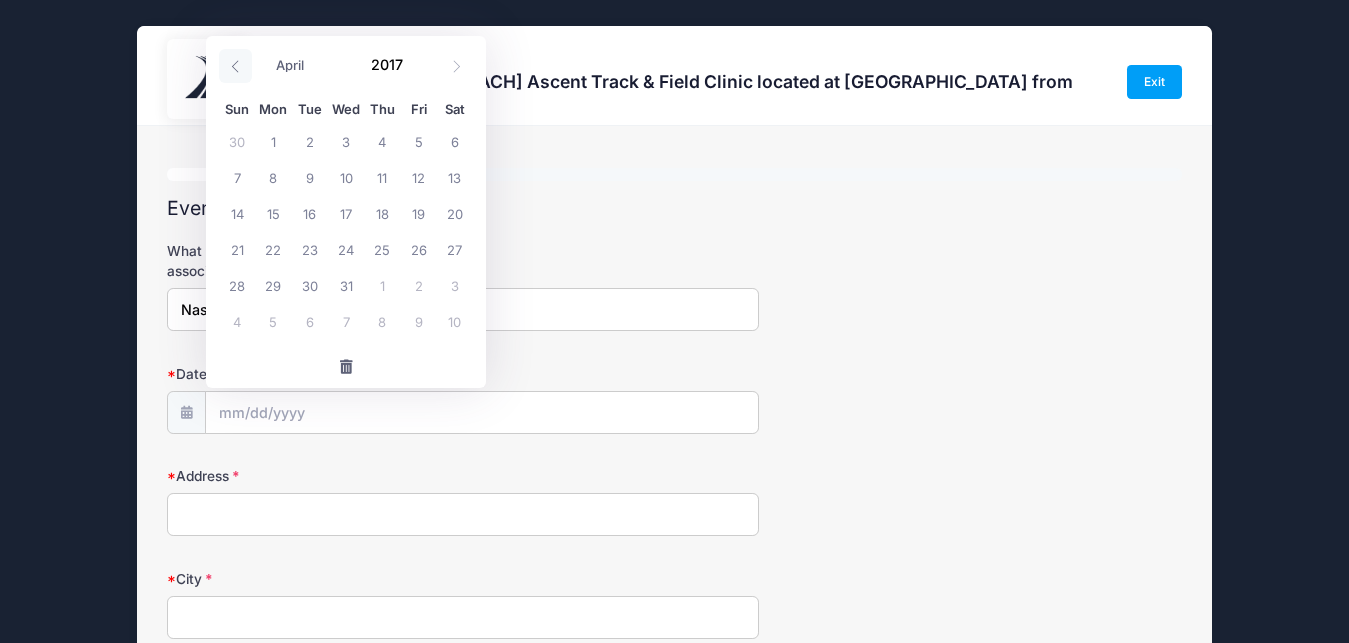 click 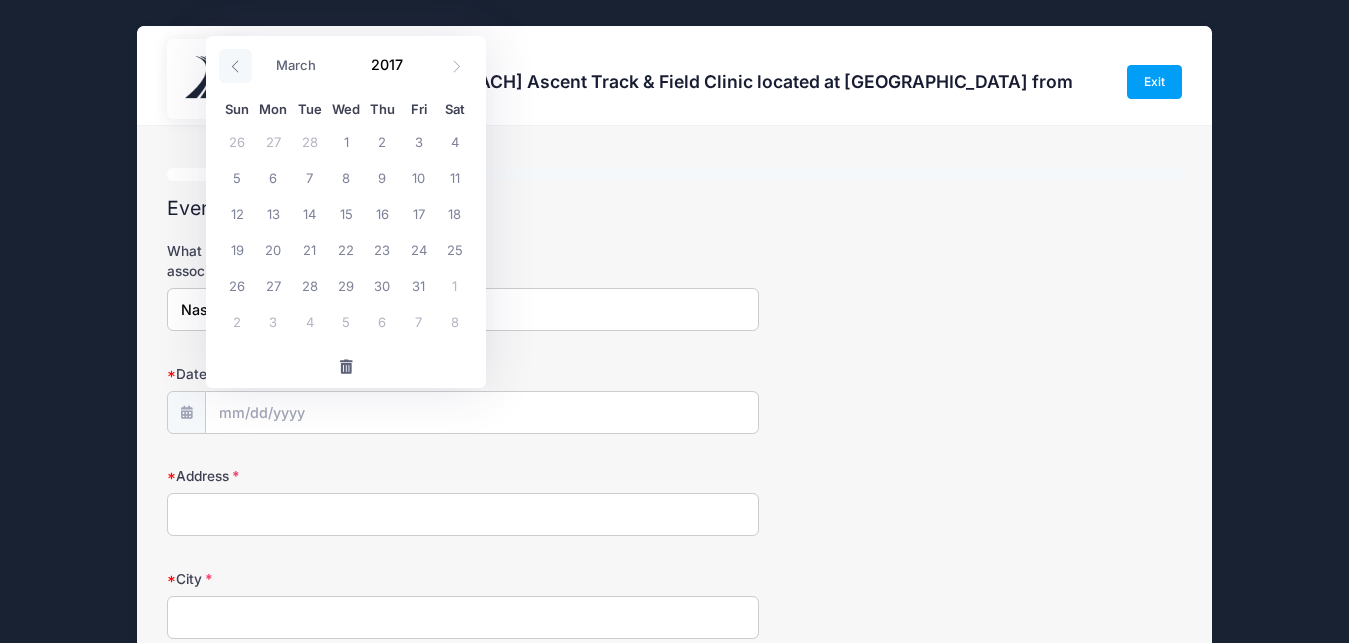 click 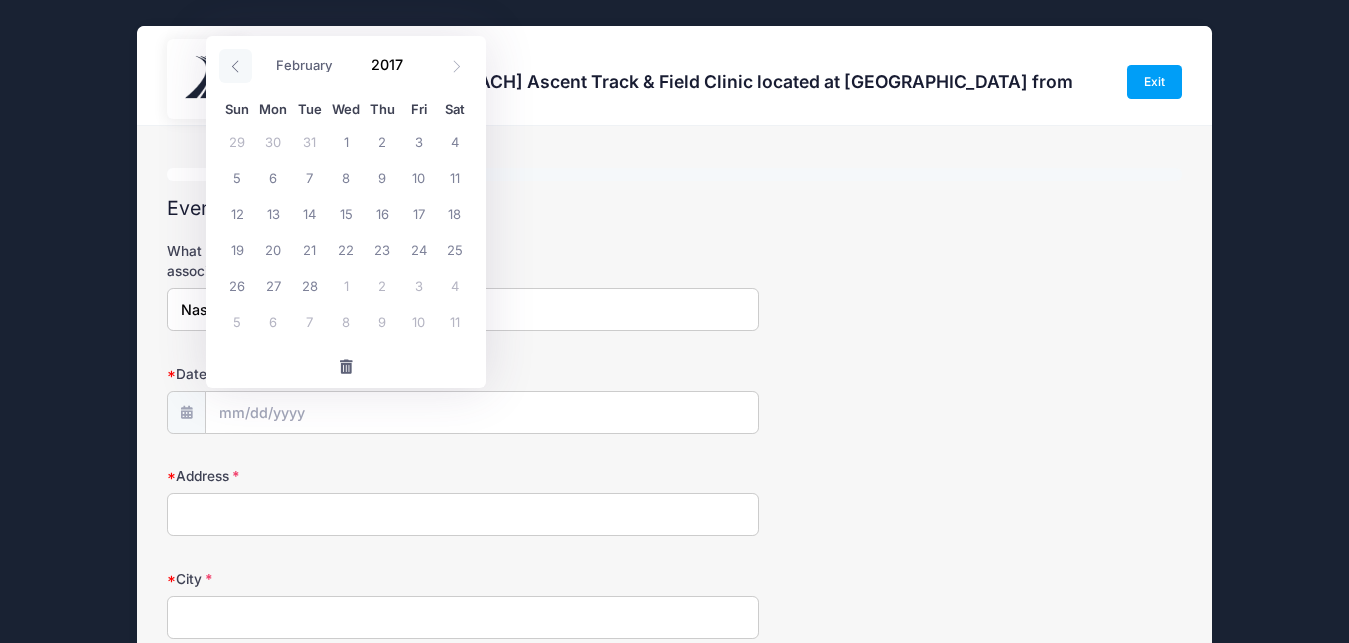 click 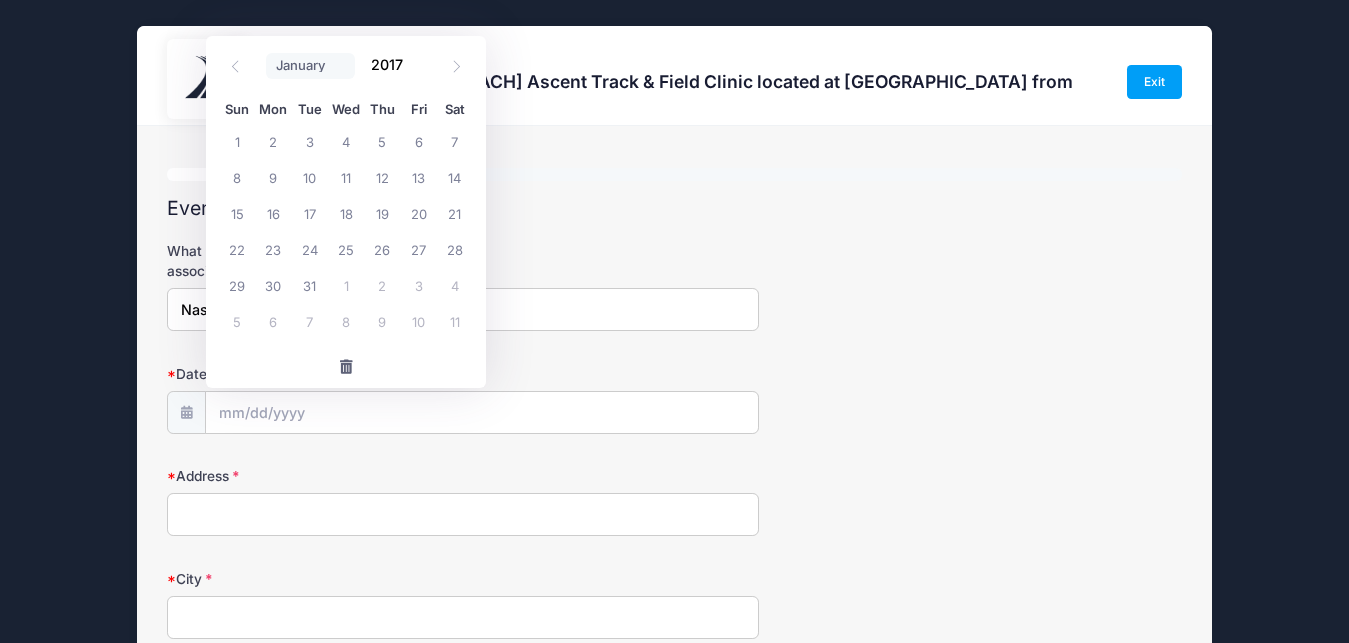 click on "January February March April May June July August September October November December" at bounding box center (310, 66) 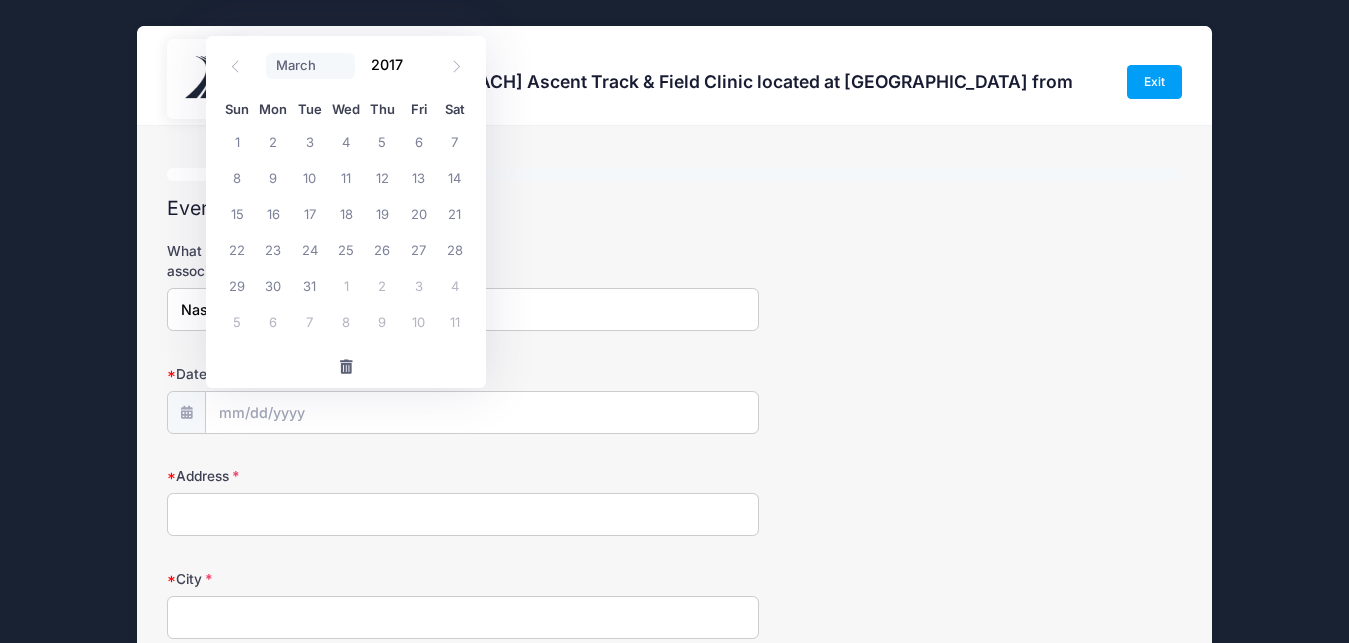 click on "March" at bounding box center (0, 0) 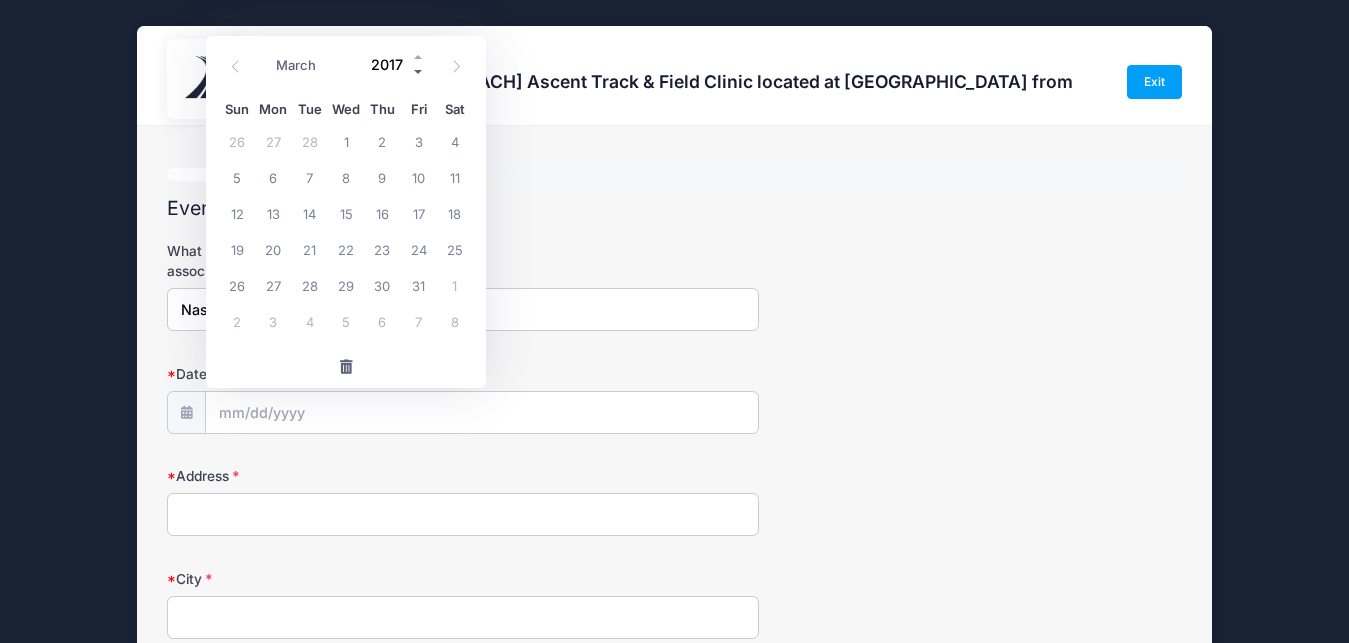 click at bounding box center [419, 72] 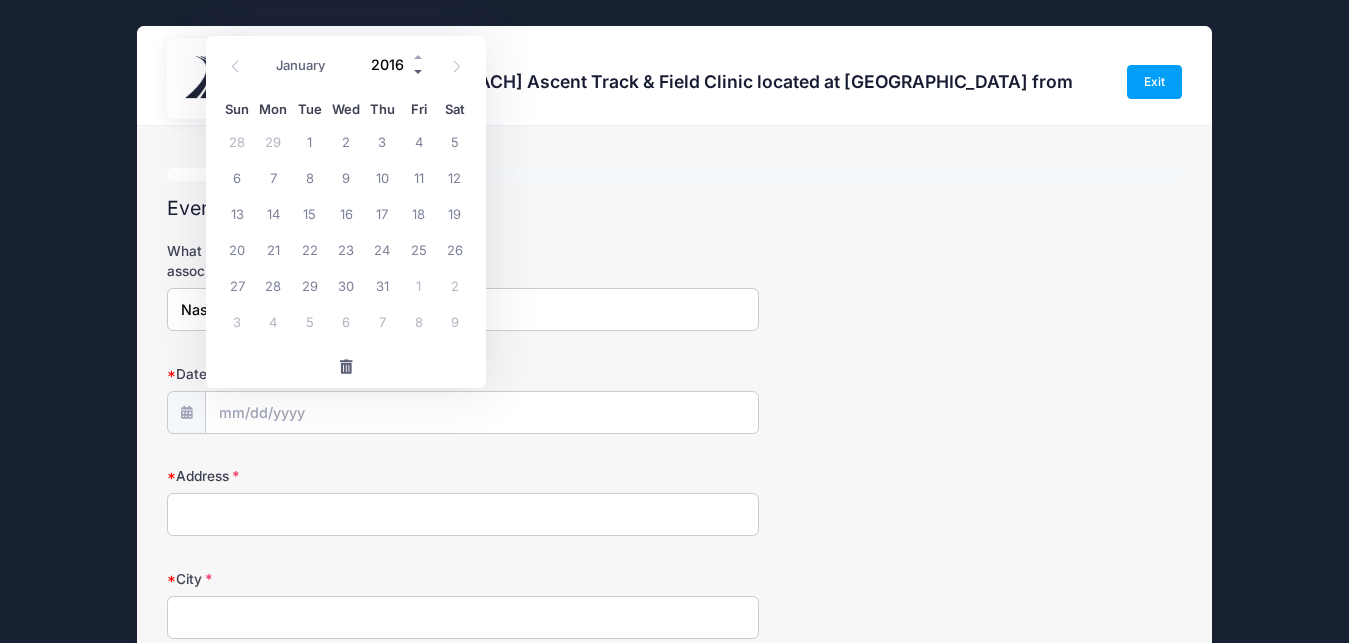 click at bounding box center [419, 72] 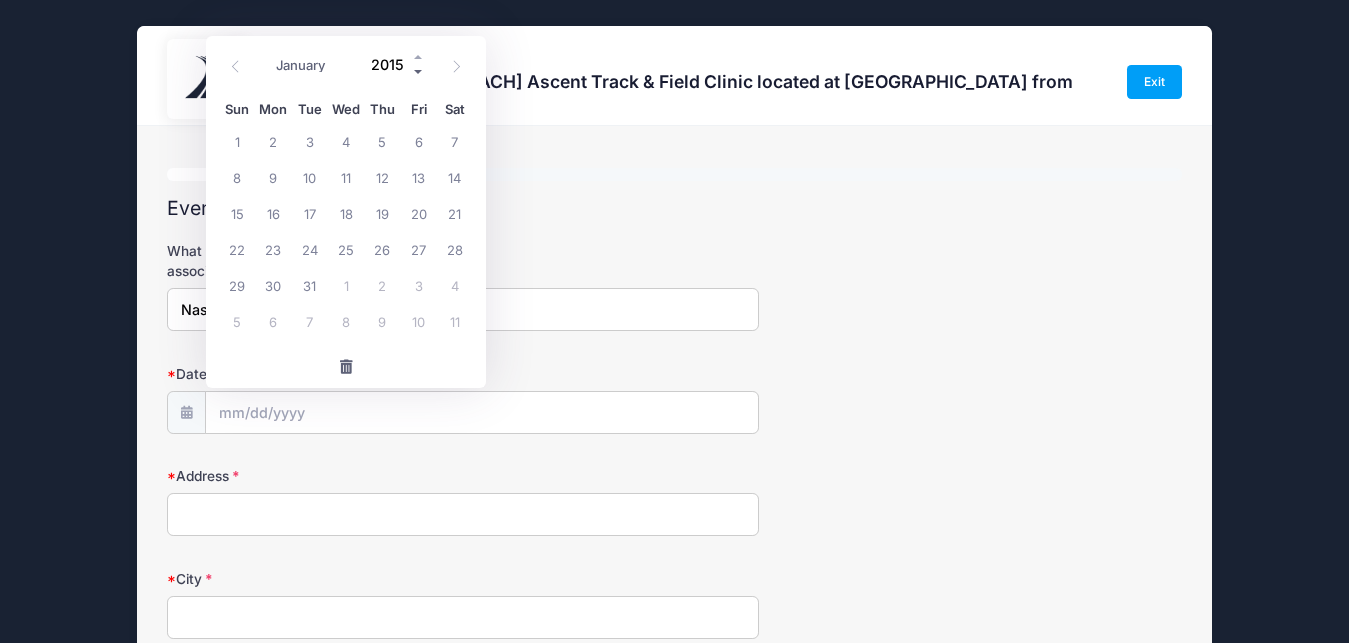 click at bounding box center [419, 72] 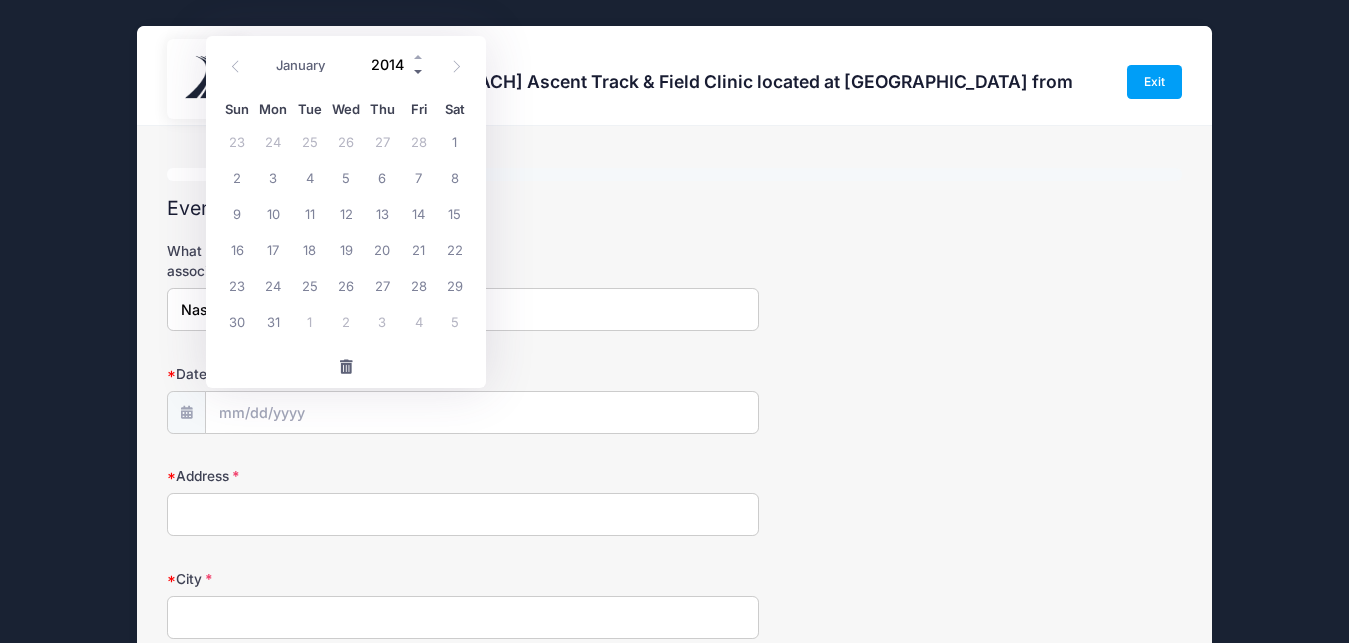 click at bounding box center [419, 72] 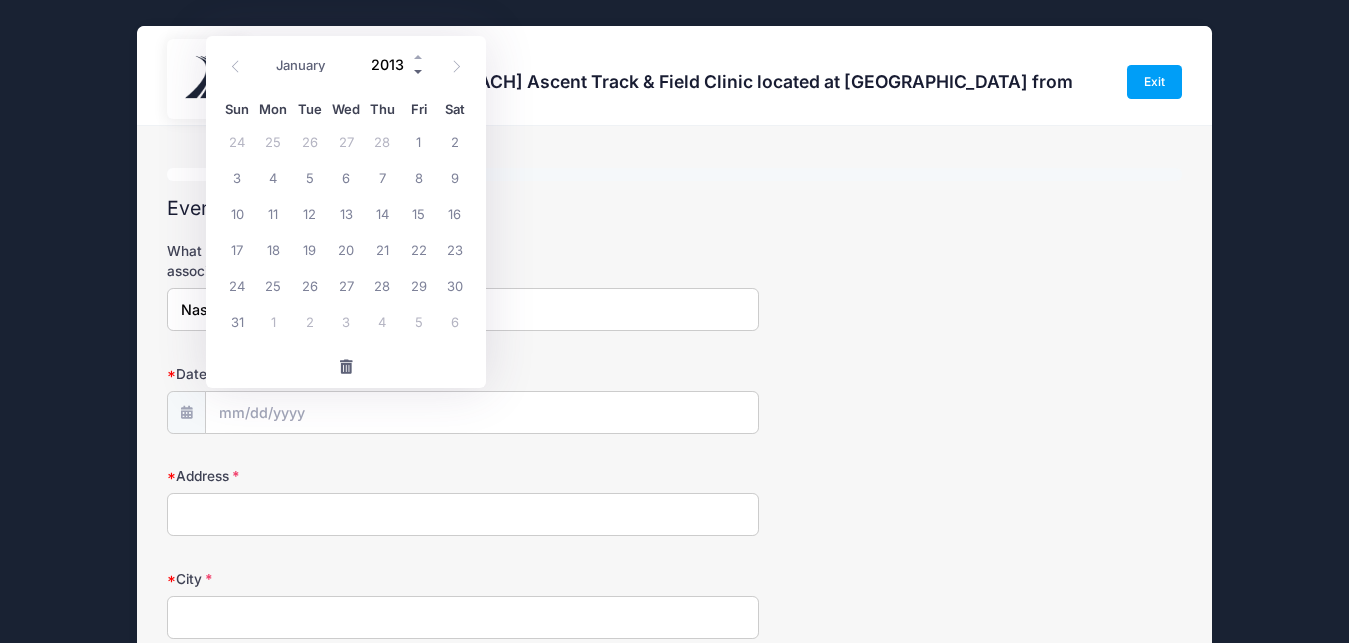 click at bounding box center [419, 72] 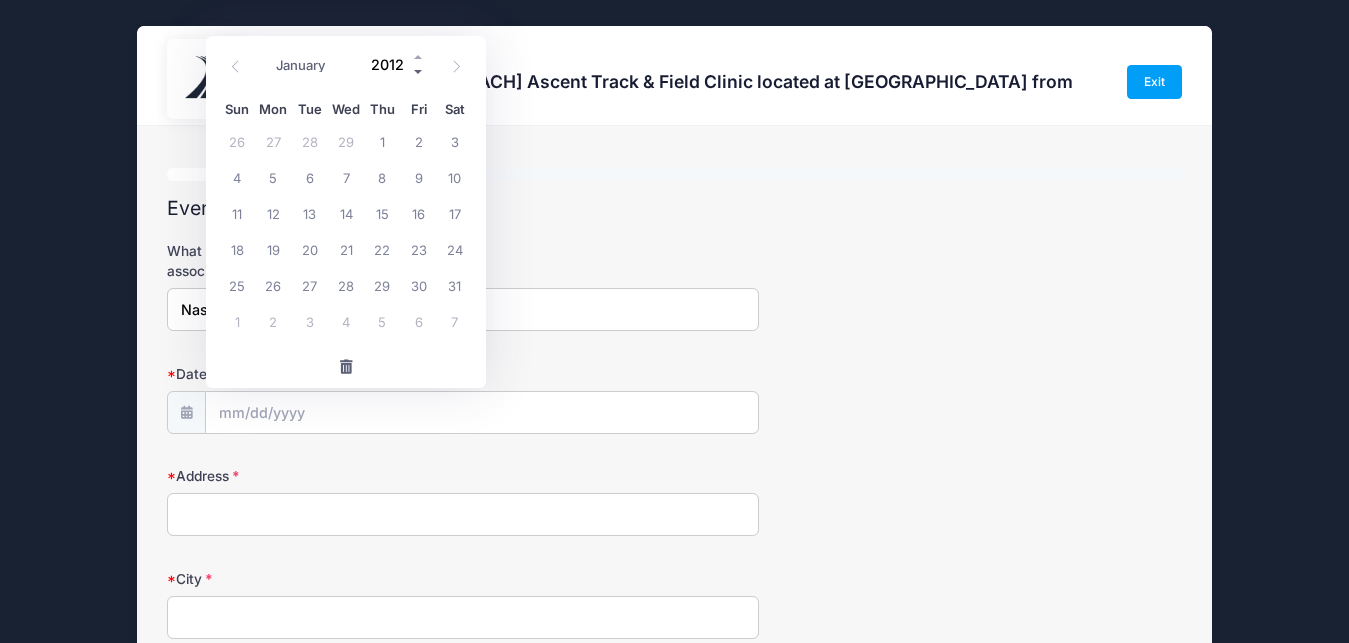 click at bounding box center (419, 72) 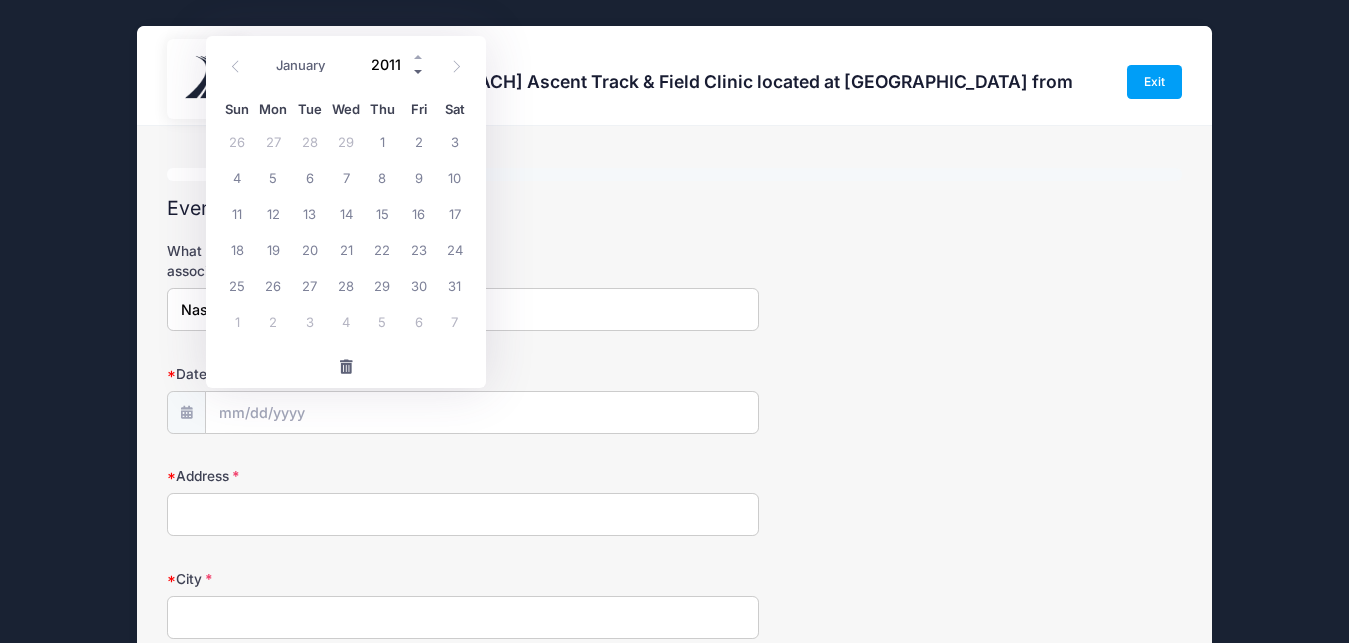 click at bounding box center [419, 72] 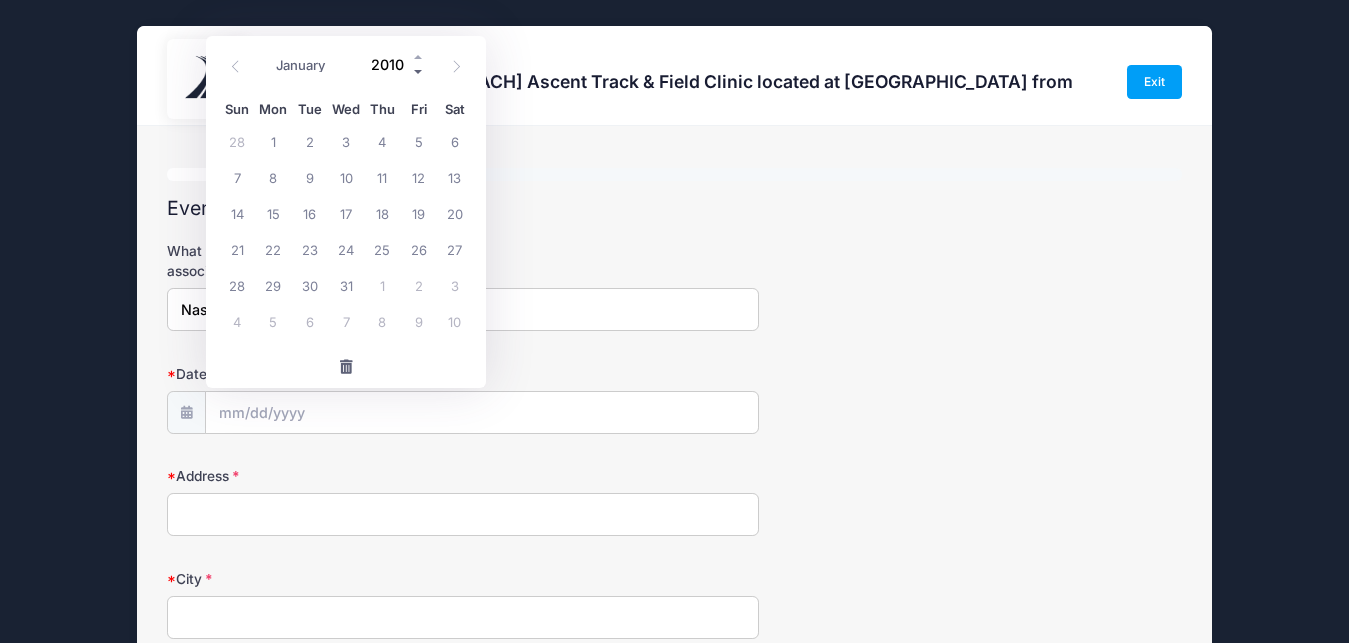 click at bounding box center [419, 72] 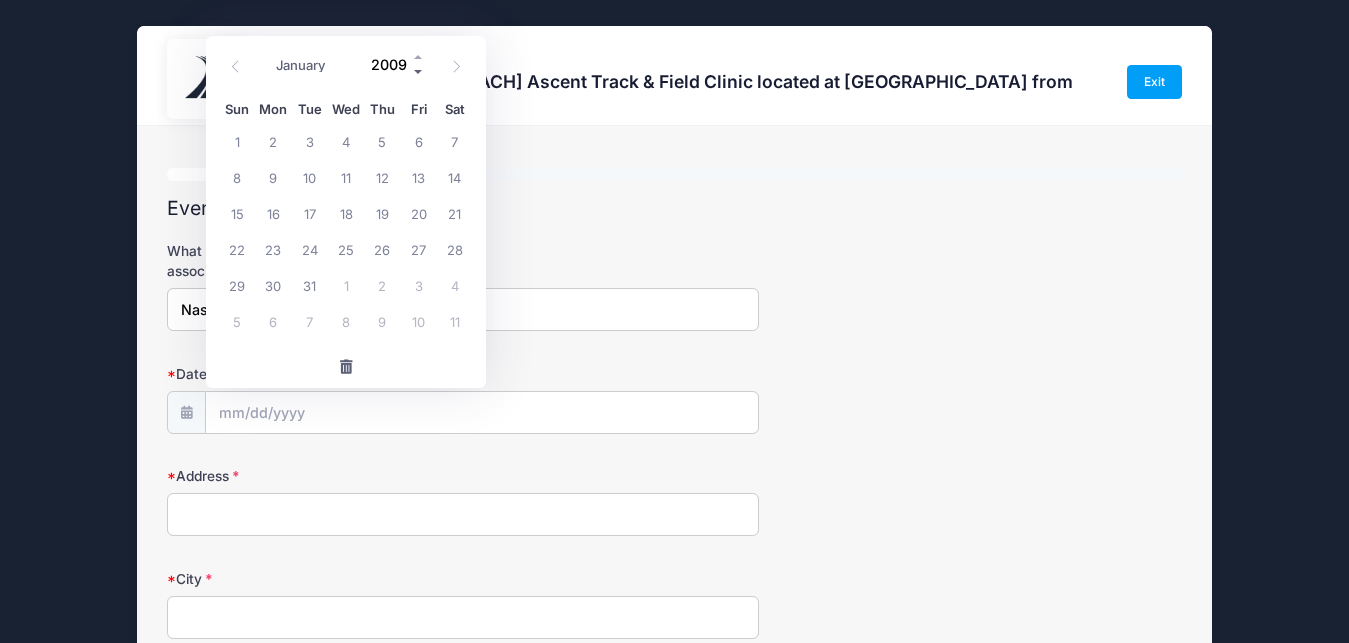 click at bounding box center (419, 72) 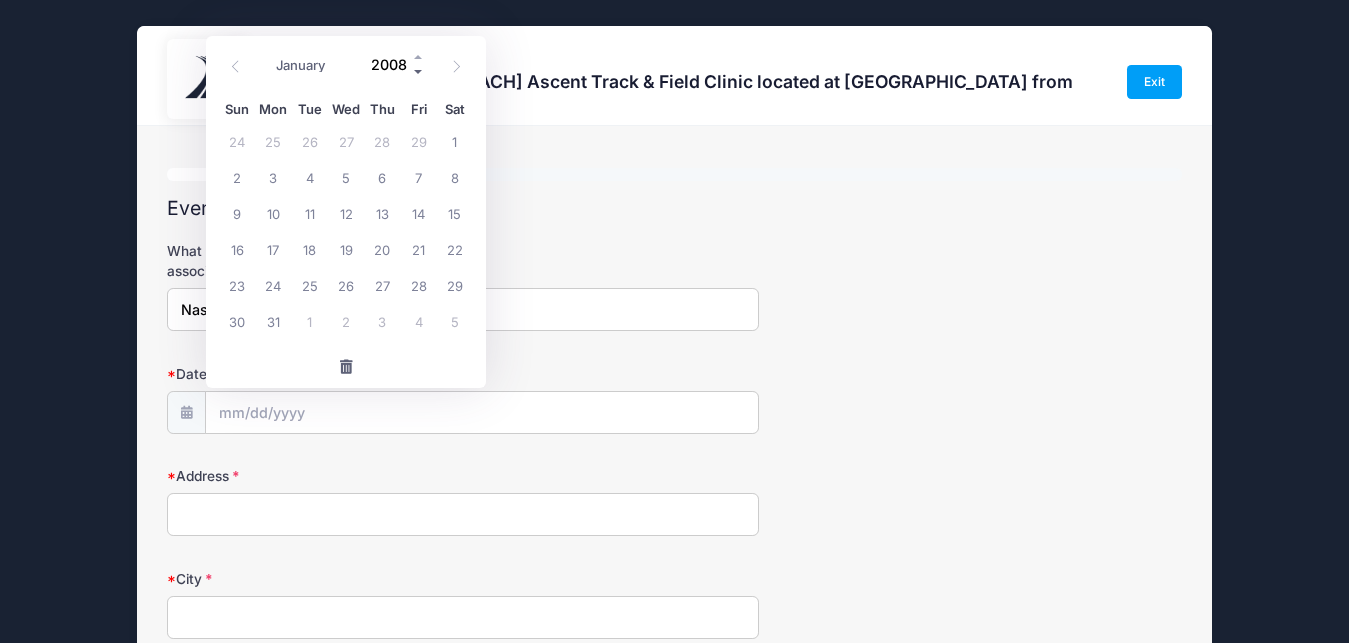 click at bounding box center (419, 72) 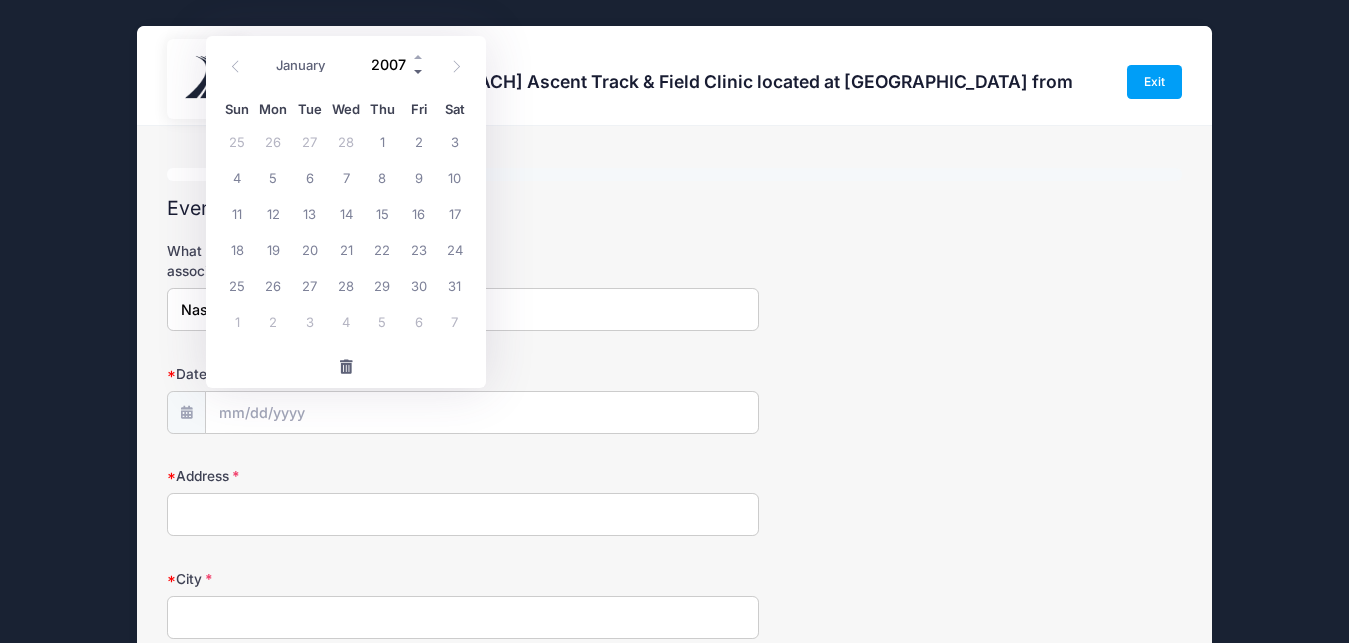 click at bounding box center [419, 72] 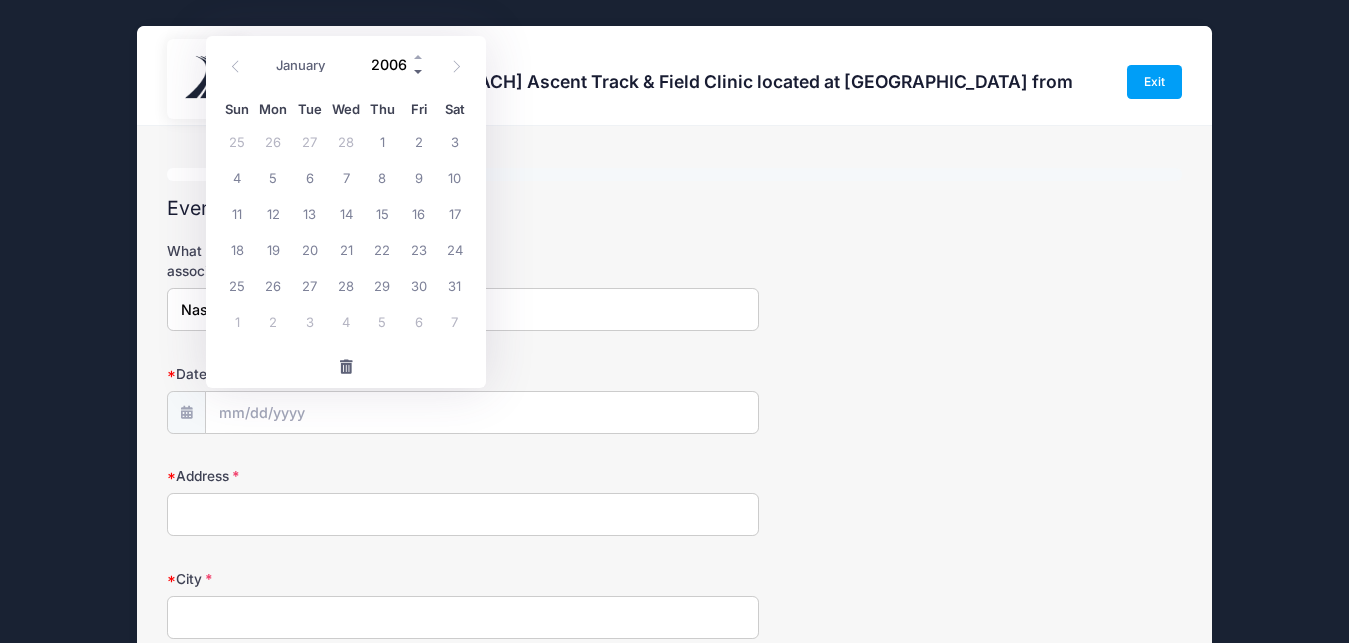 click at bounding box center (419, 72) 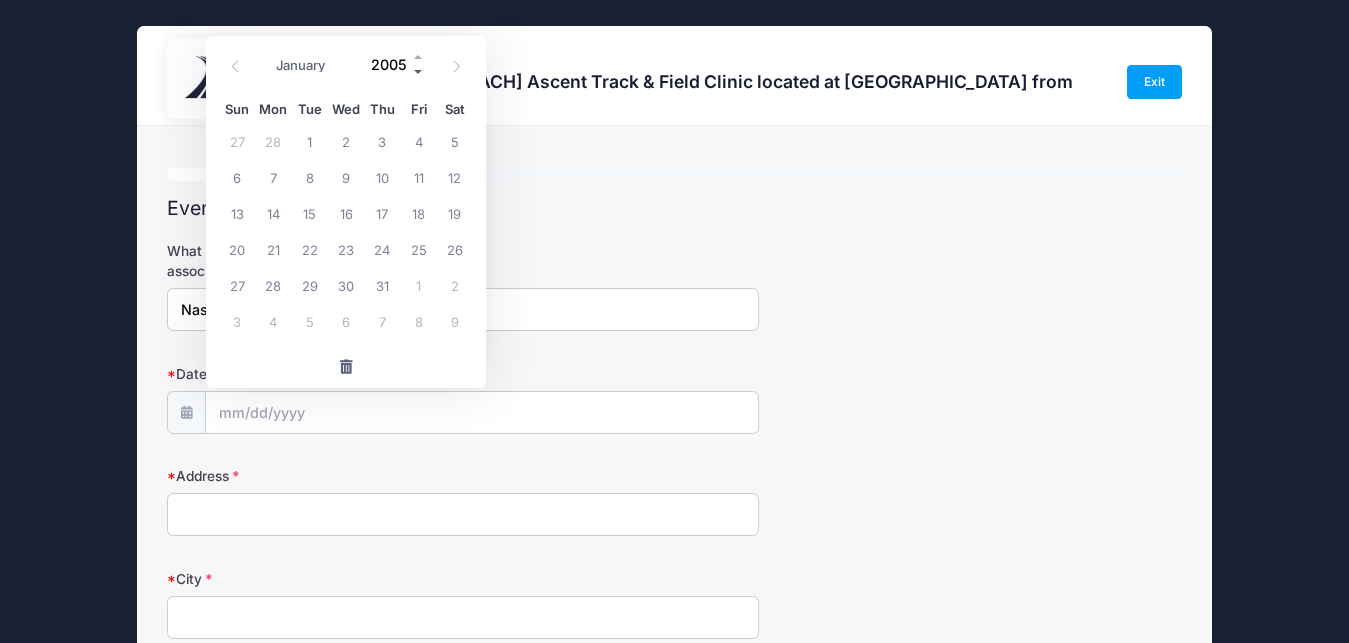 click at bounding box center [419, 72] 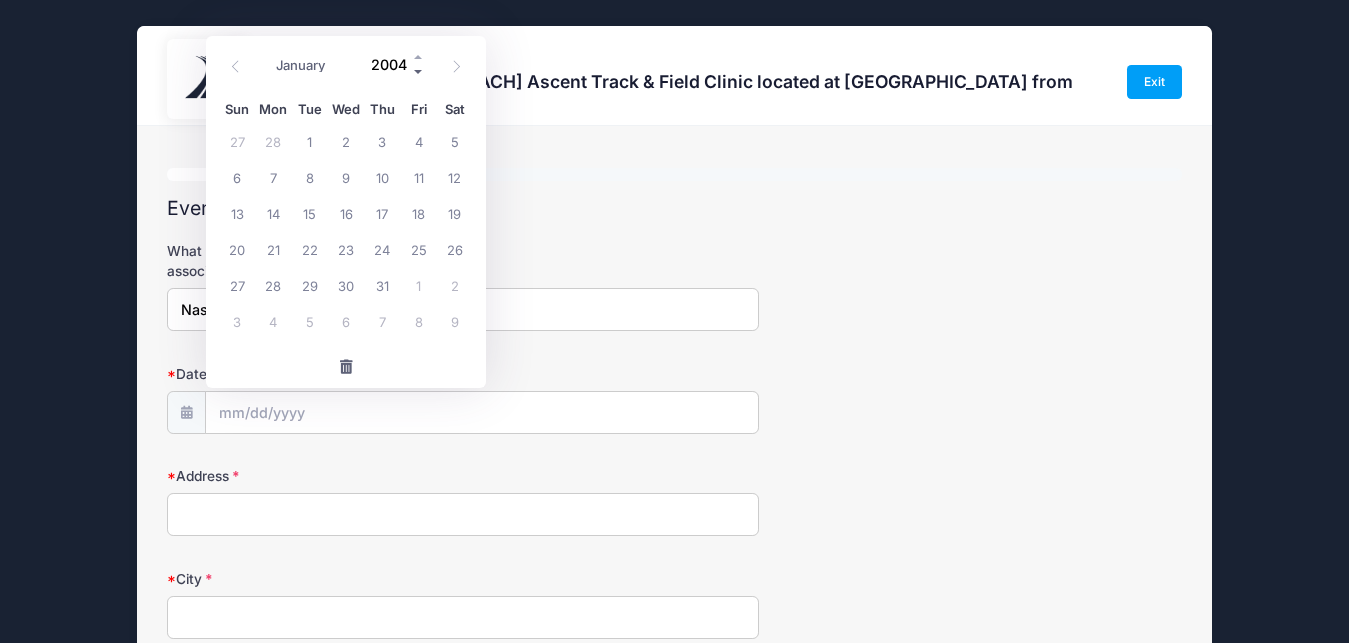 click at bounding box center (419, 72) 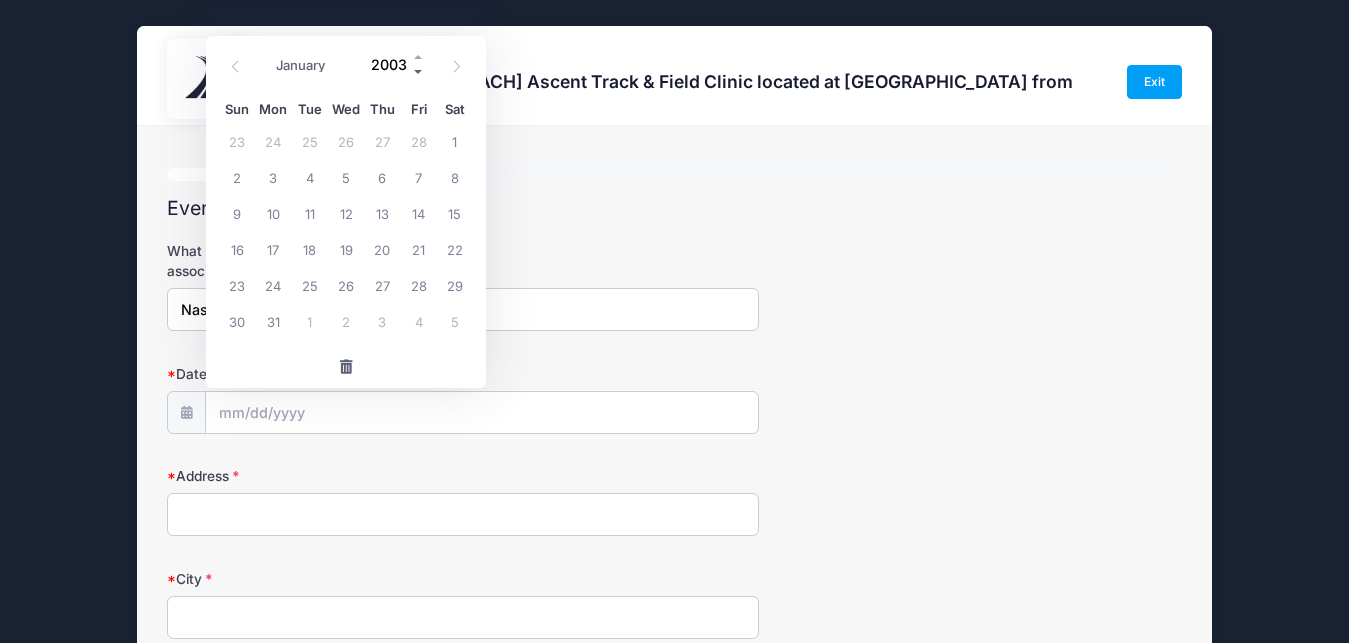 click at bounding box center (419, 72) 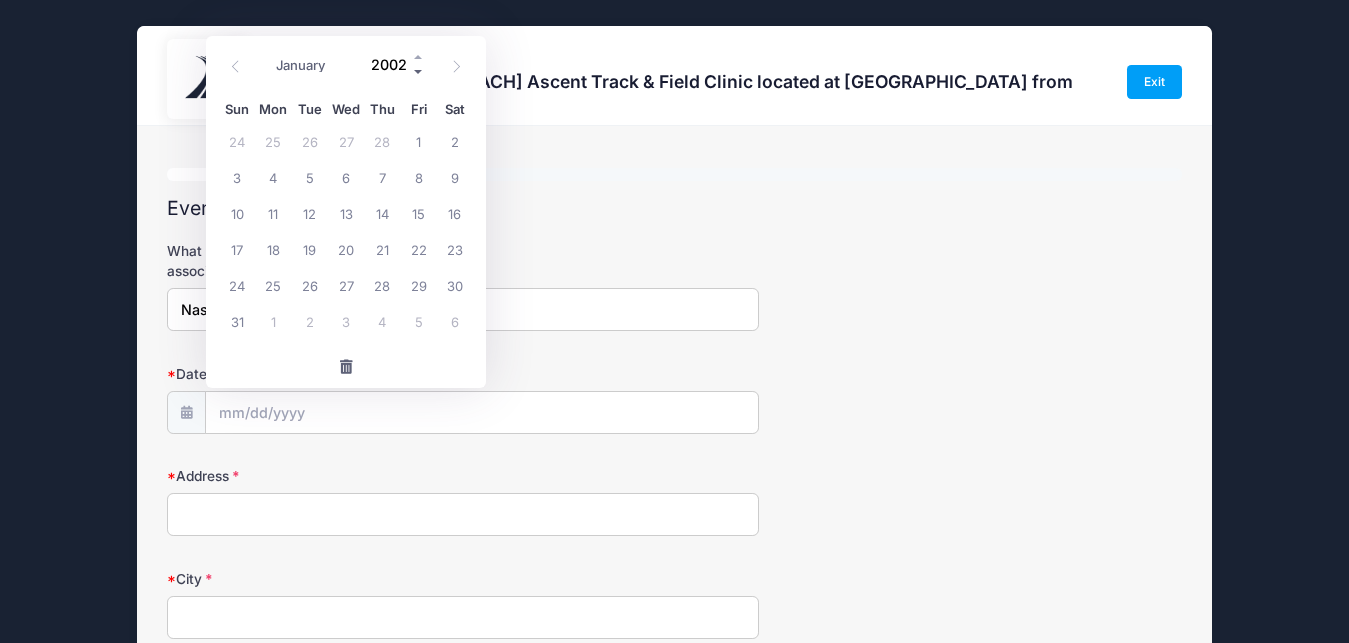 click at bounding box center (419, 72) 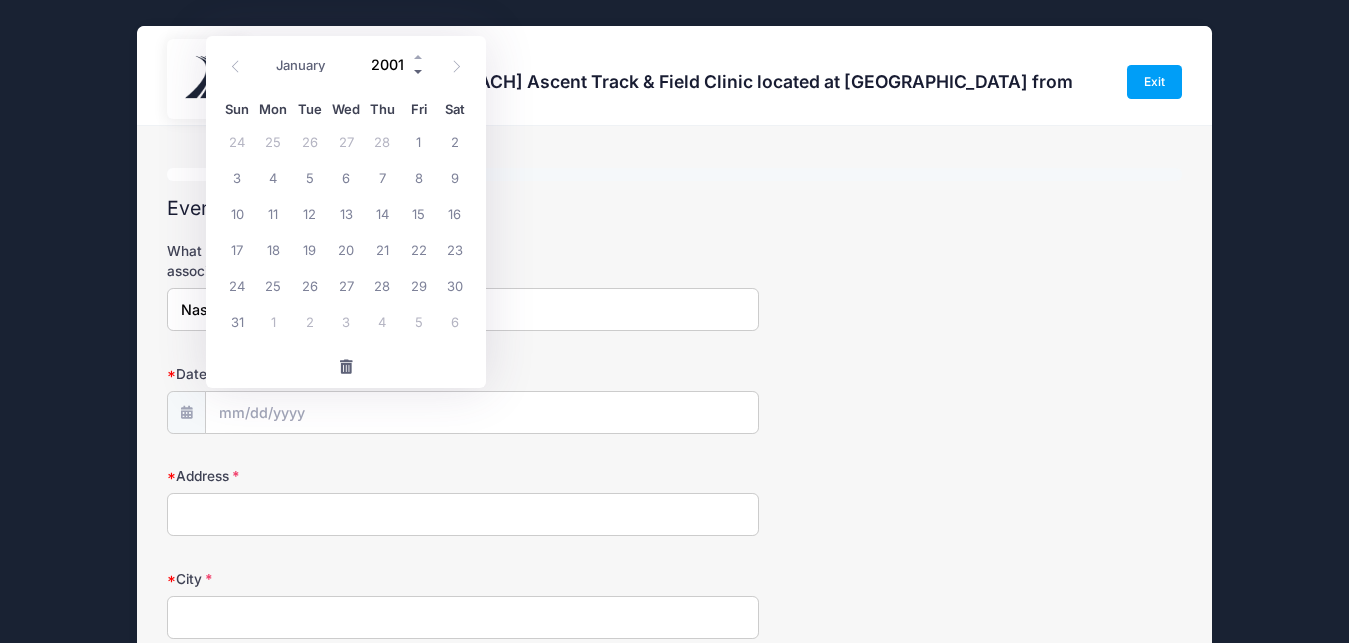 click at bounding box center [419, 72] 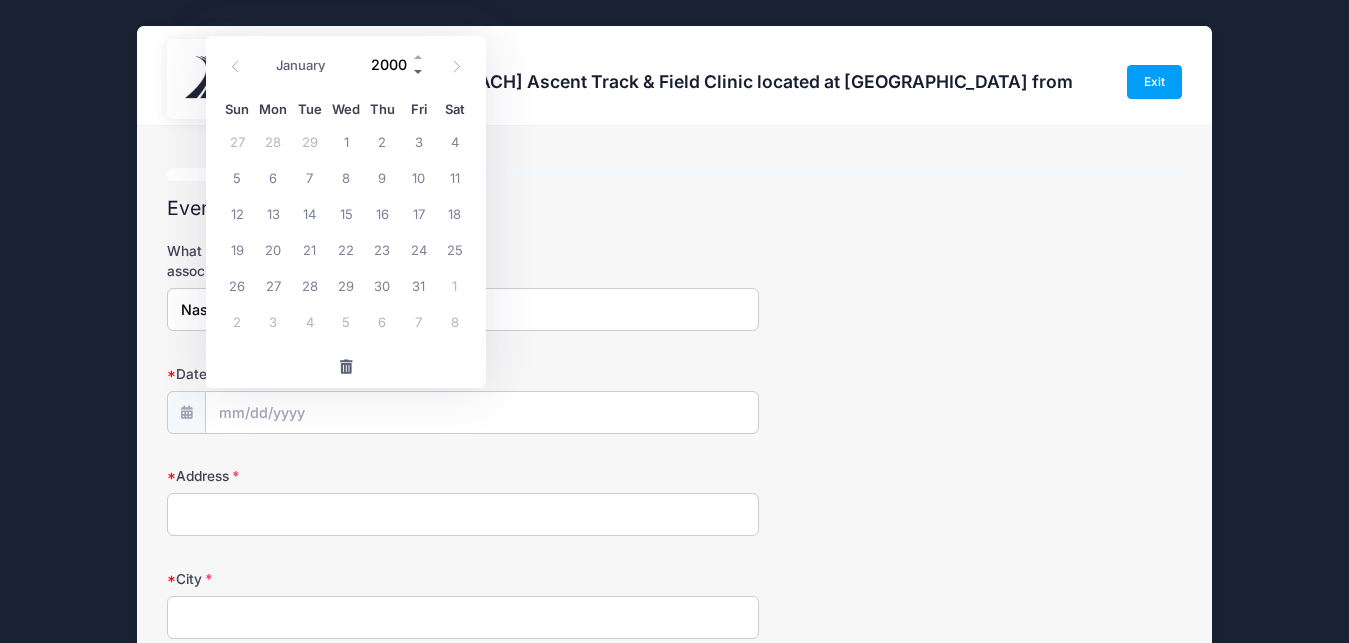 click at bounding box center (419, 72) 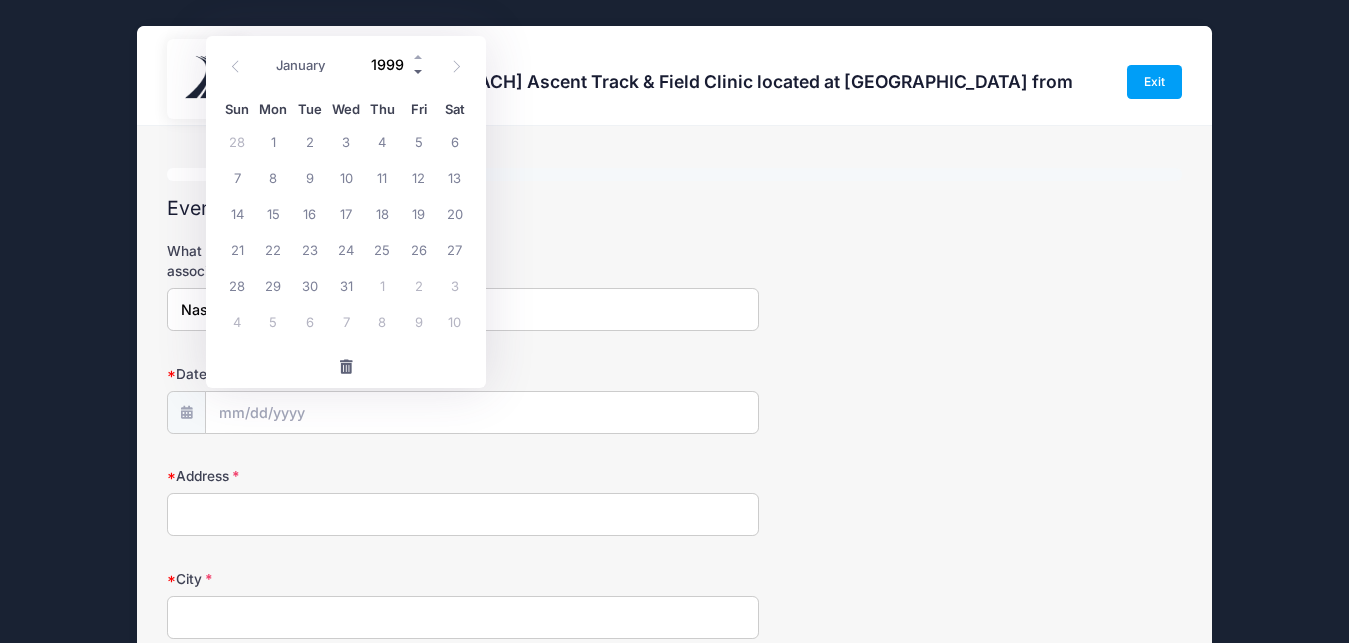 click at bounding box center [419, 72] 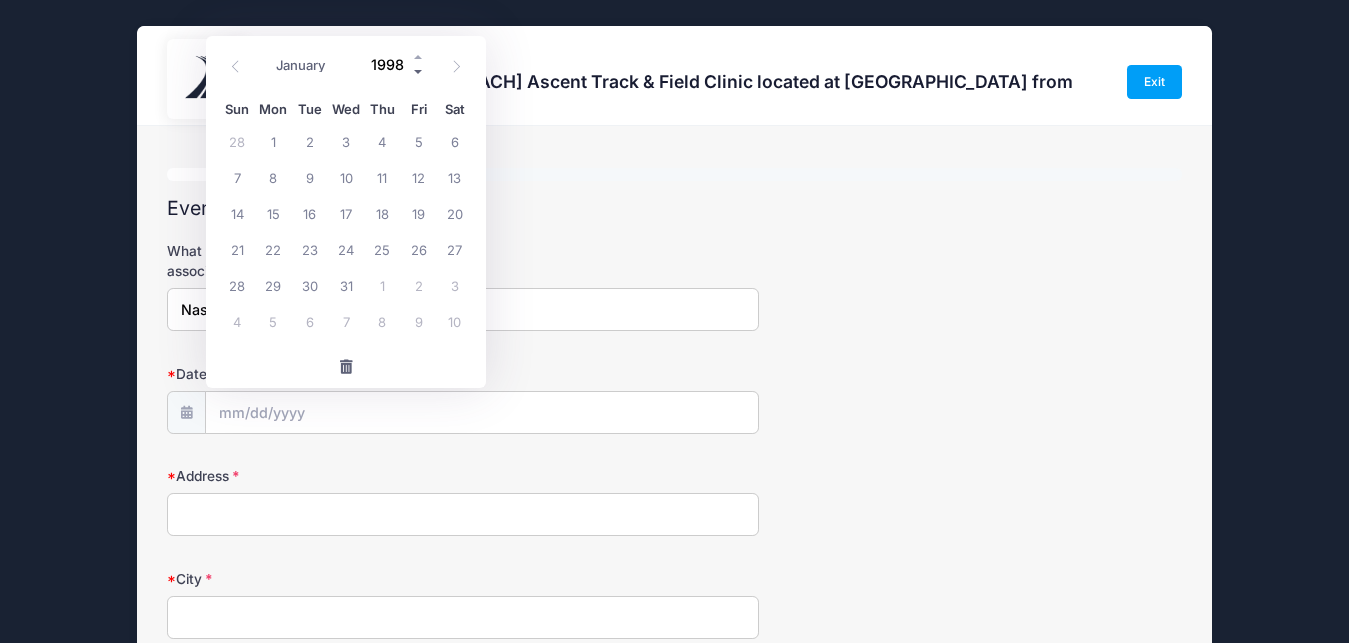 click at bounding box center [419, 72] 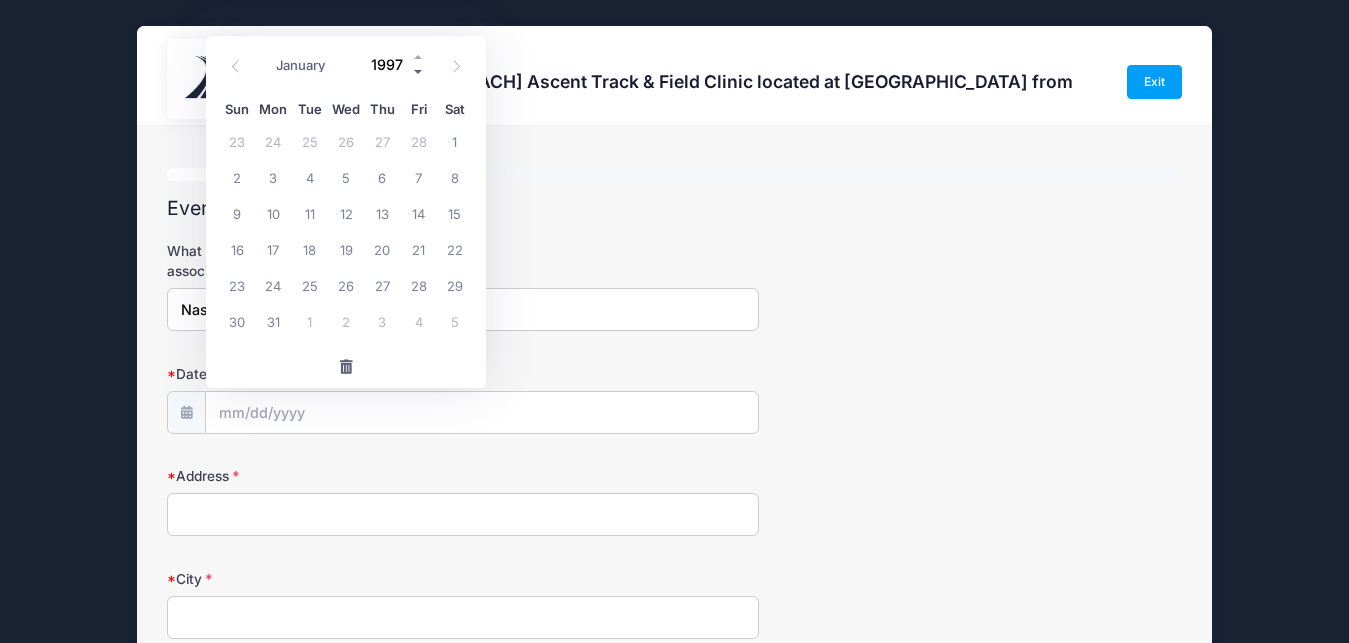 click at bounding box center [419, 72] 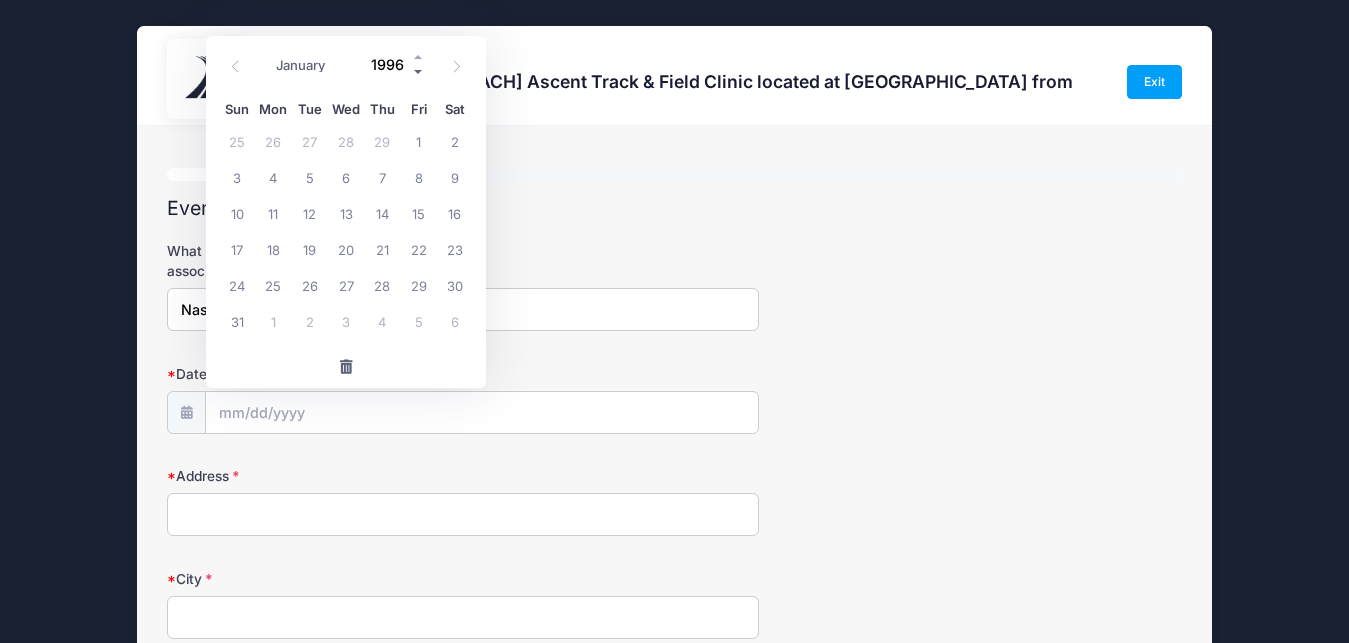 click at bounding box center (419, 72) 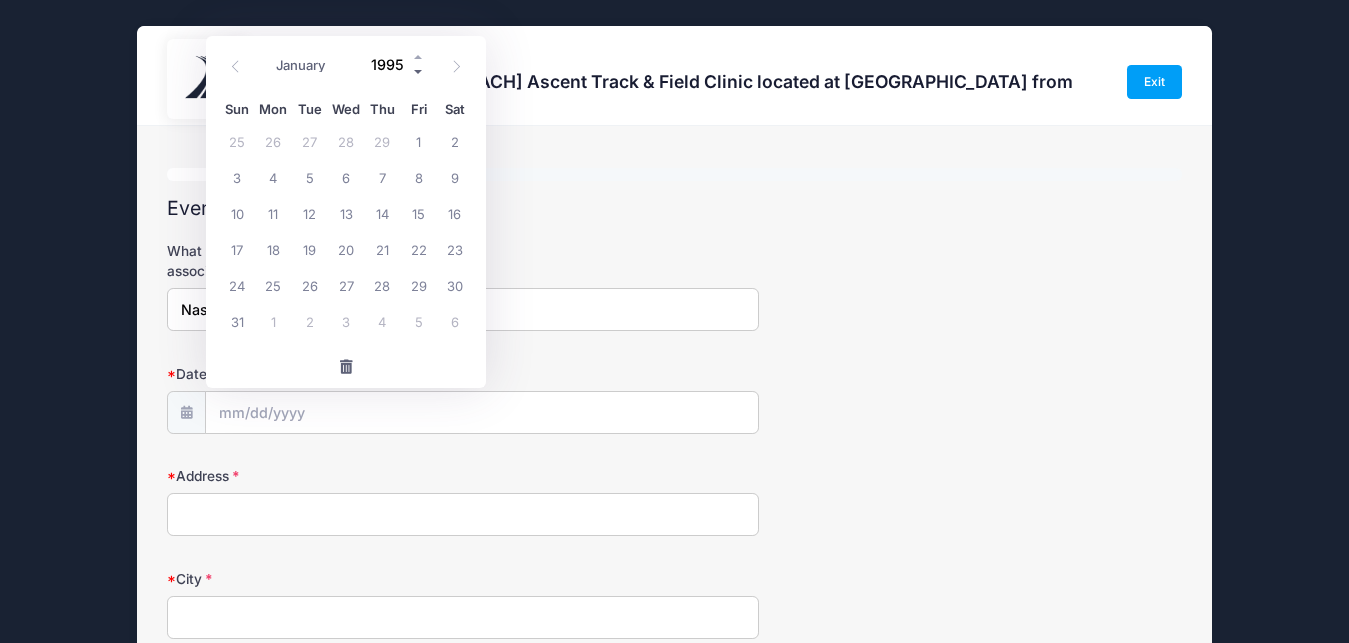 click at bounding box center (419, 72) 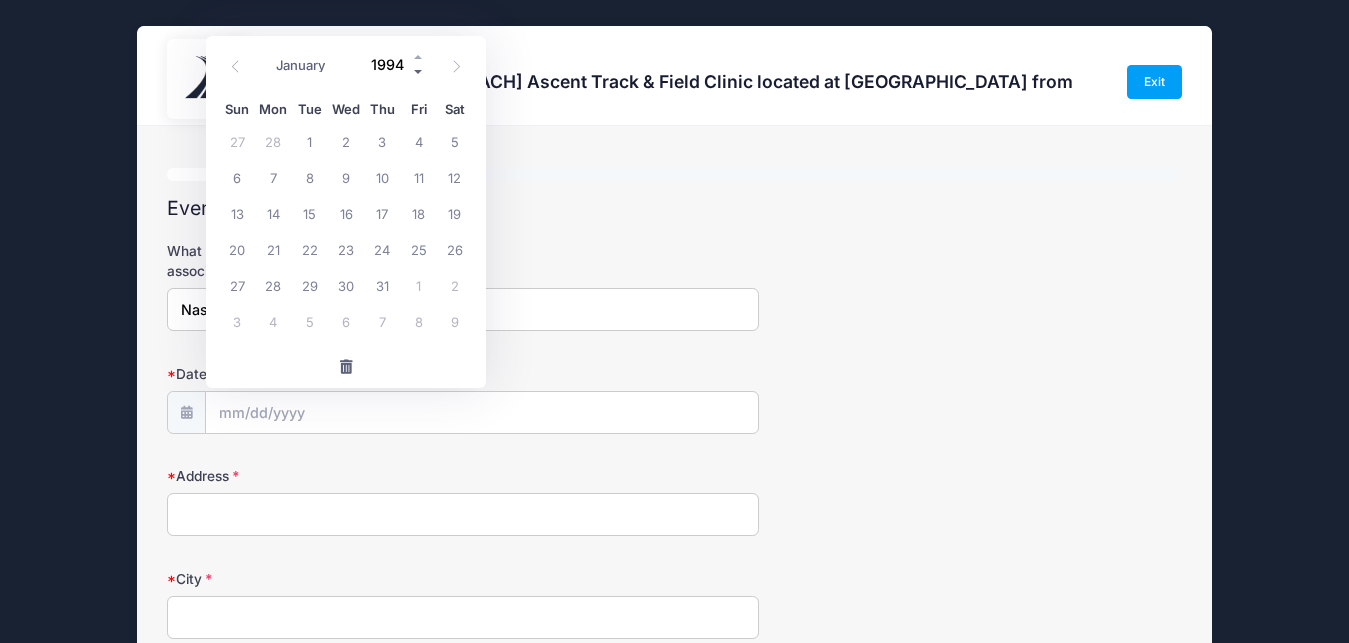 click at bounding box center [419, 72] 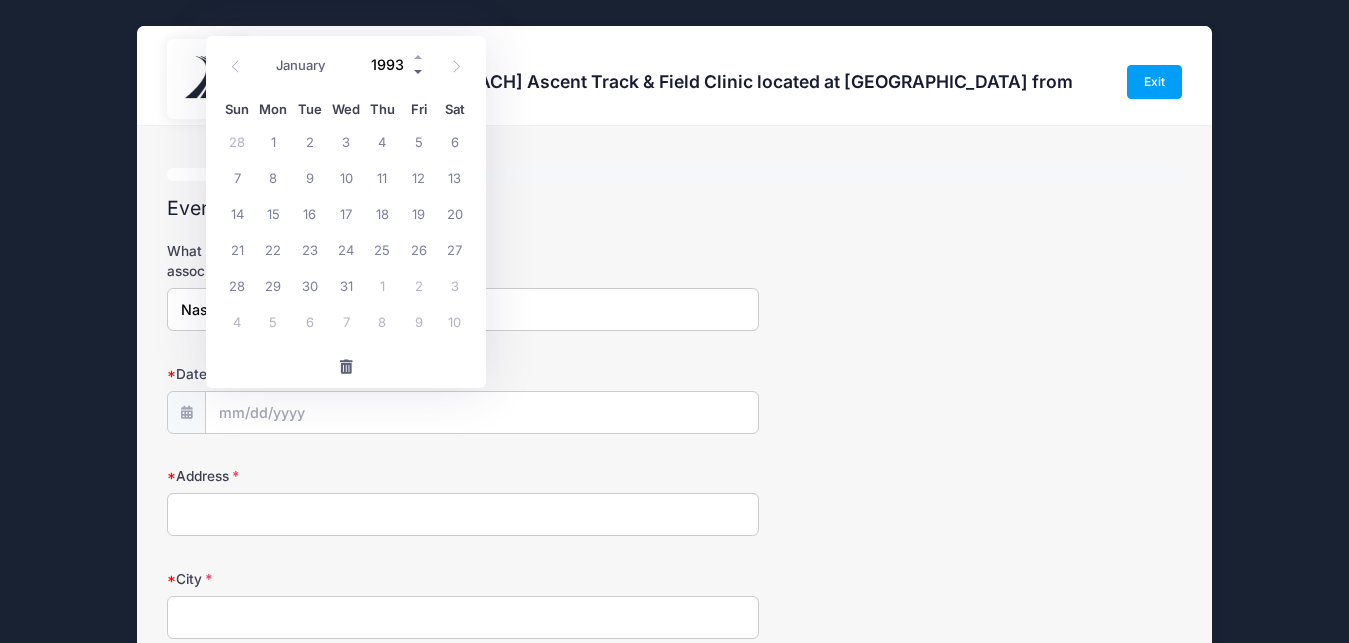 click at bounding box center (419, 72) 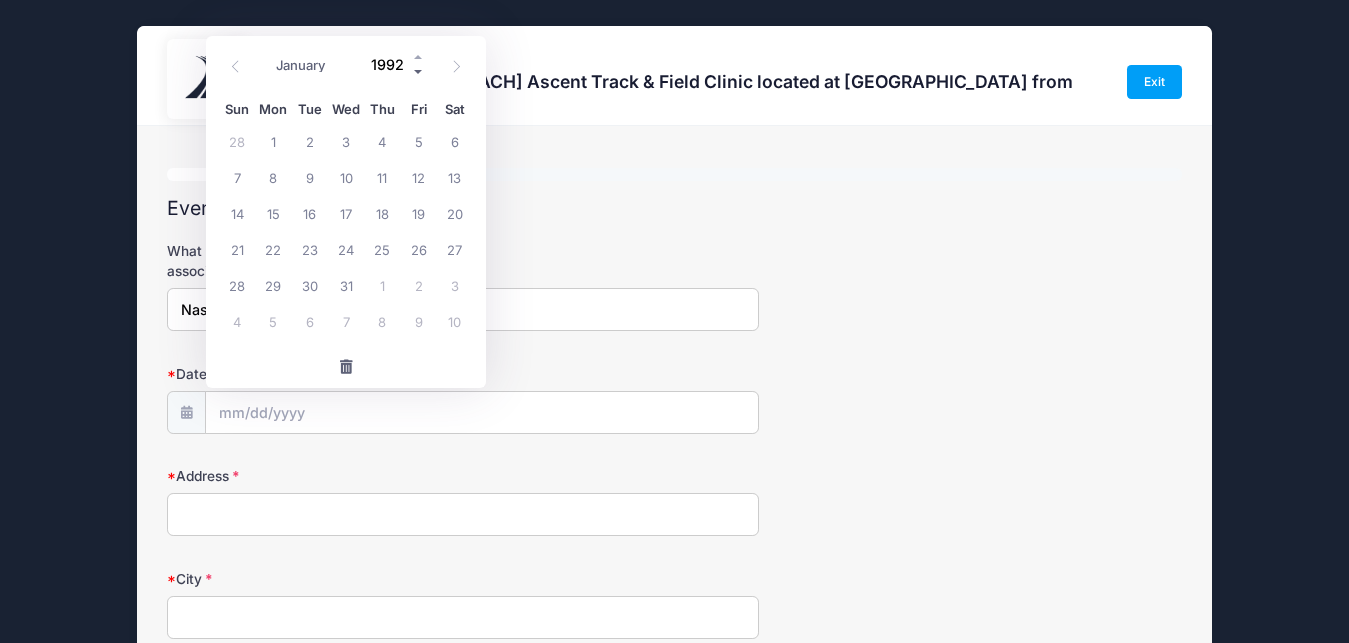 click at bounding box center [419, 72] 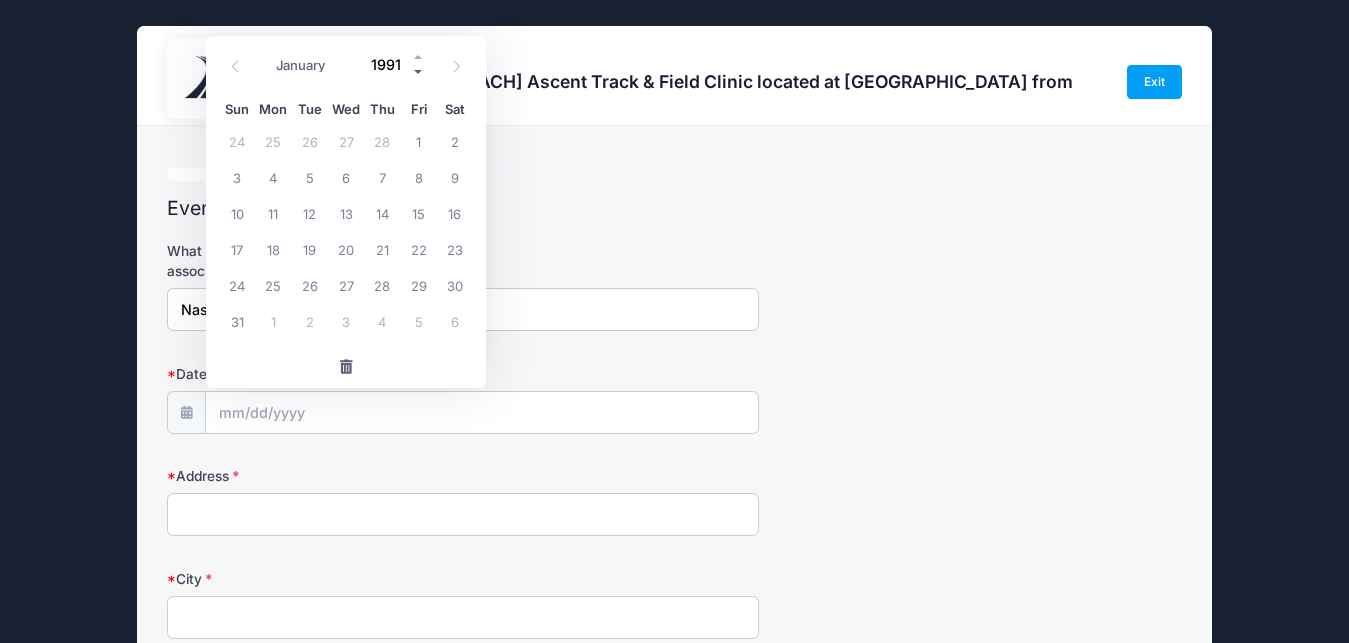 click at bounding box center (419, 72) 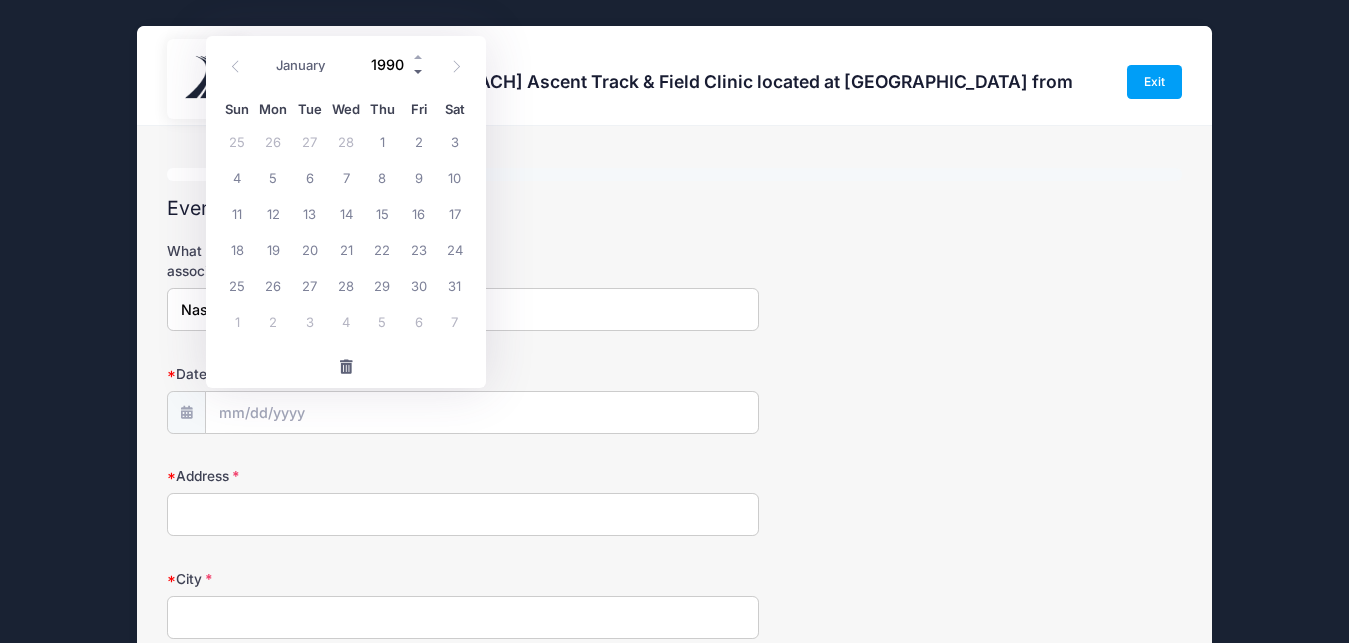 click at bounding box center [419, 72] 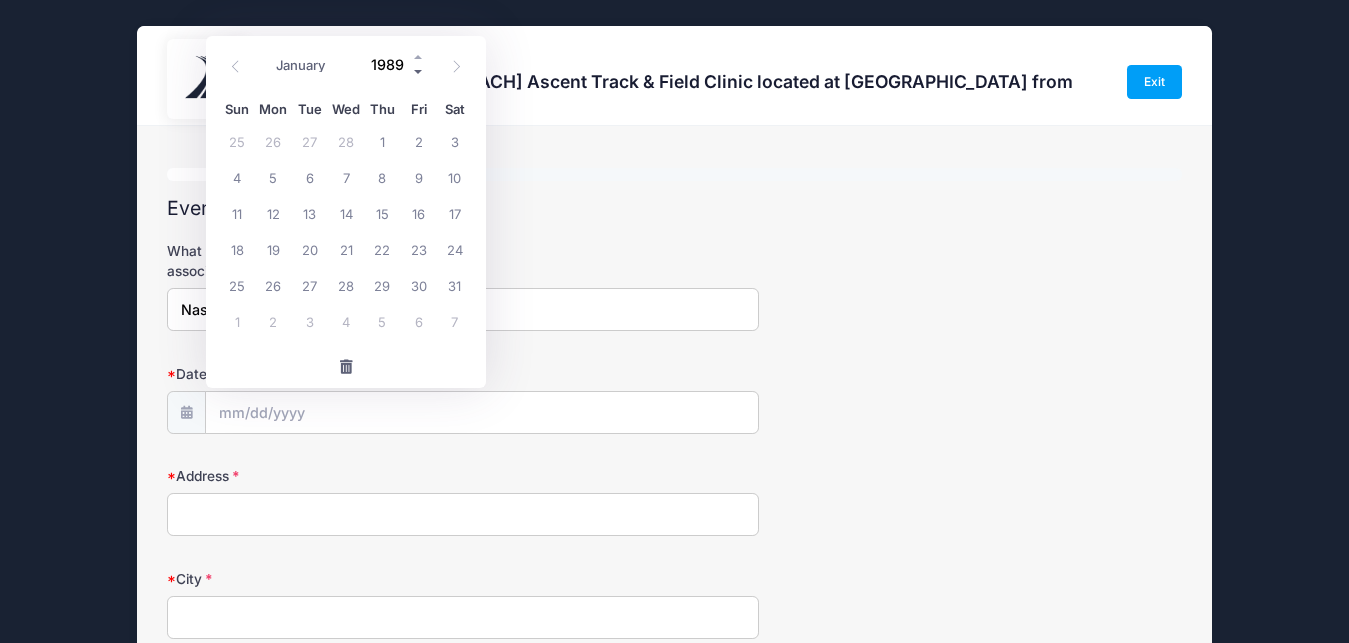 click at bounding box center (419, 72) 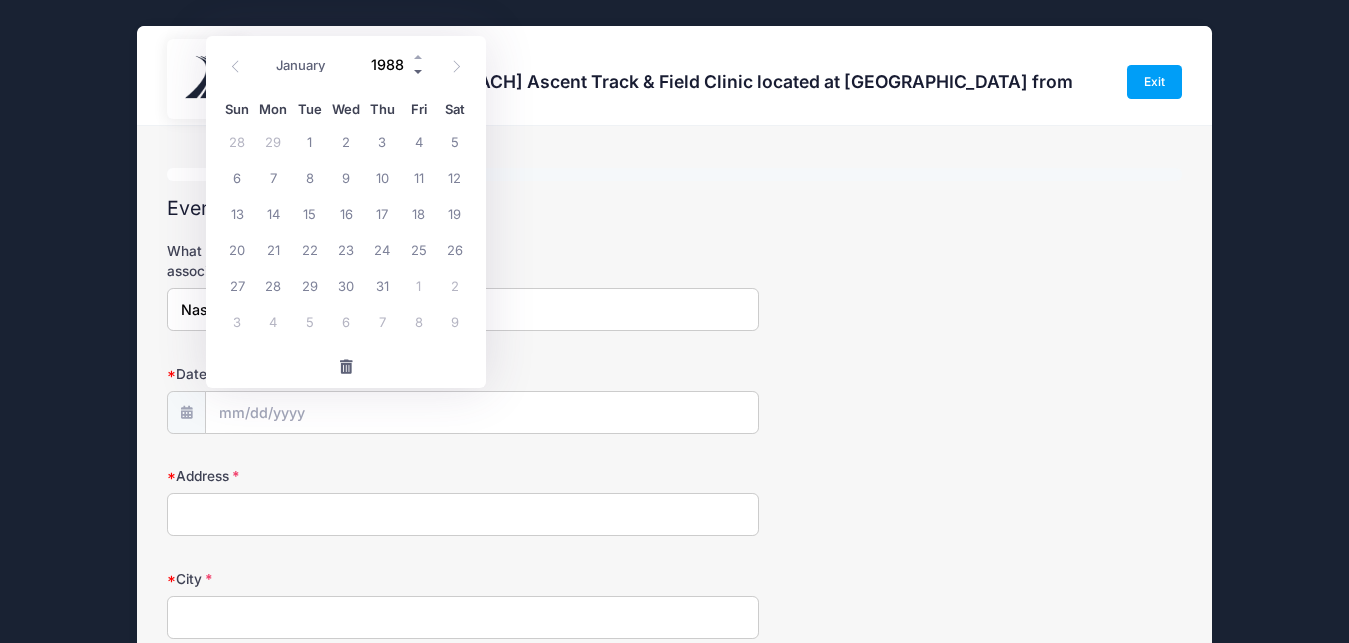 click at bounding box center [419, 72] 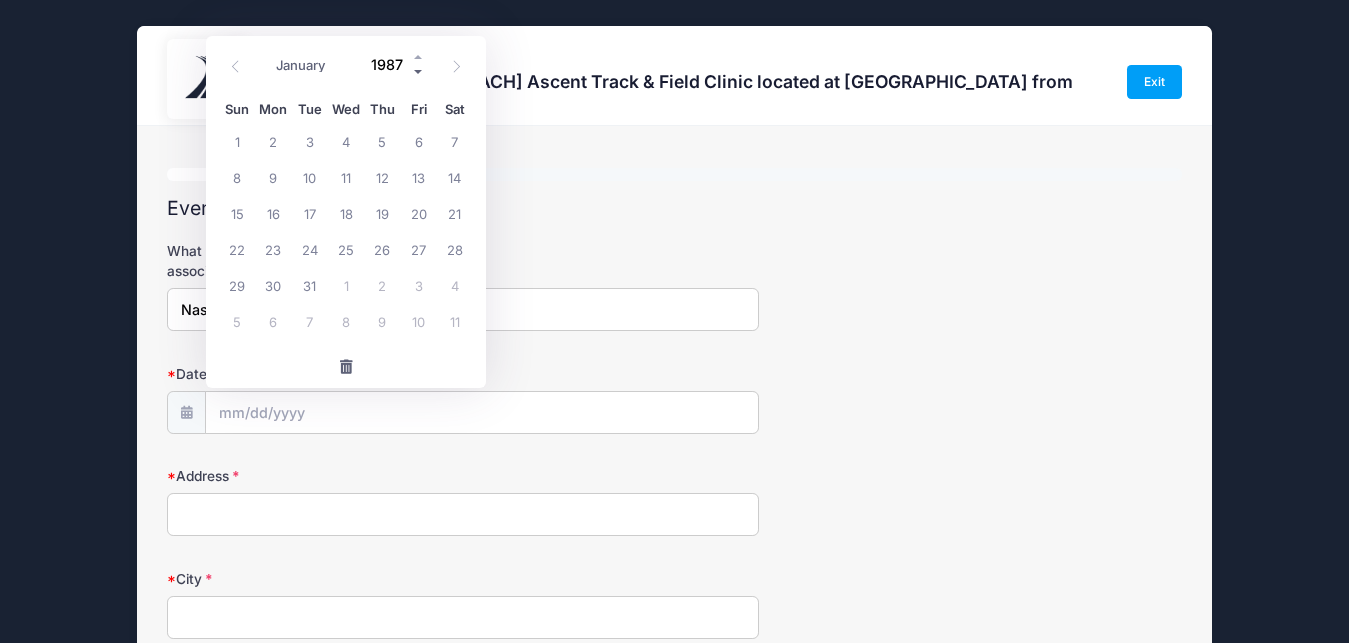 click at bounding box center (419, 72) 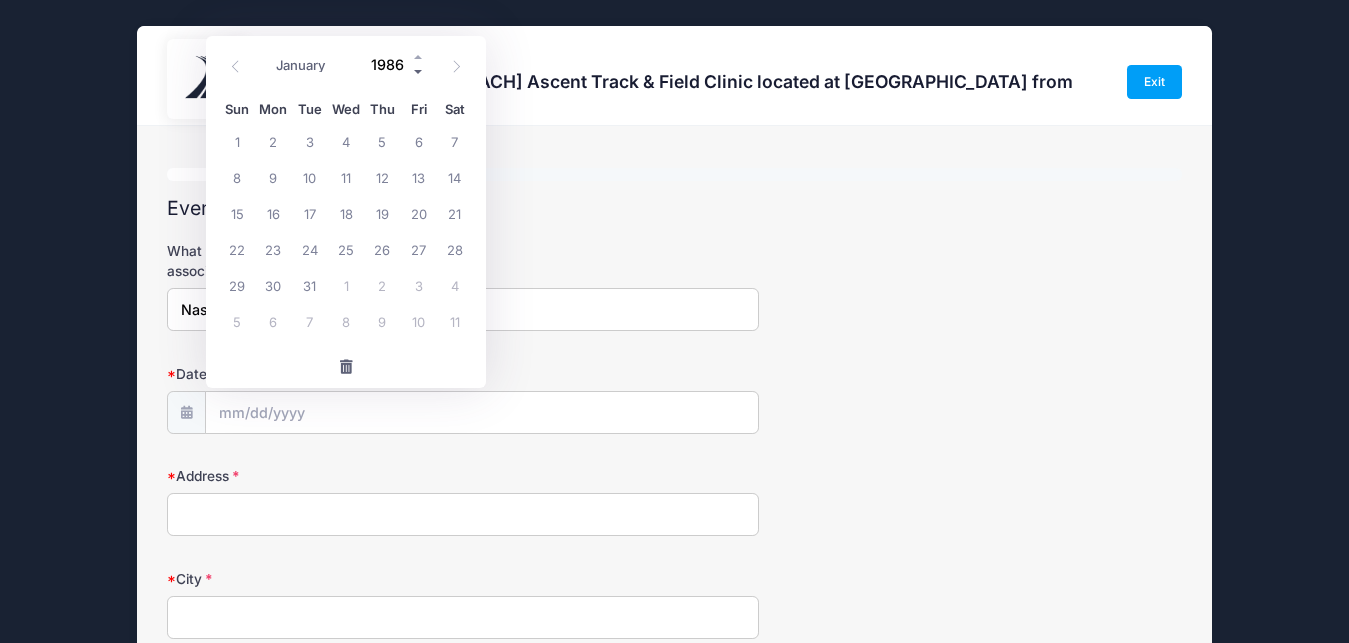 click at bounding box center (419, 72) 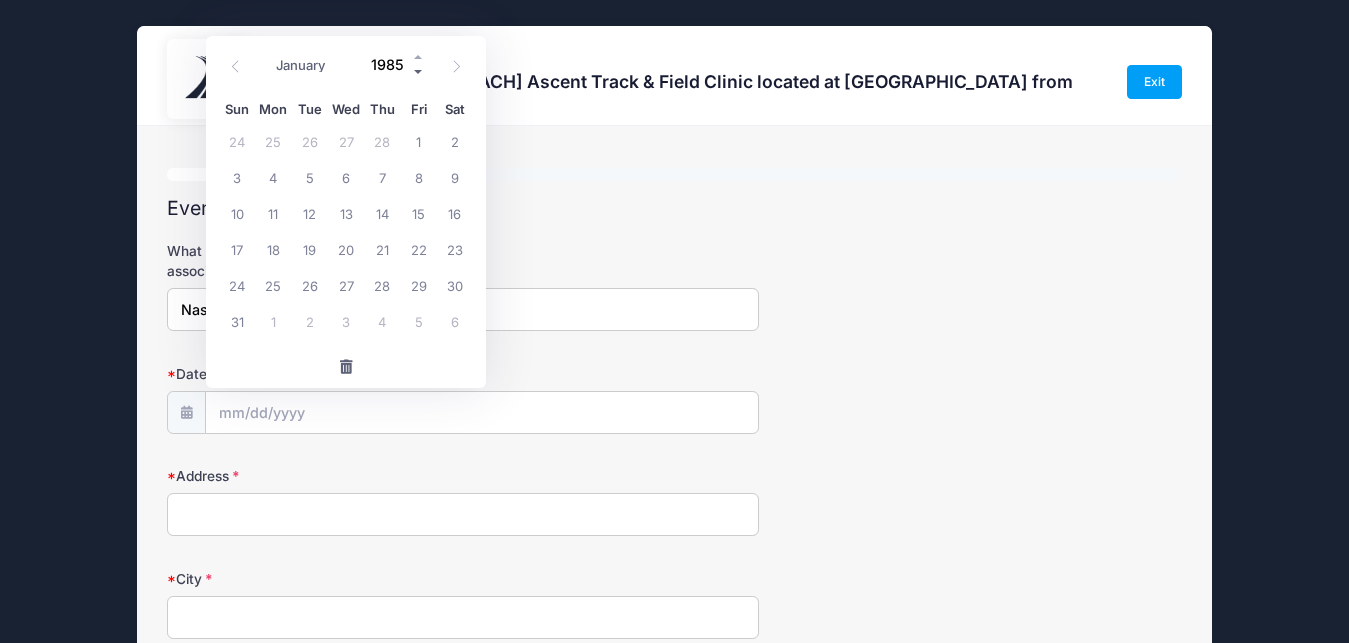 click at bounding box center (419, 72) 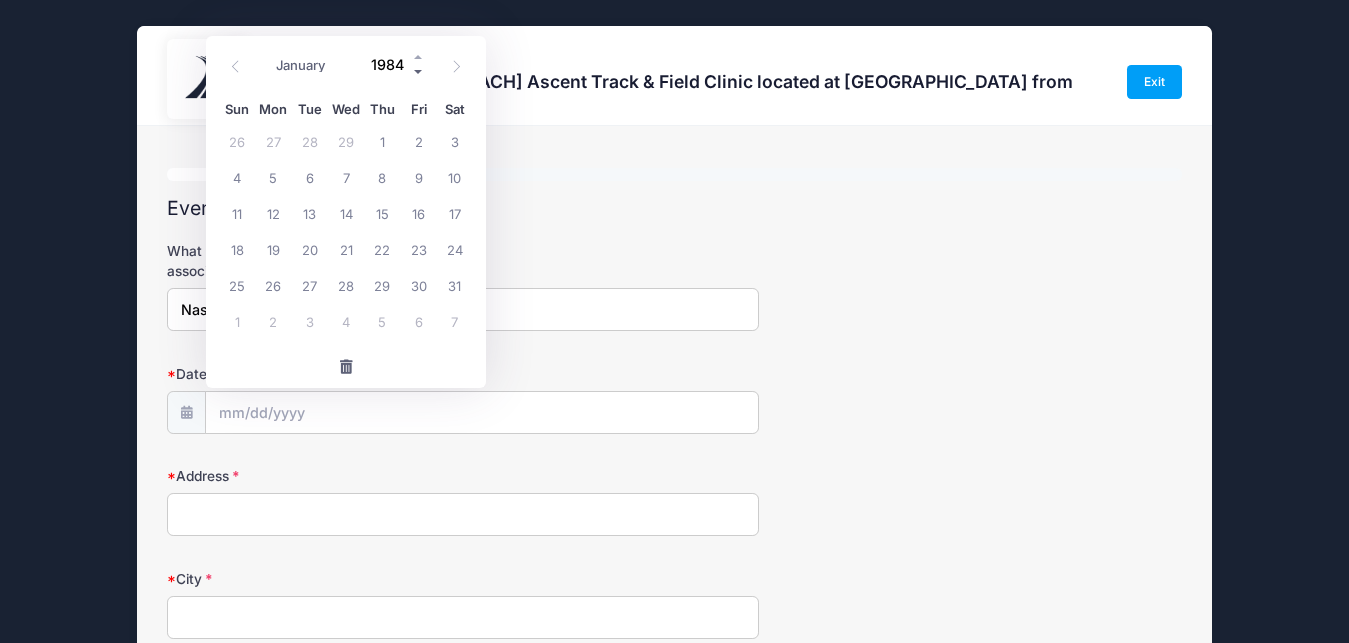 click at bounding box center [419, 72] 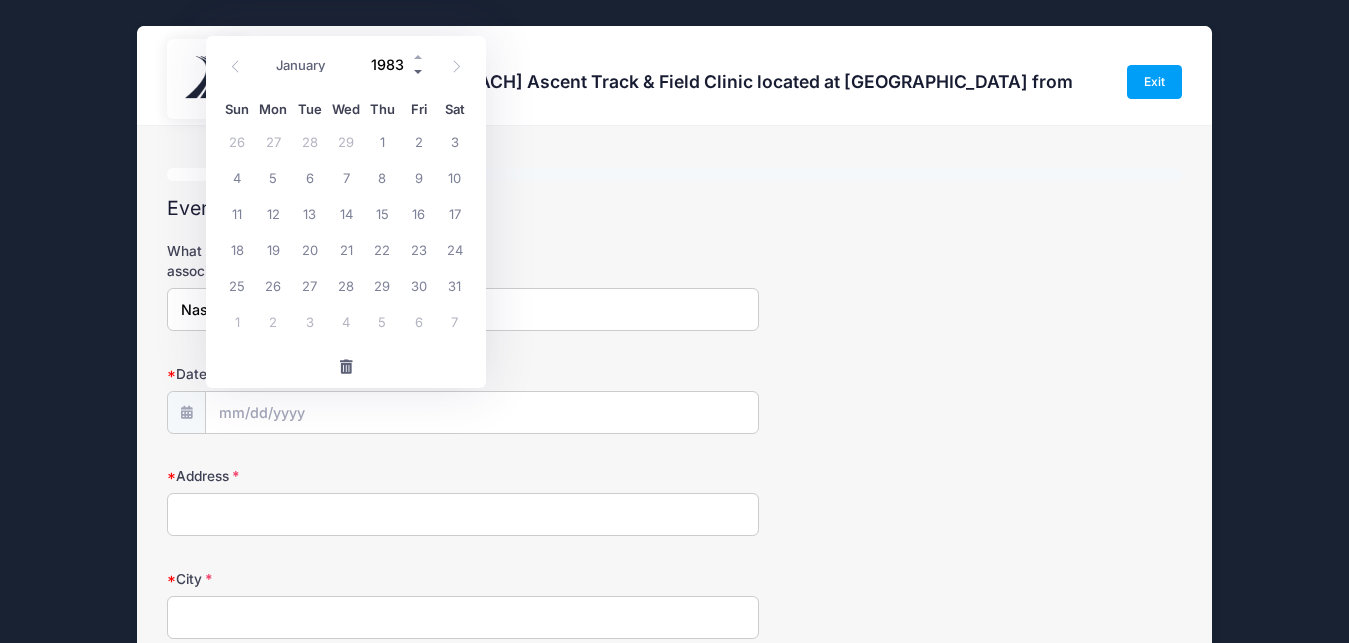 click at bounding box center (419, 72) 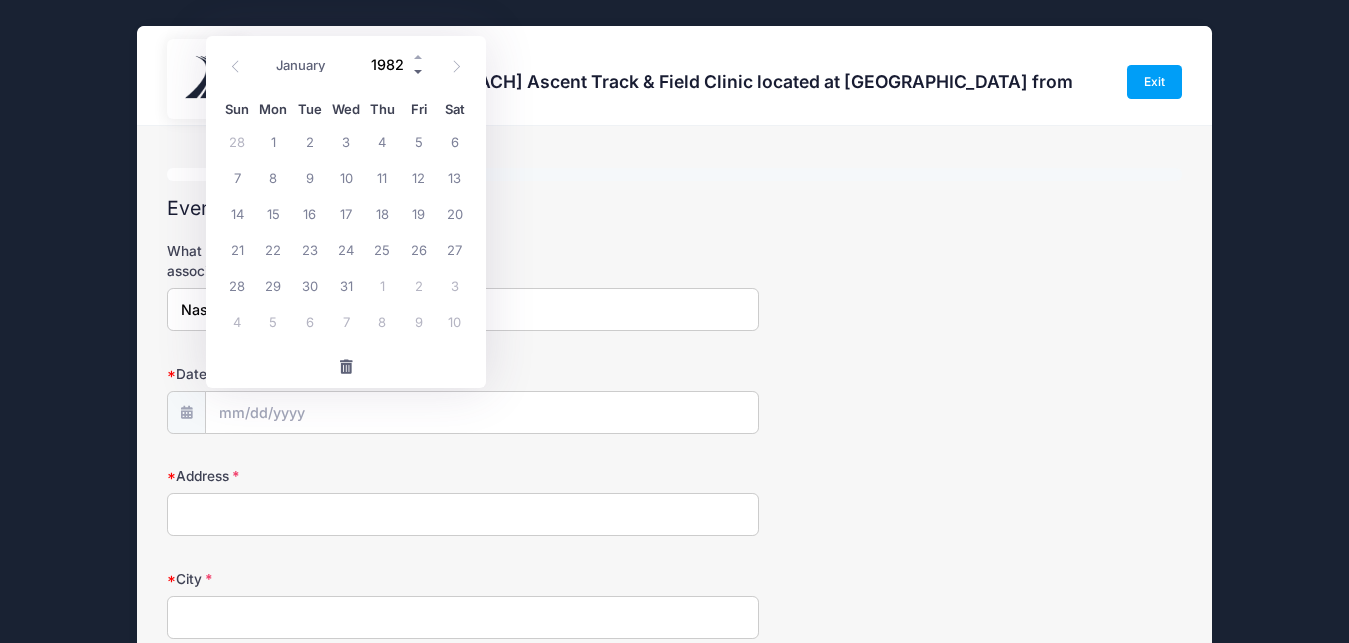 click at bounding box center (419, 72) 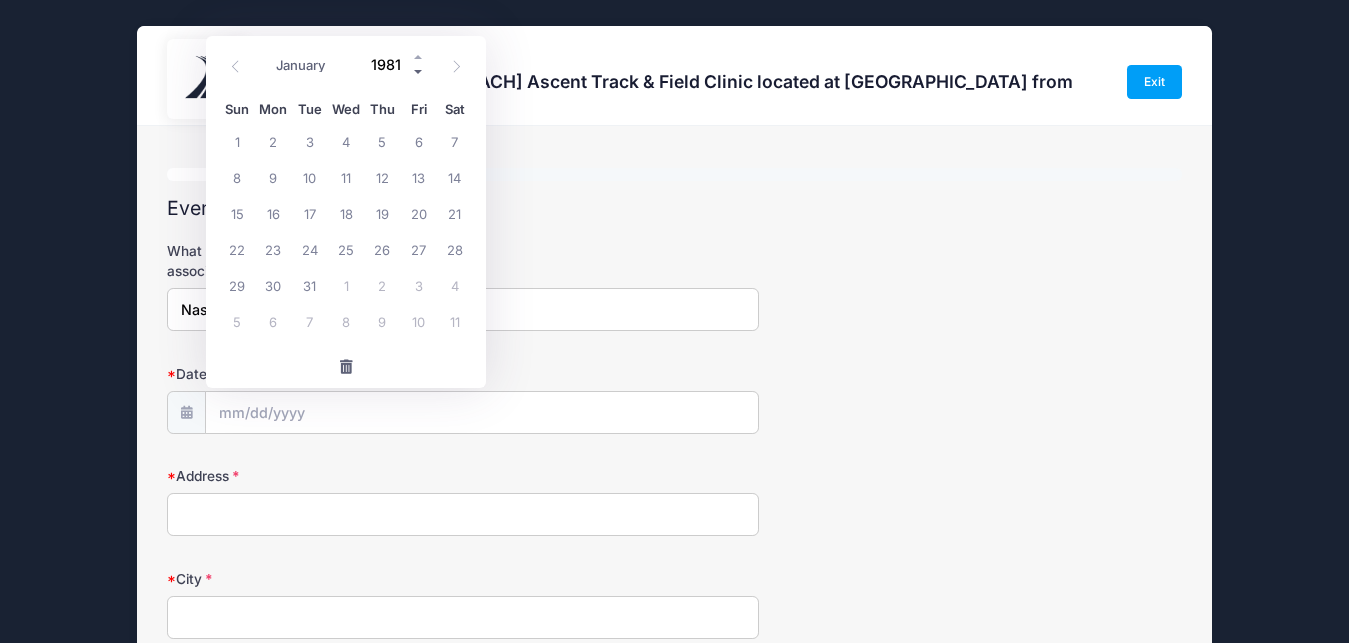 click at bounding box center (419, 72) 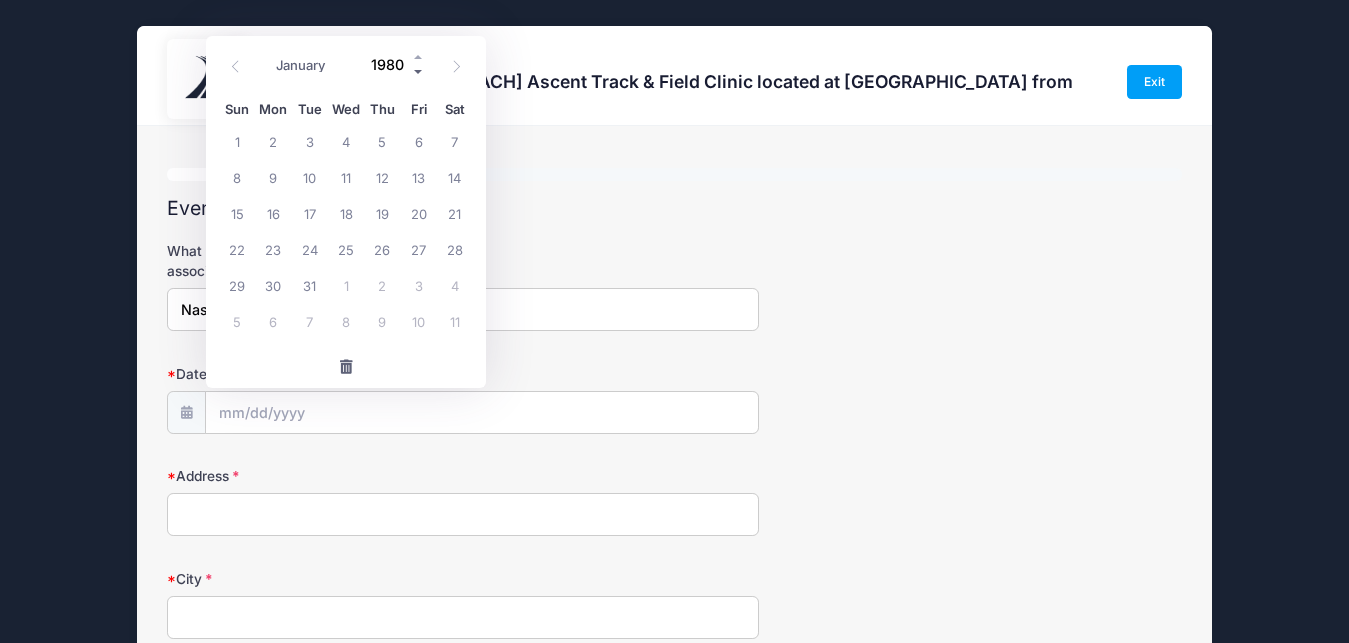 click at bounding box center (419, 72) 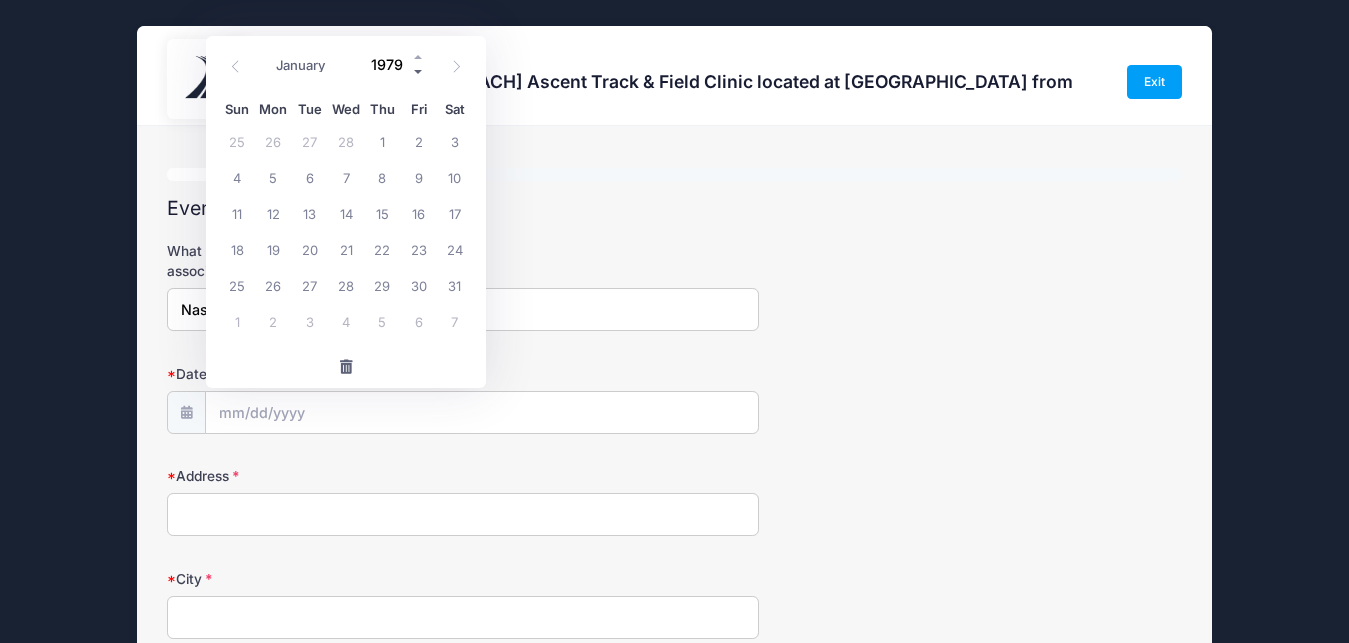 click at bounding box center (419, 72) 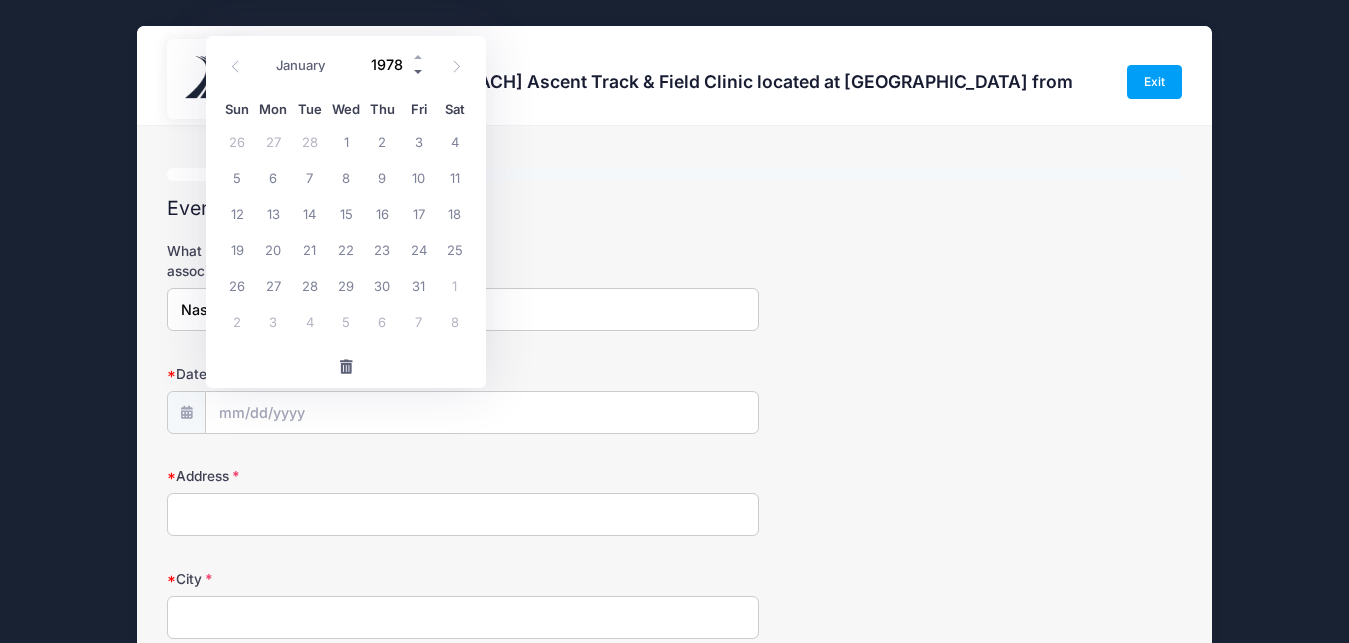 click at bounding box center (419, 72) 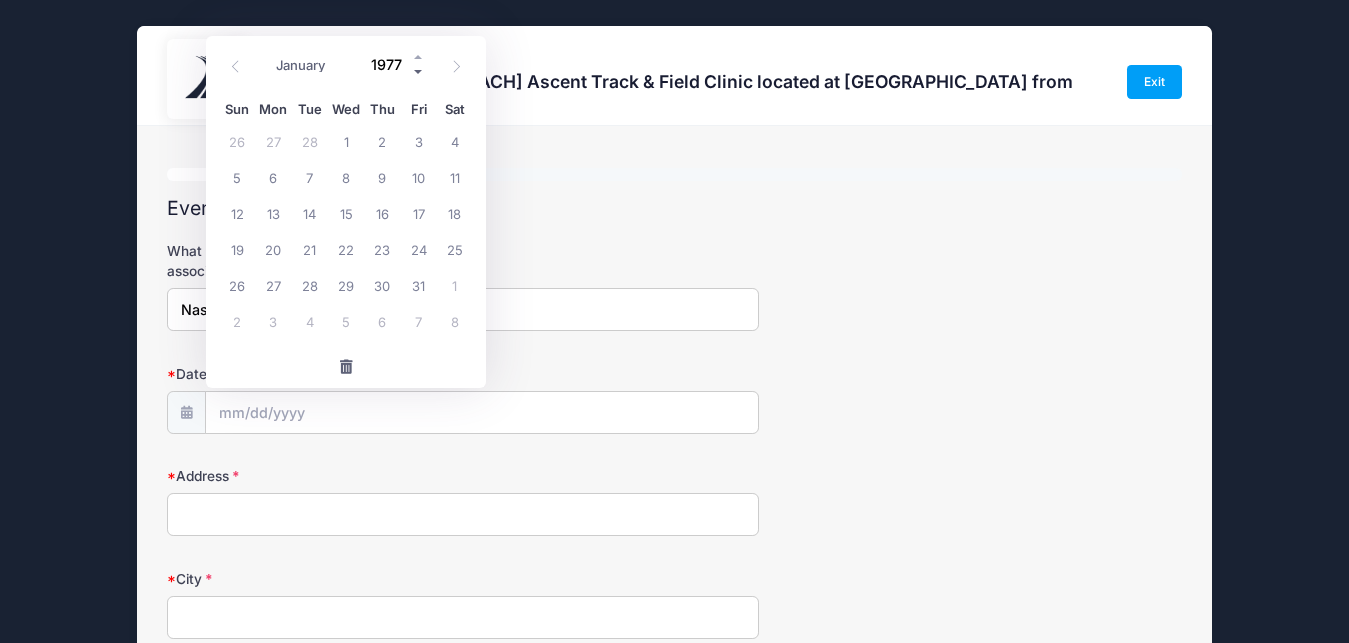 click at bounding box center (419, 72) 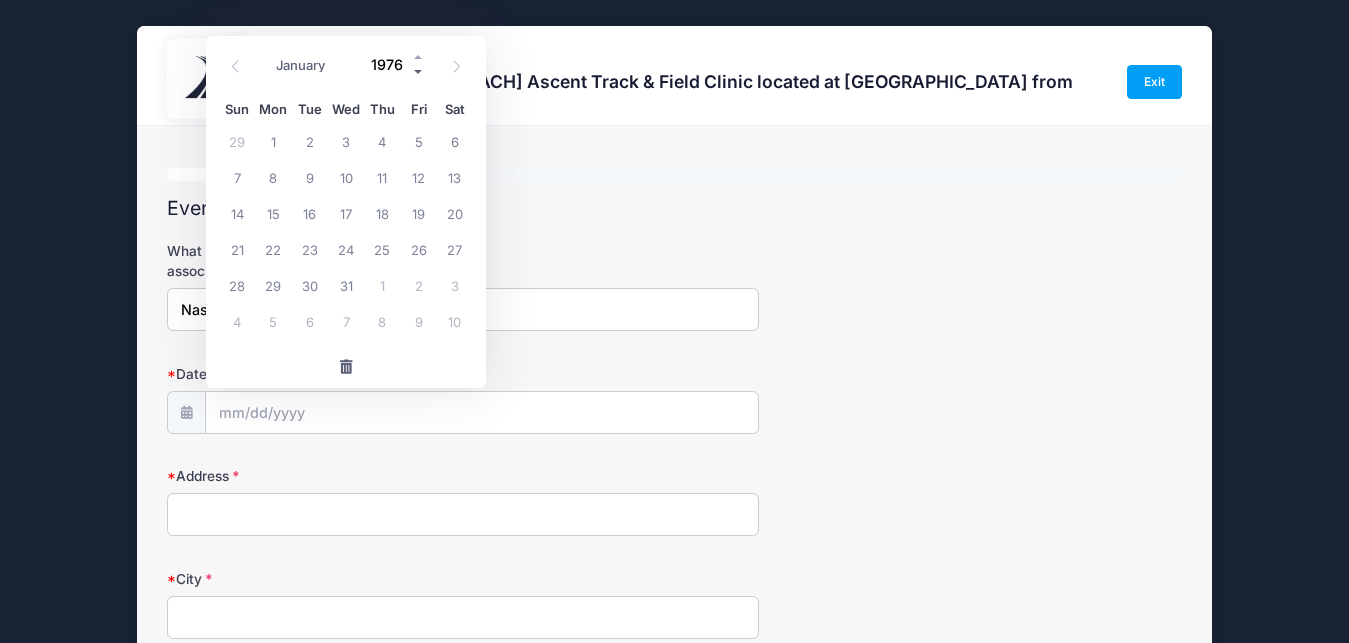 click at bounding box center (419, 72) 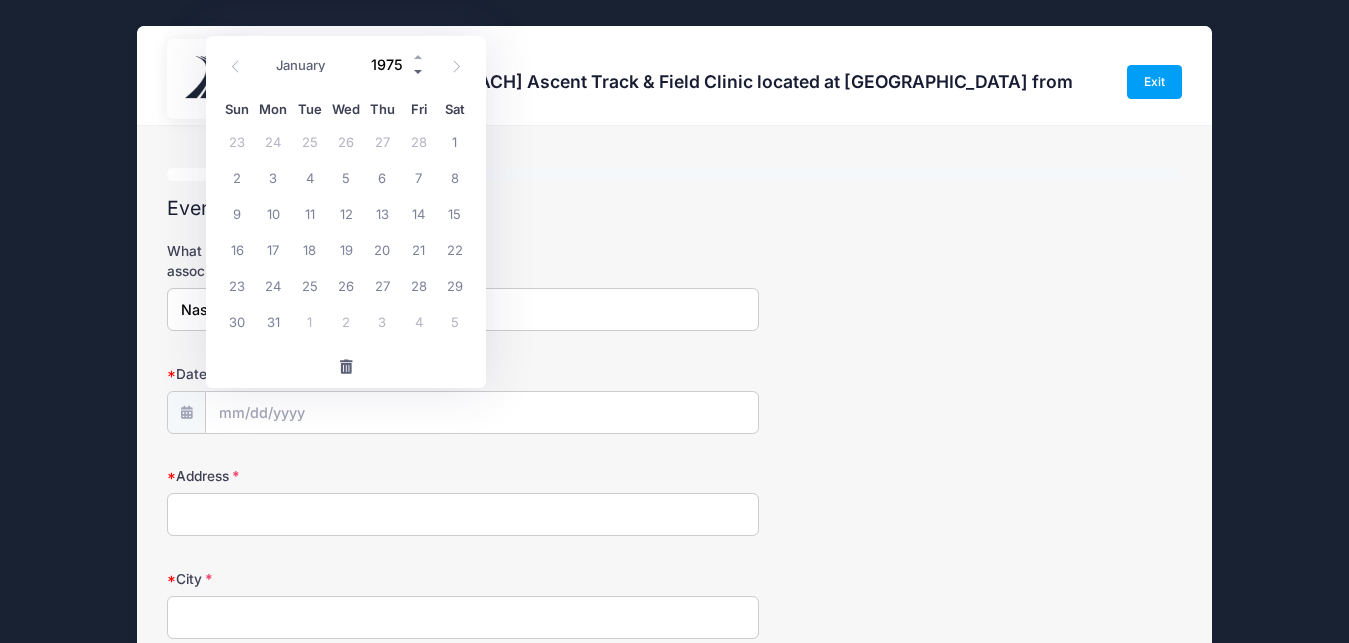 click at bounding box center (419, 72) 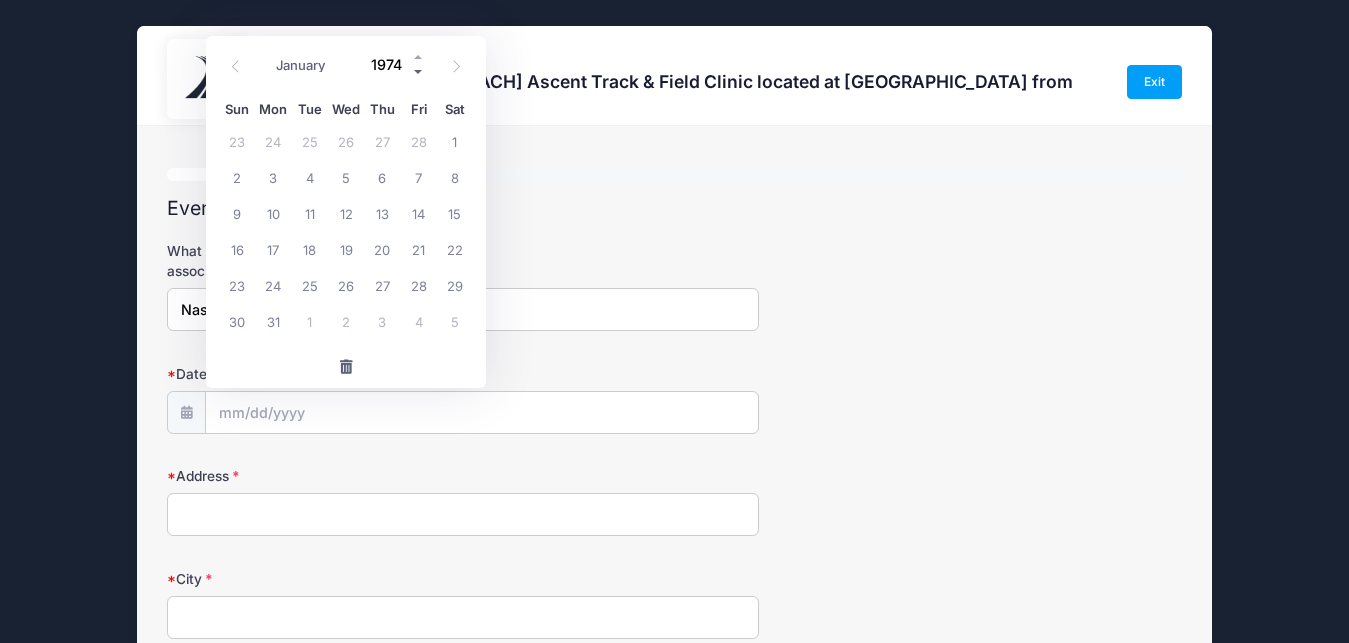 click at bounding box center [419, 72] 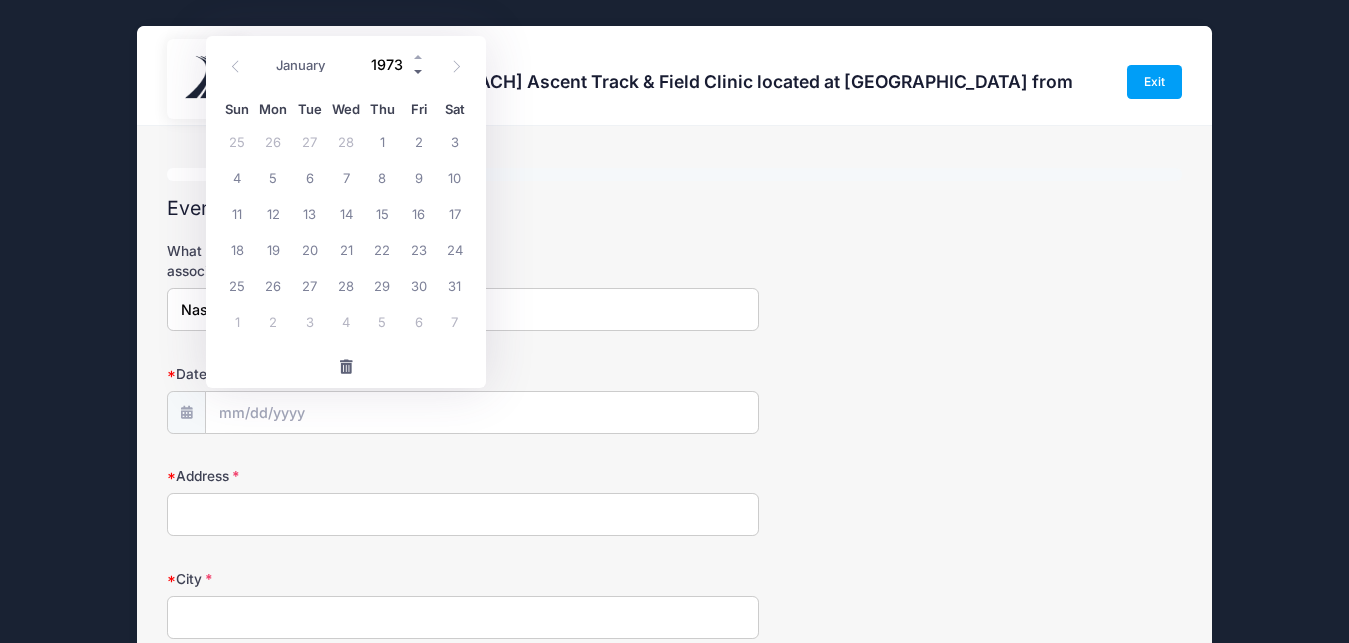 click at bounding box center (419, 72) 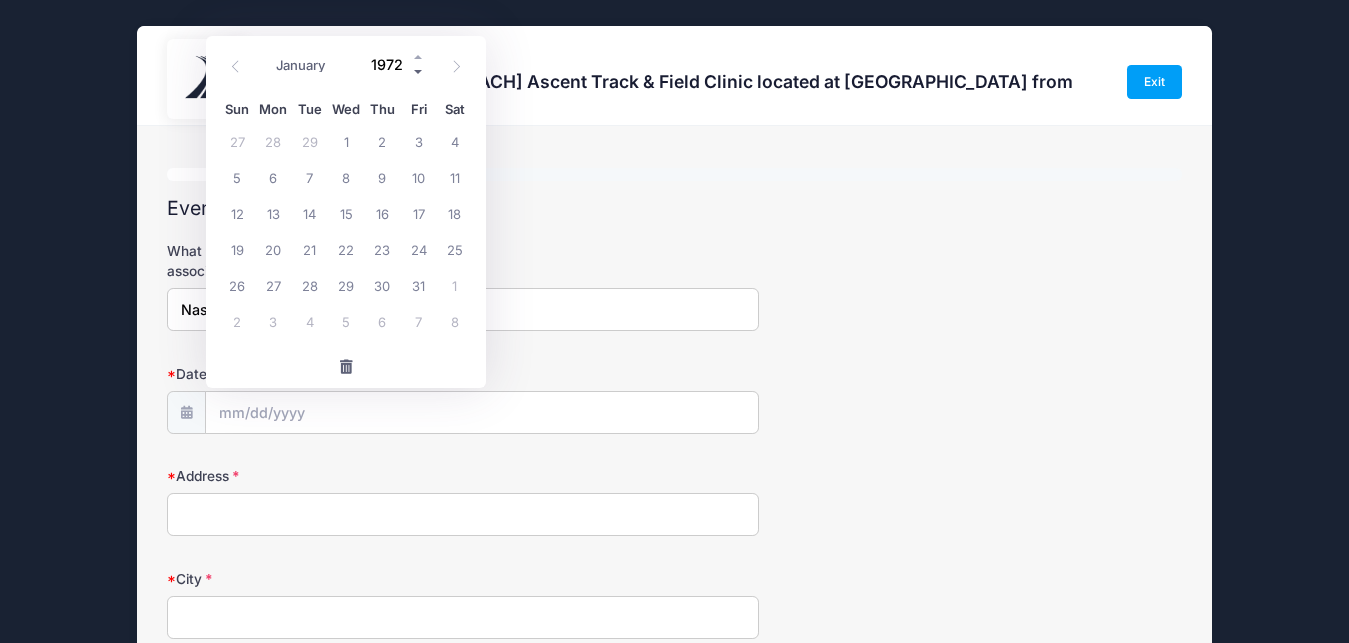 click at bounding box center (419, 72) 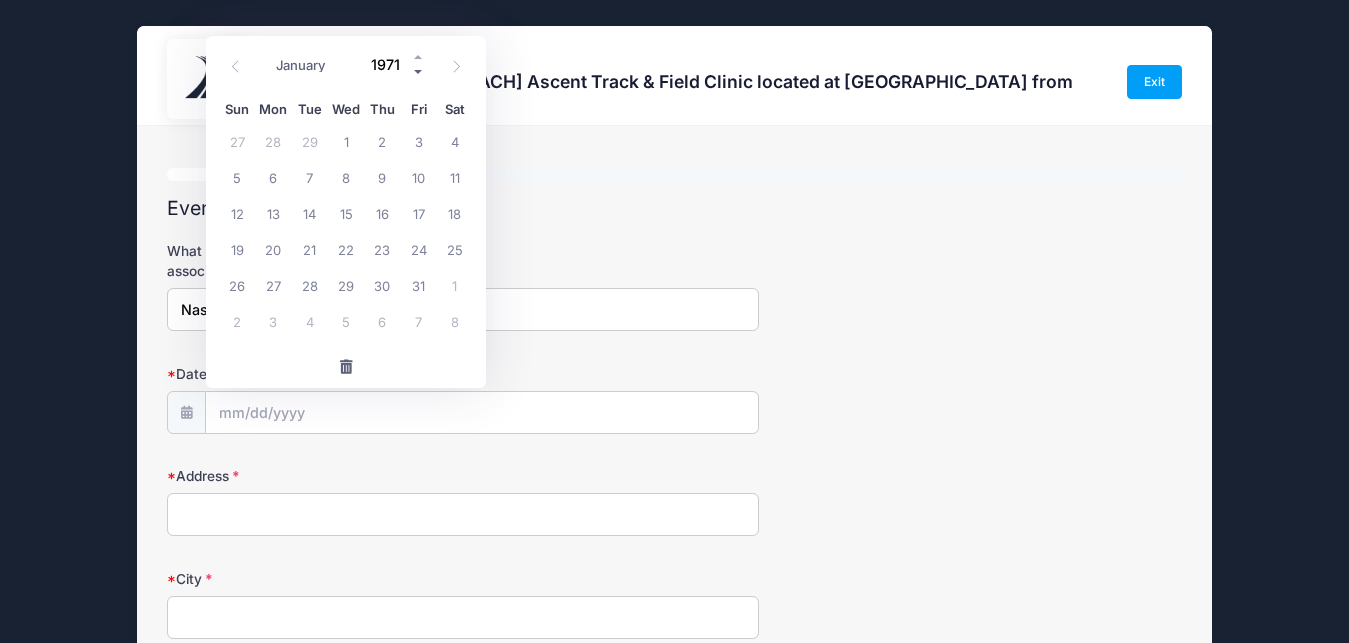 click at bounding box center (419, 72) 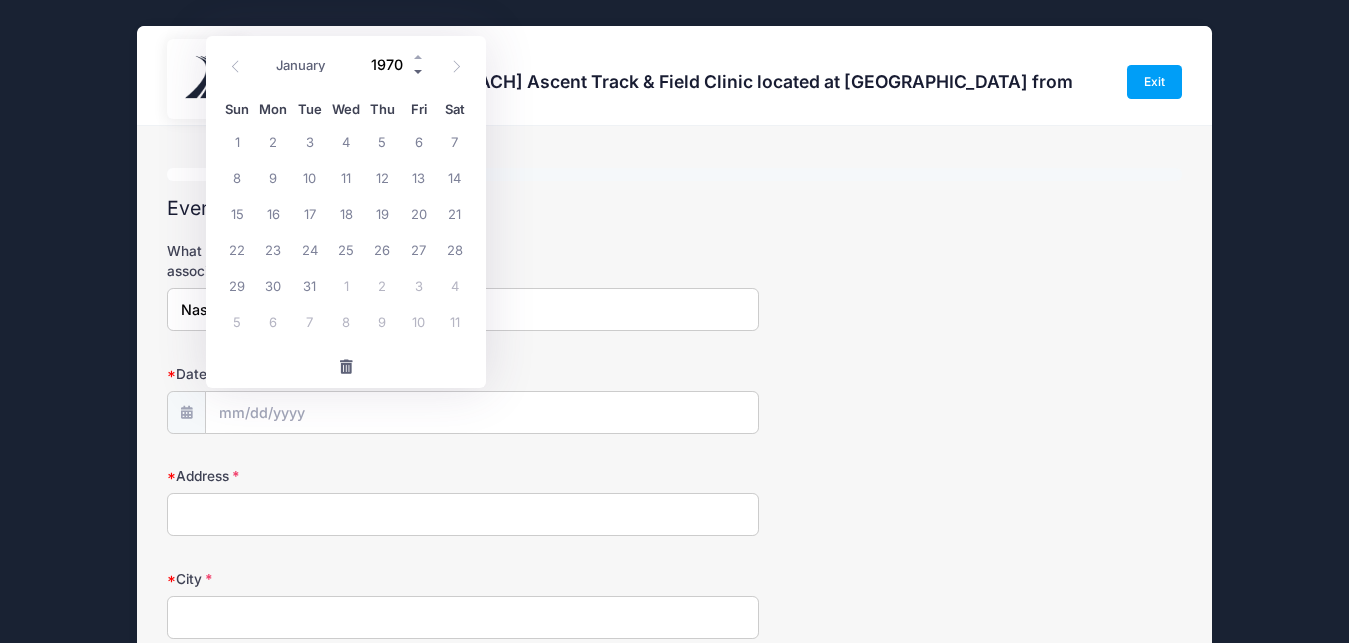 click at bounding box center (419, 72) 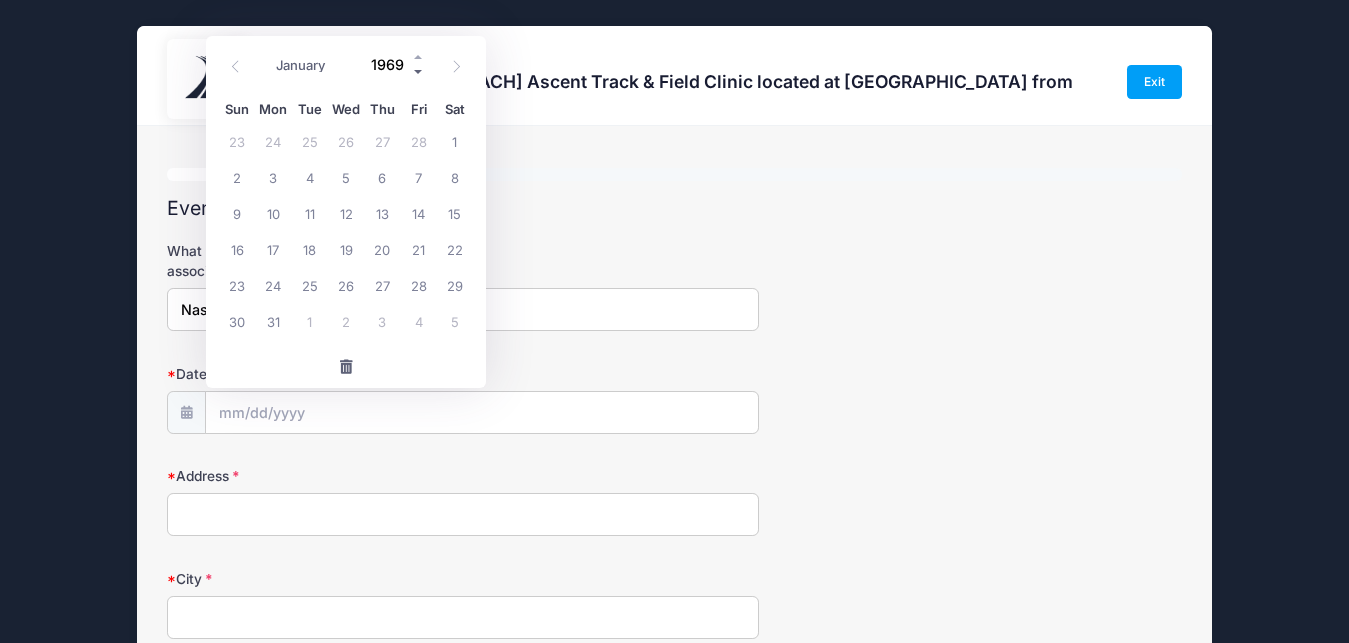 click at bounding box center (419, 72) 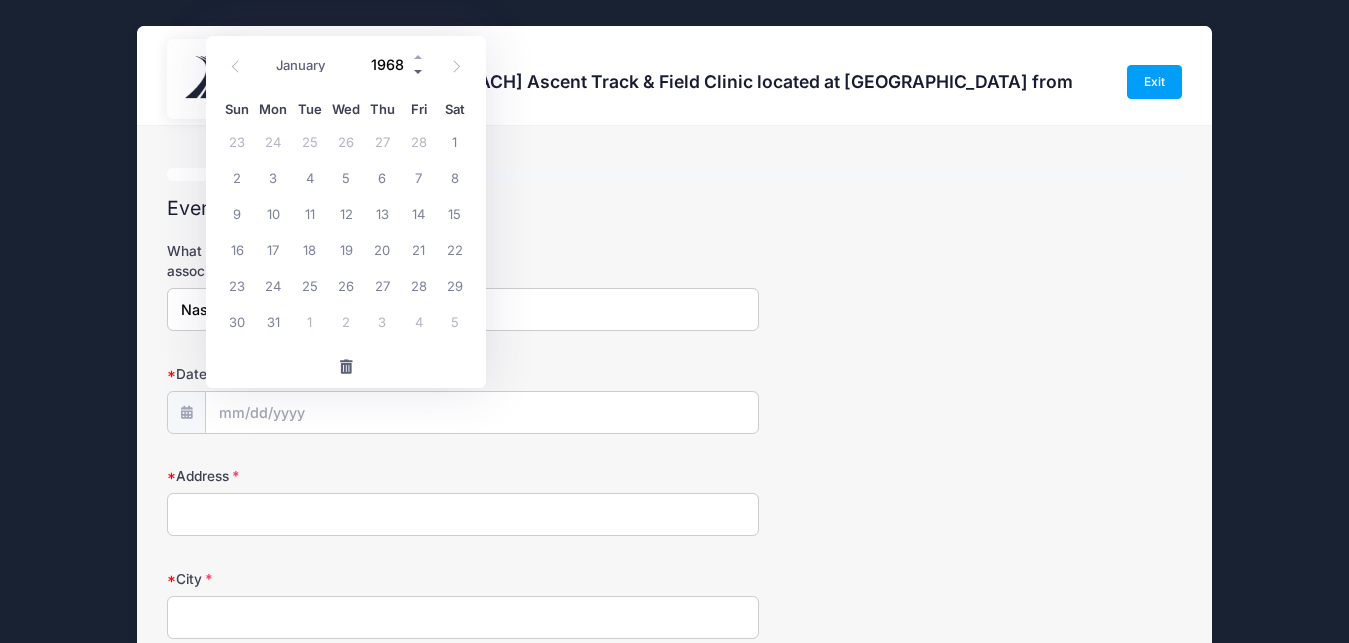 click at bounding box center [419, 72] 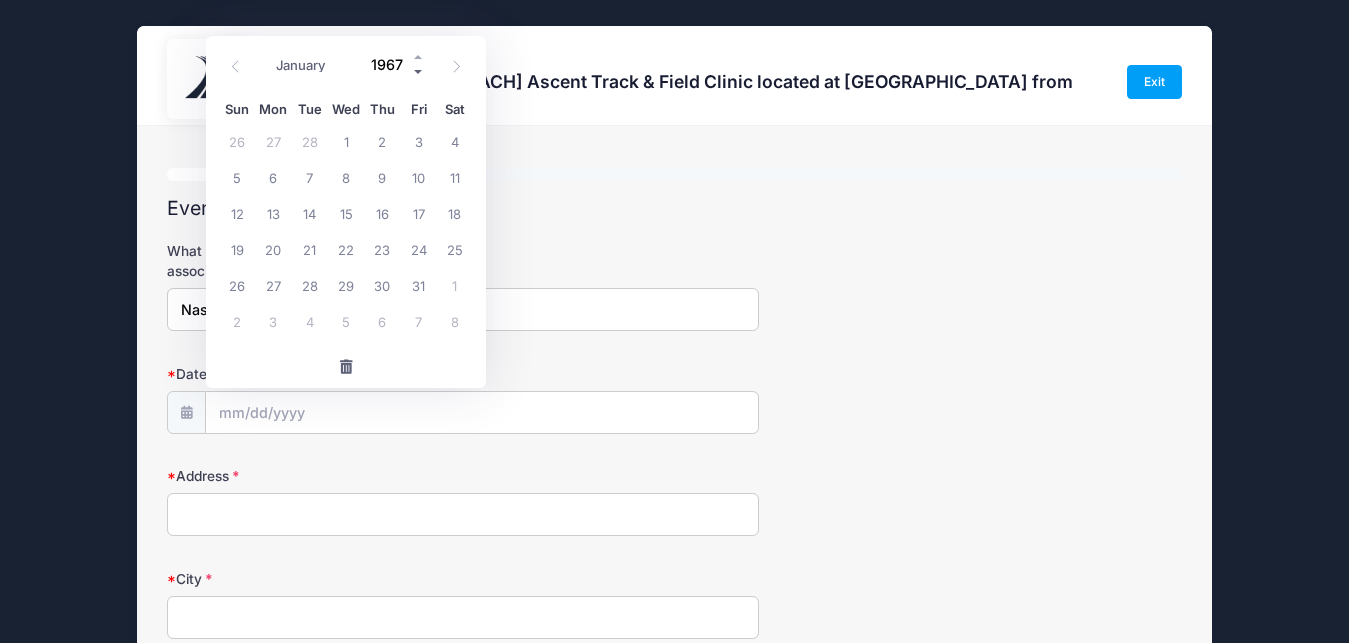 click at bounding box center (419, 72) 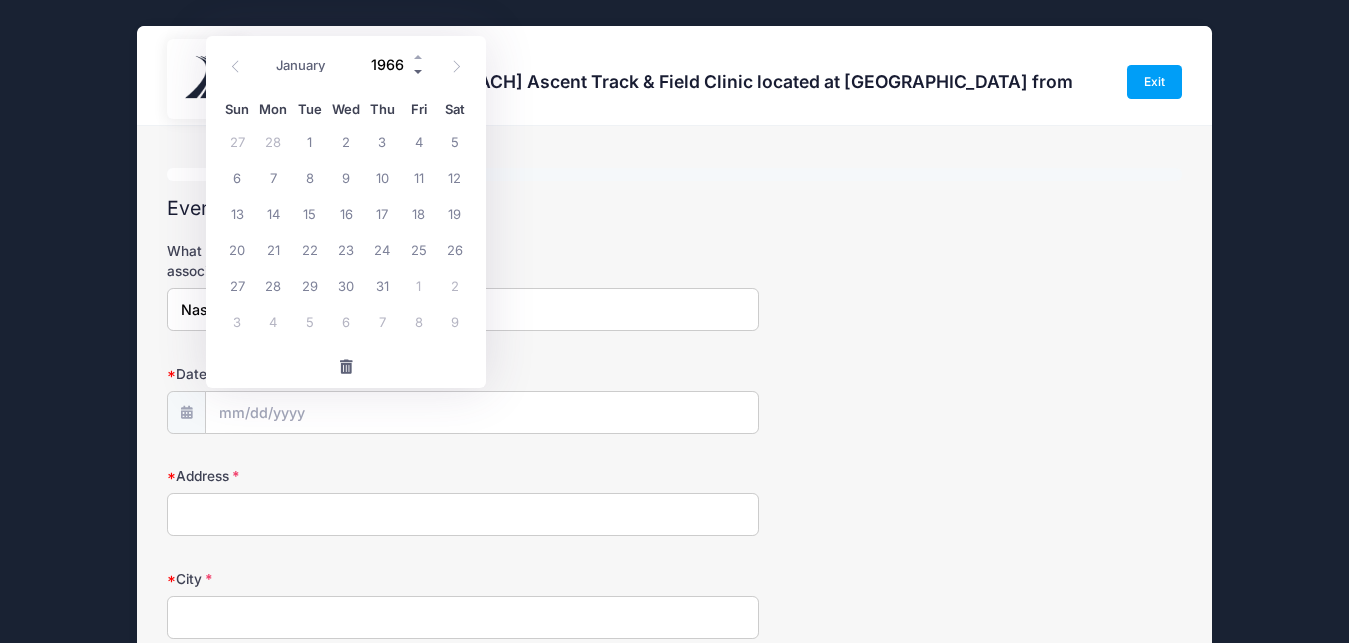 click at bounding box center [419, 72] 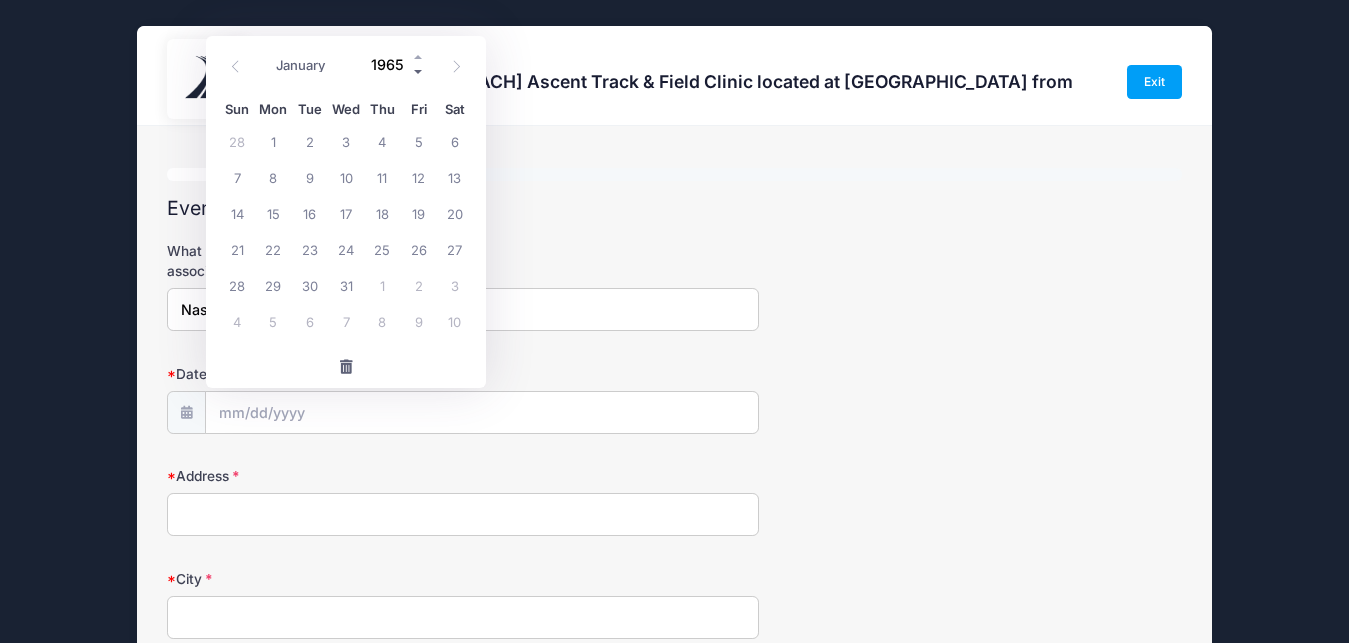 click at bounding box center (419, 72) 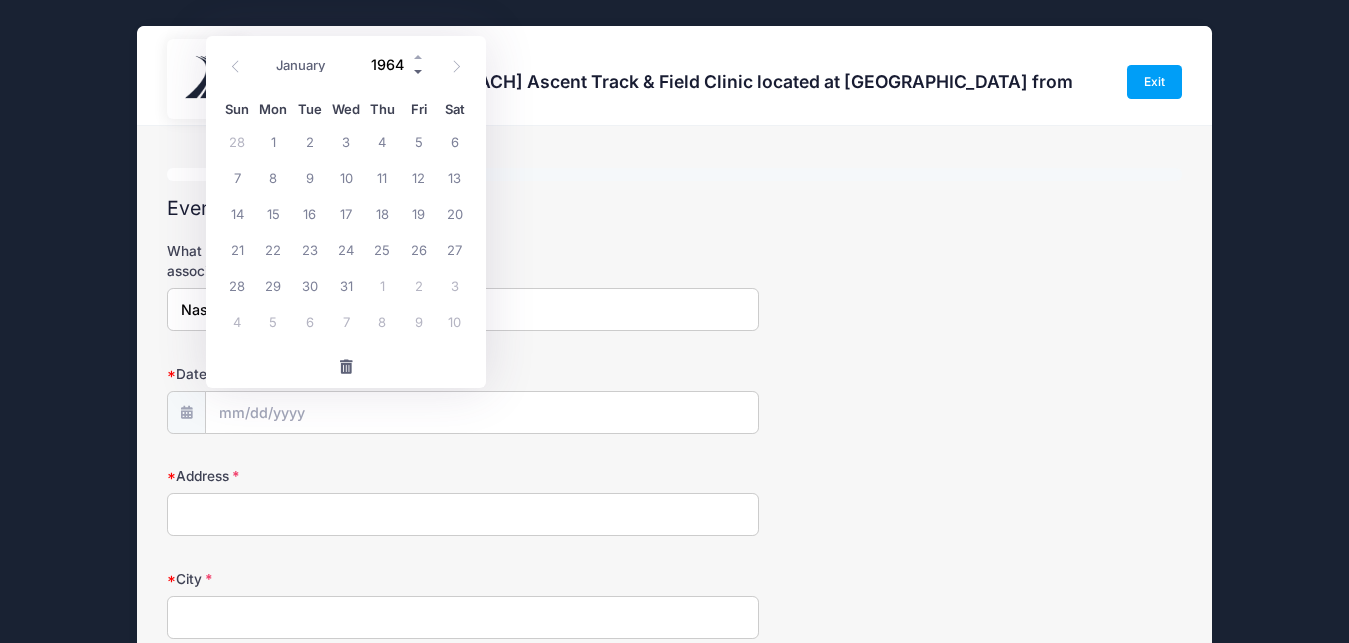 click at bounding box center (419, 72) 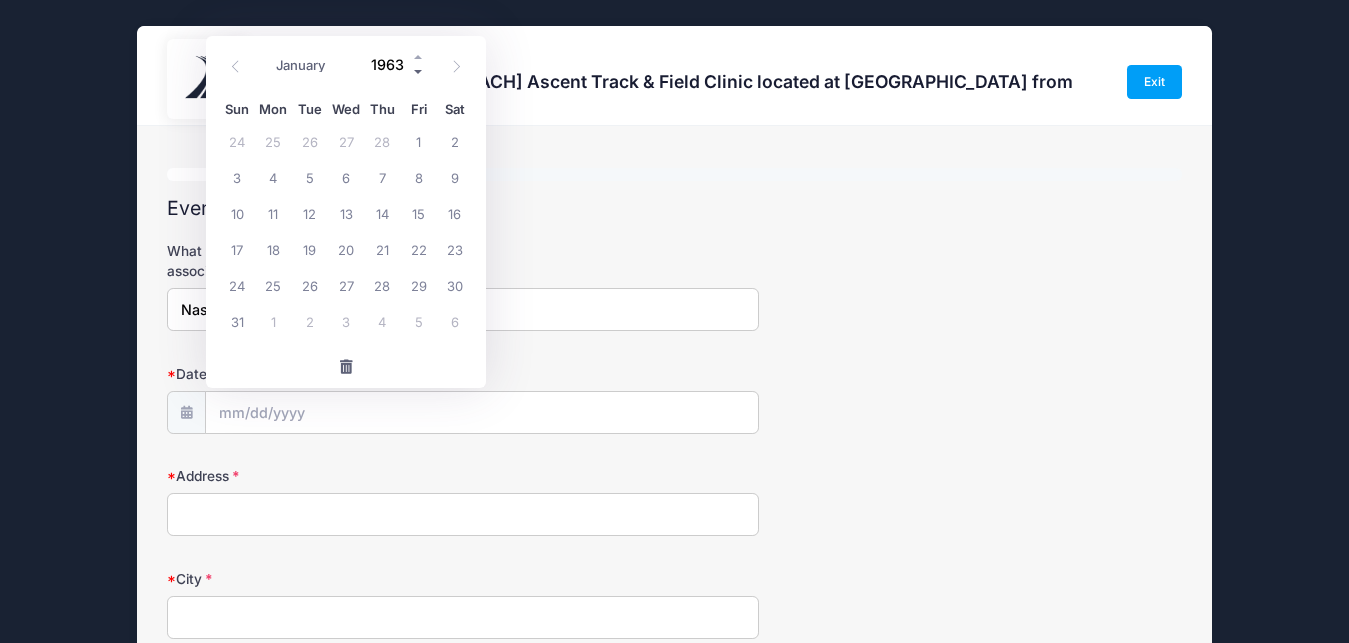click at bounding box center [419, 72] 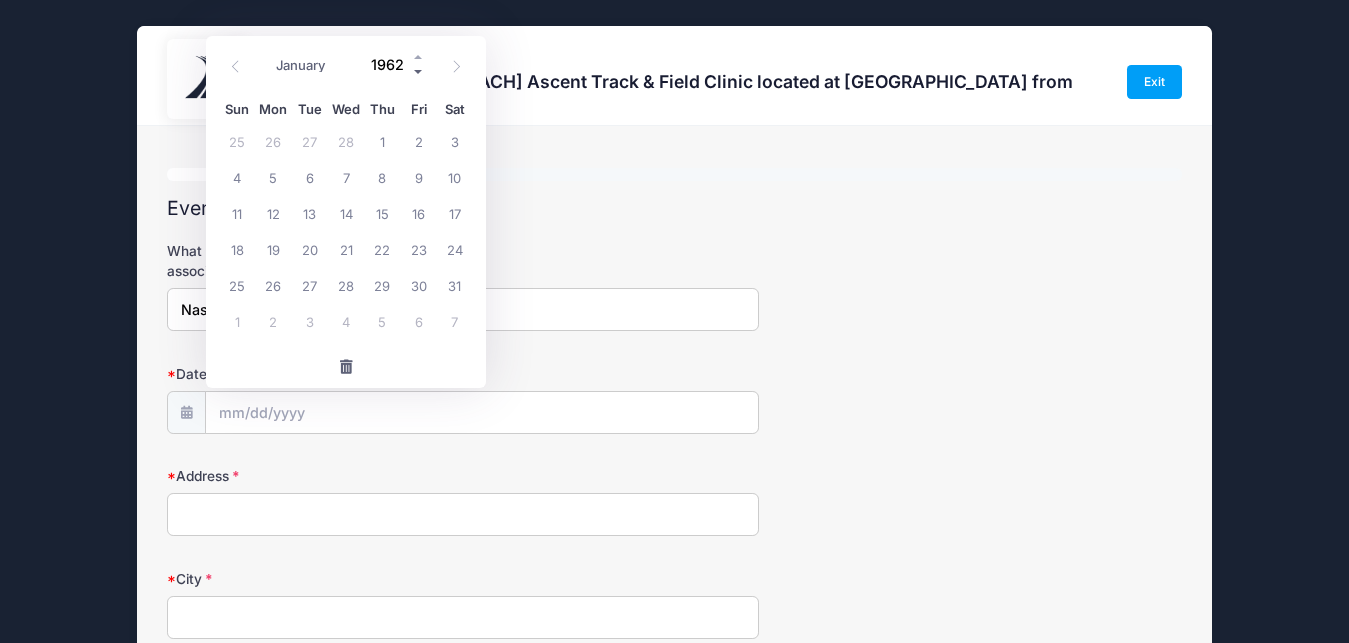 click at bounding box center [419, 72] 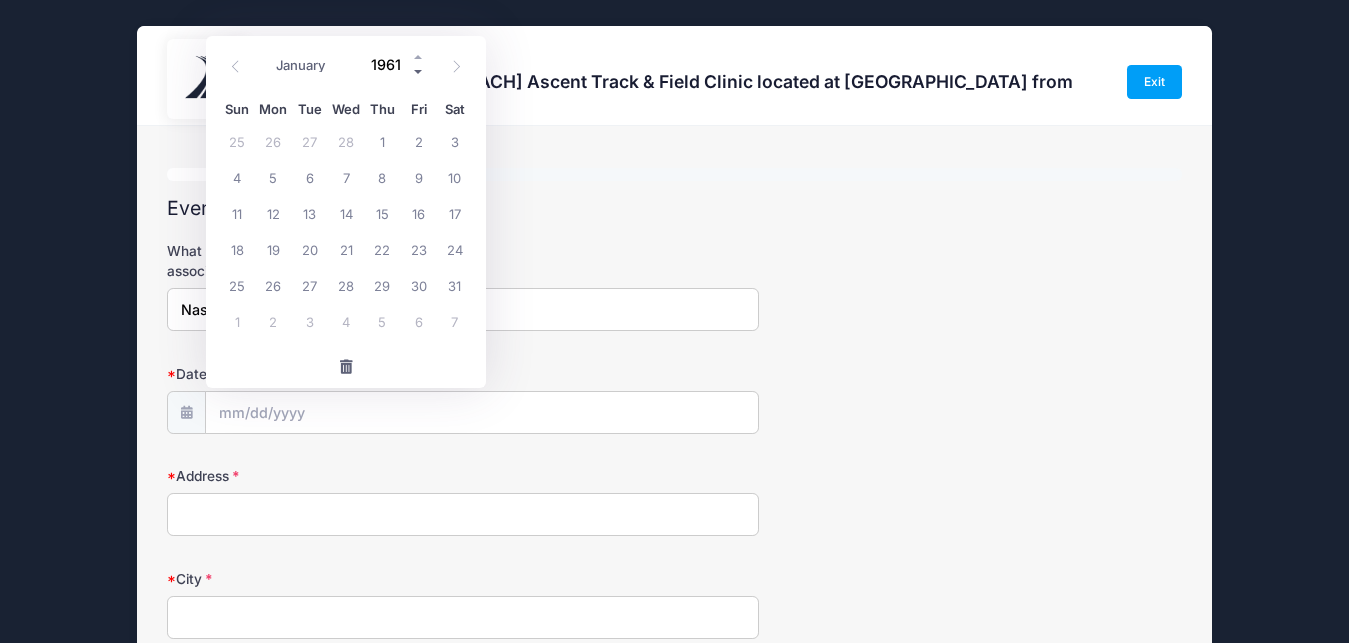 click at bounding box center [419, 72] 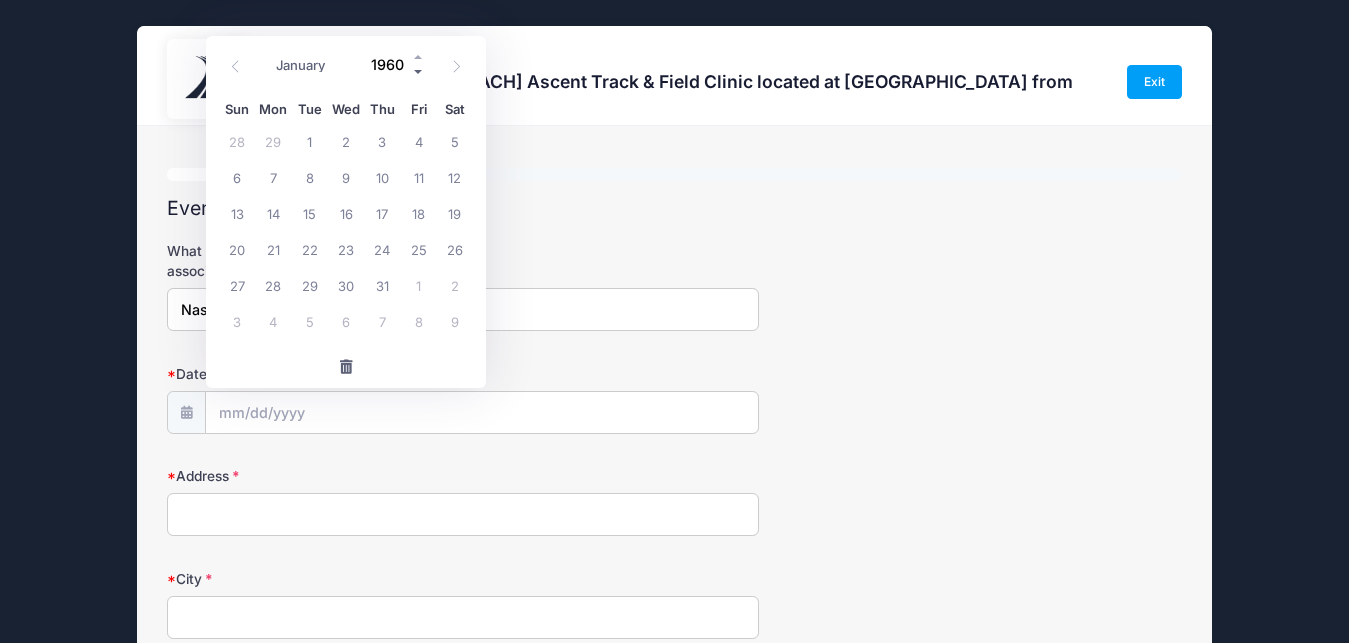 click at bounding box center [419, 72] 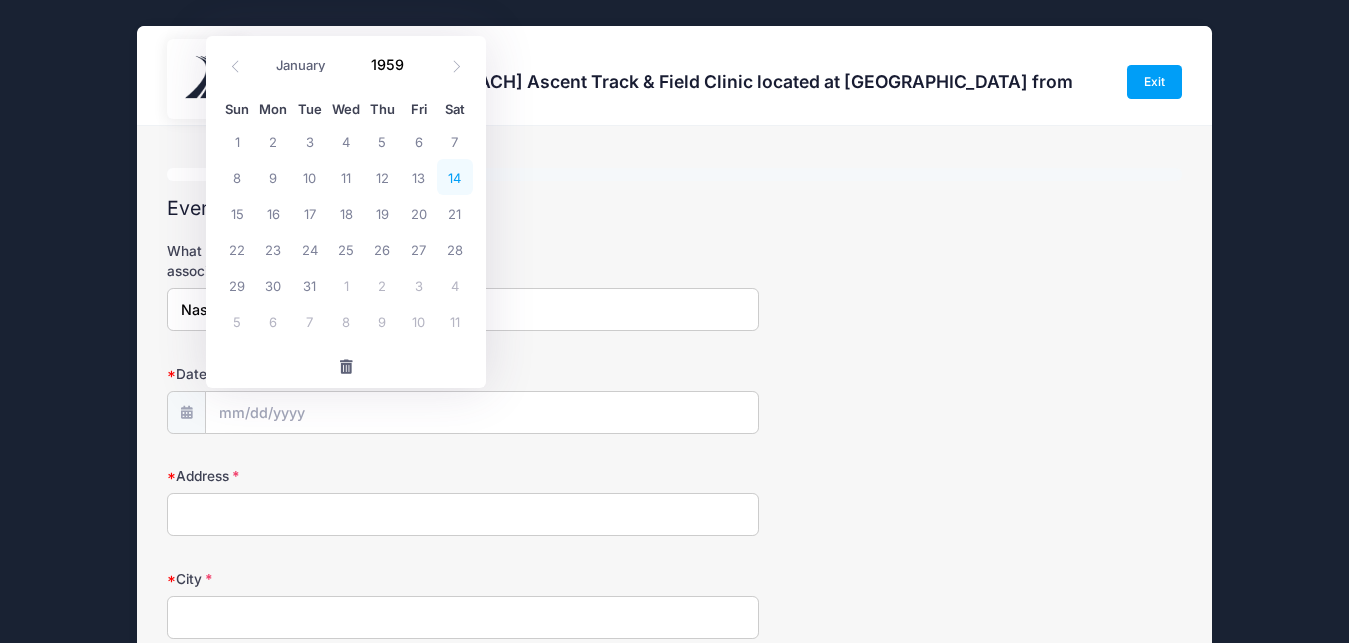 click on "14" at bounding box center (455, 177) 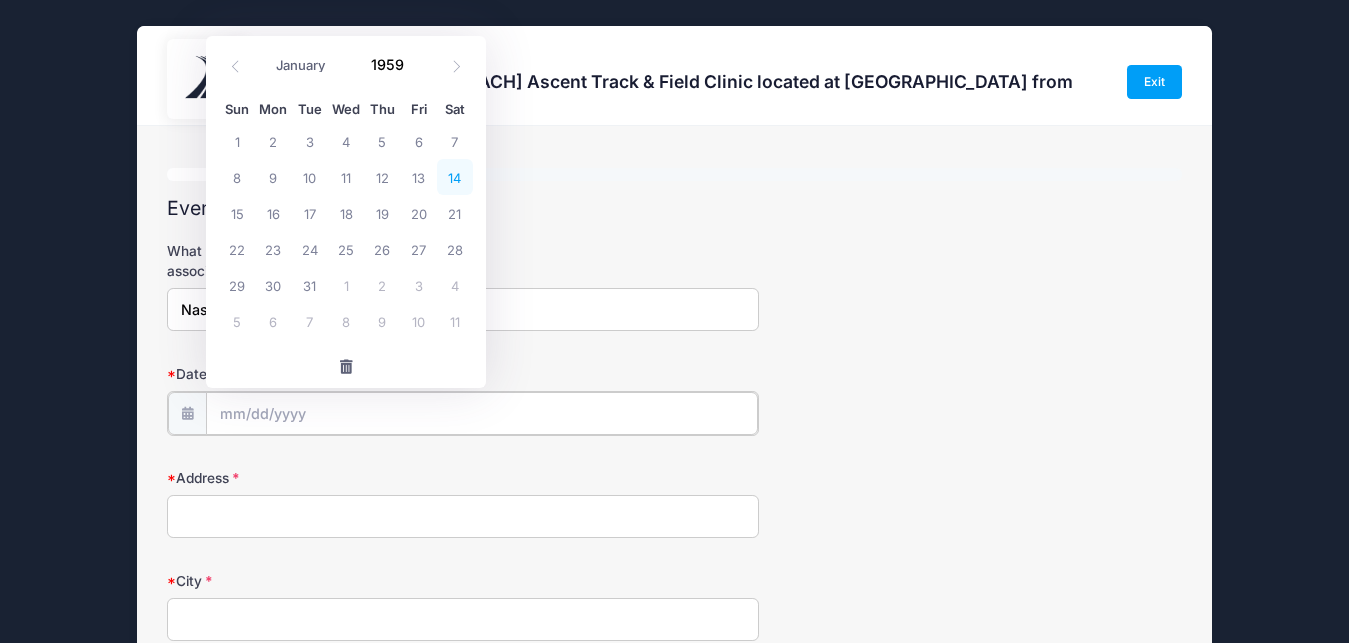 type on "[DATE]" 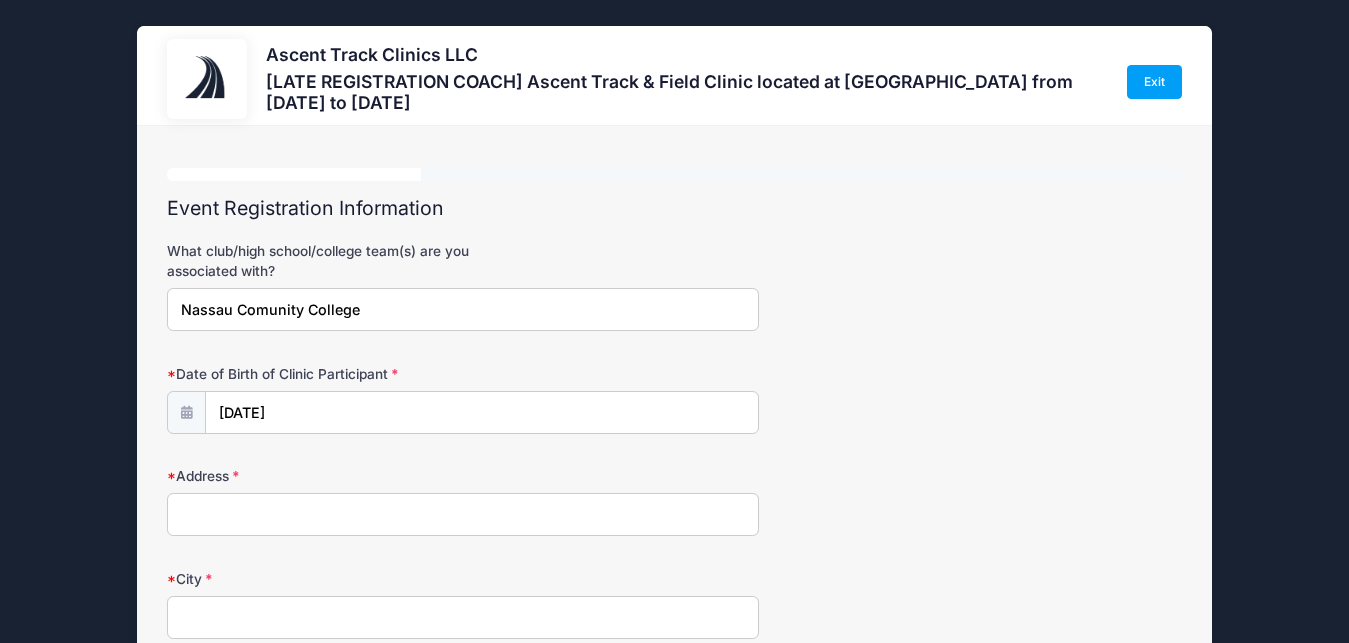 click on "Address" at bounding box center (463, 514) 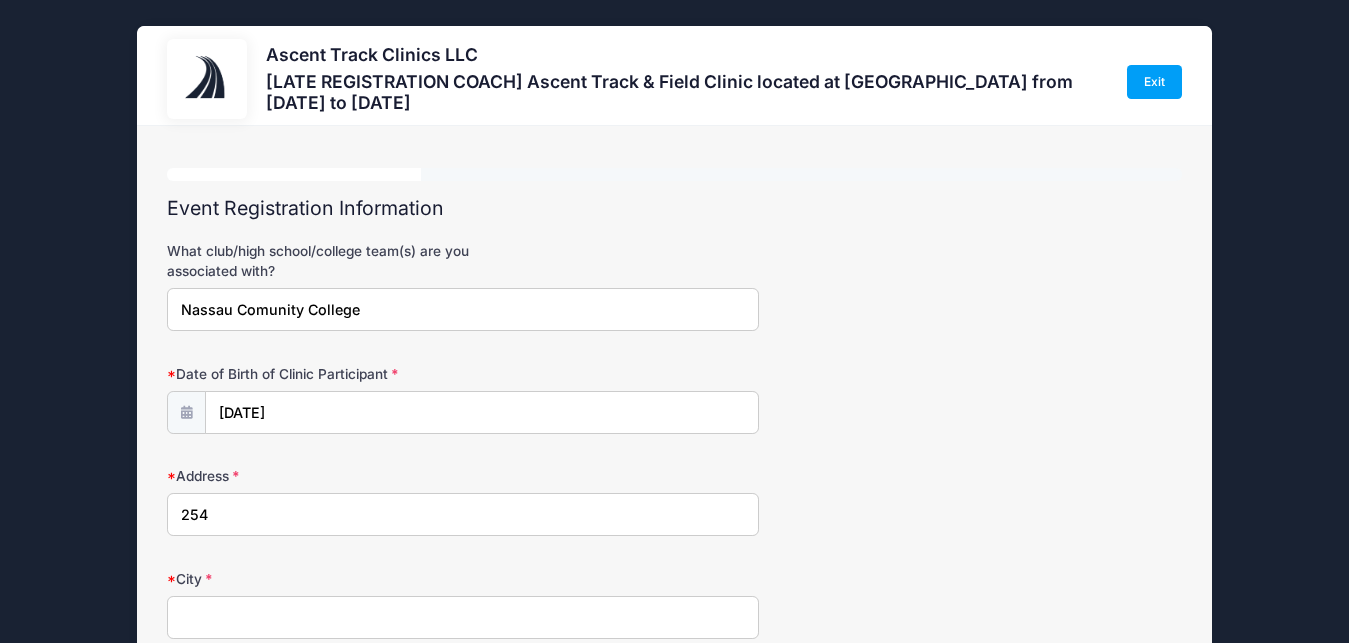 type on "[STREET_ADDRESS]" 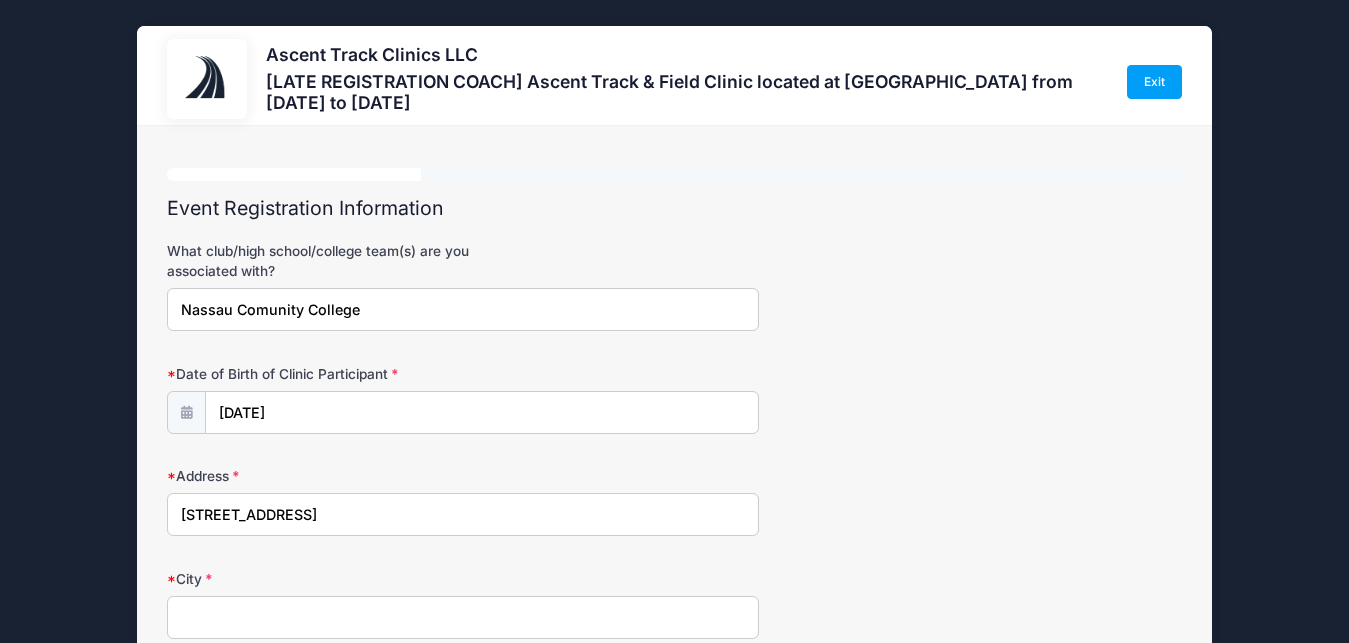 type on "[GEOGRAPHIC_DATA]" 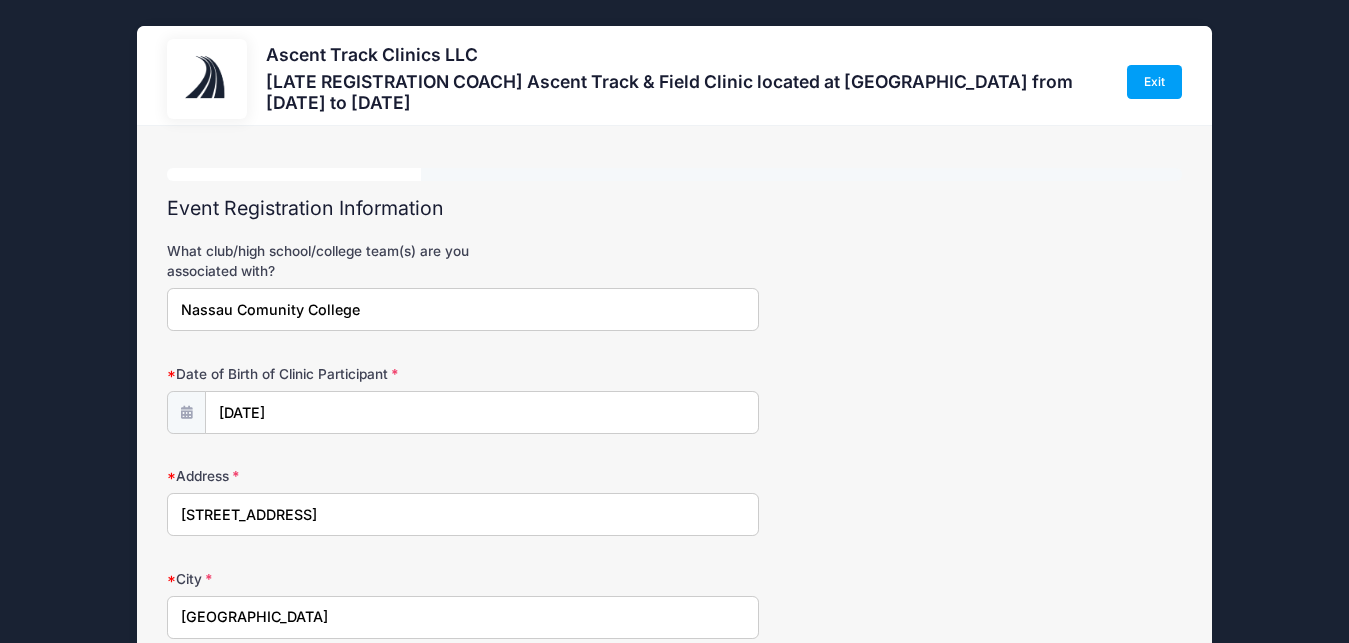 select on "NY" 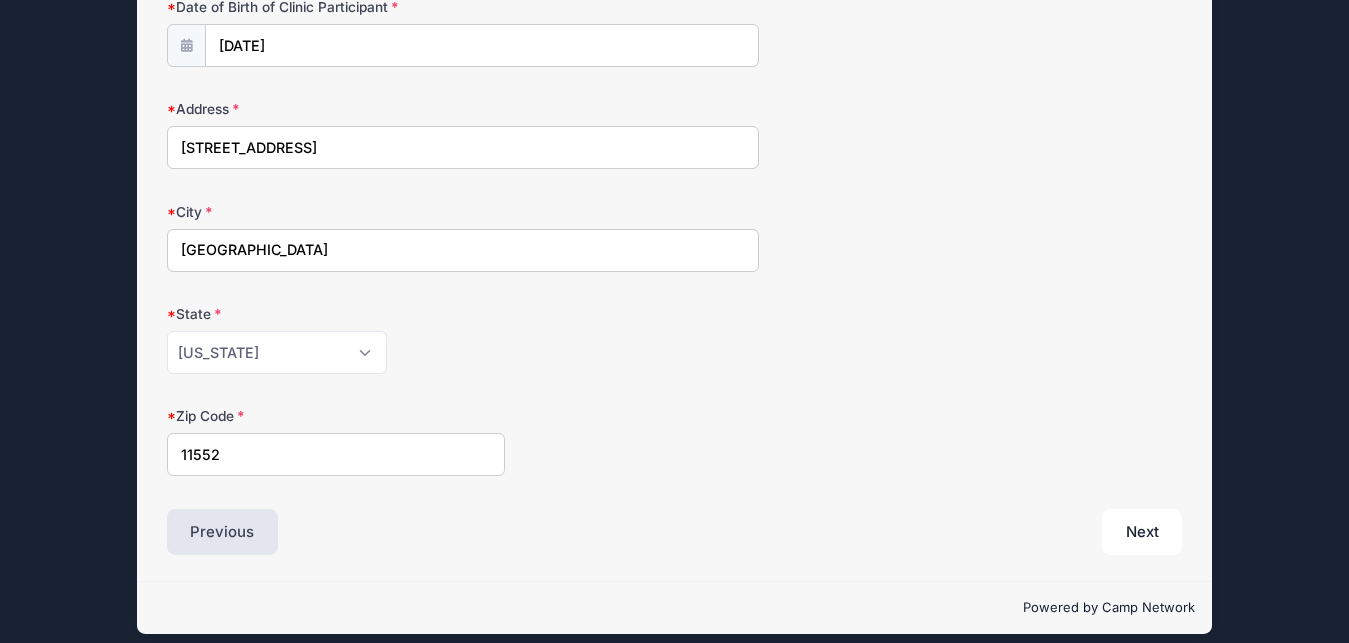 scroll, scrollTop: 369, scrollLeft: 0, axis: vertical 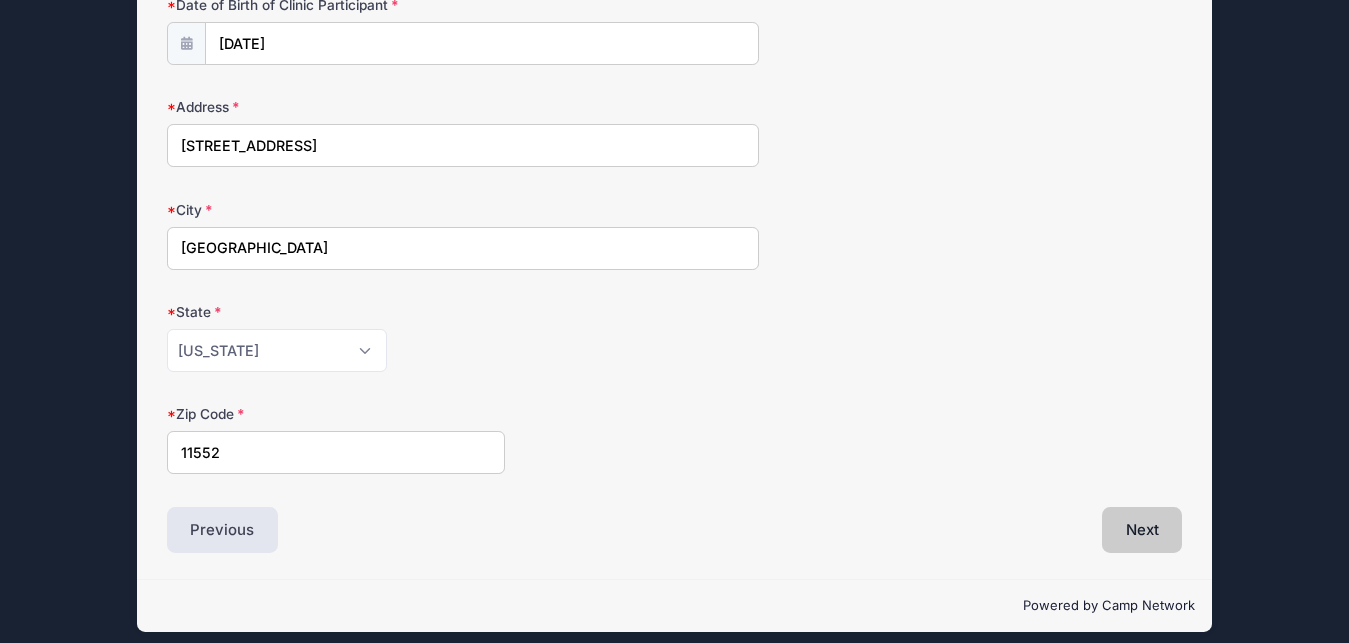 click on "Next" at bounding box center [1142, 530] 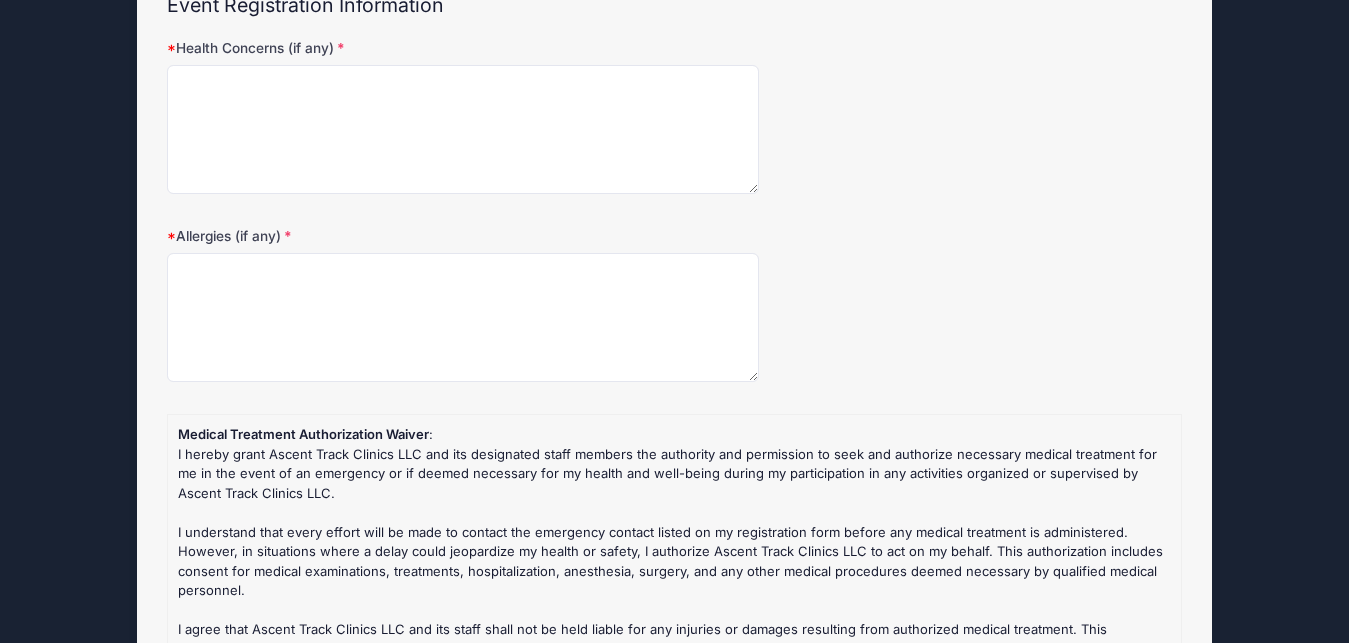 scroll, scrollTop: 0, scrollLeft: 0, axis: both 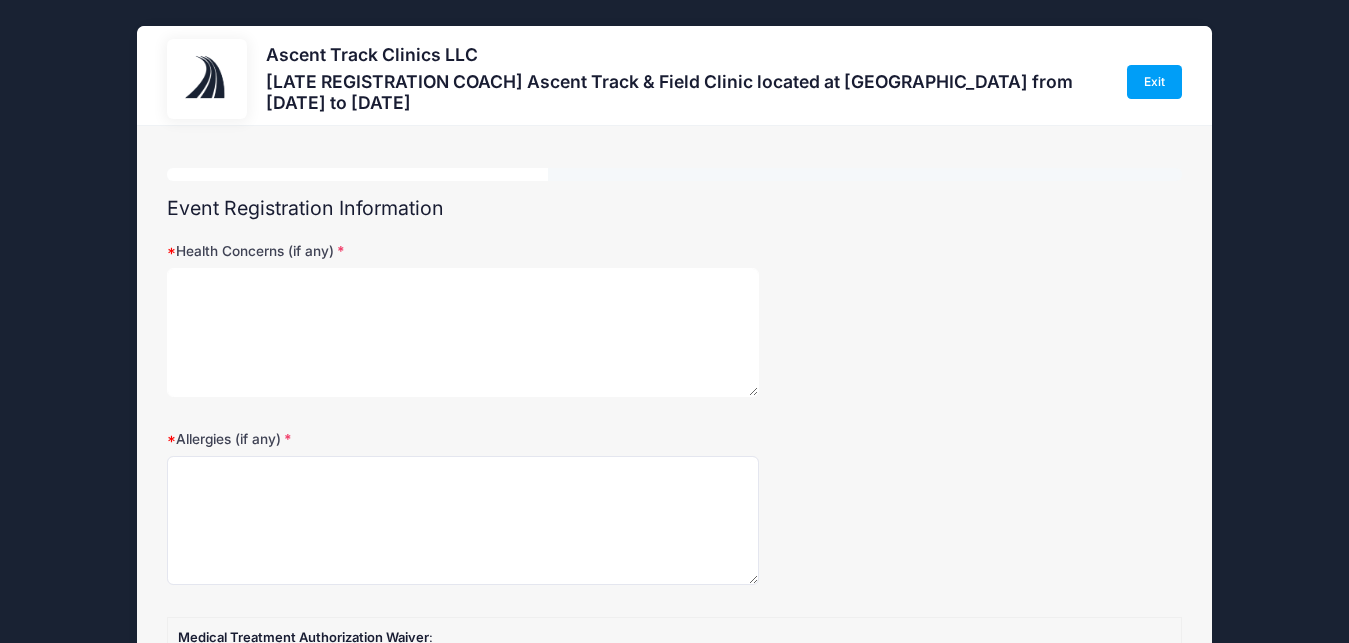 click on "Health Concerns (if any)" at bounding box center (463, 332) 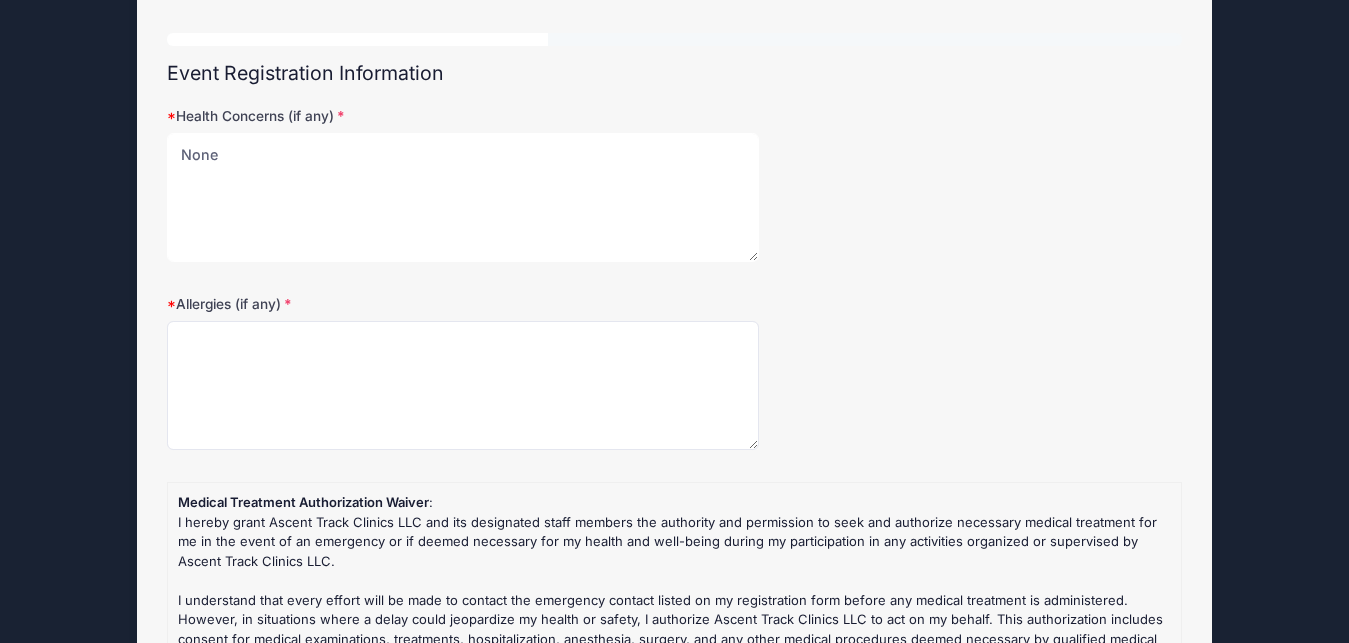 scroll, scrollTop: 137, scrollLeft: 0, axis: vertical 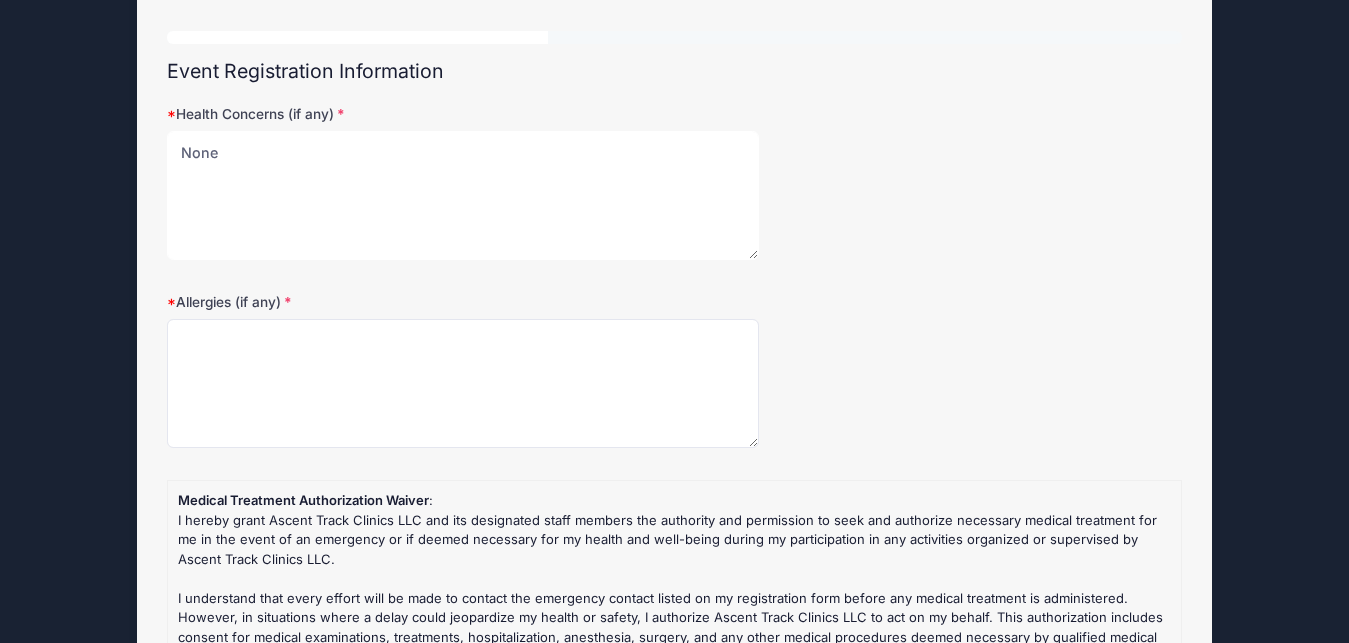 type on "None" 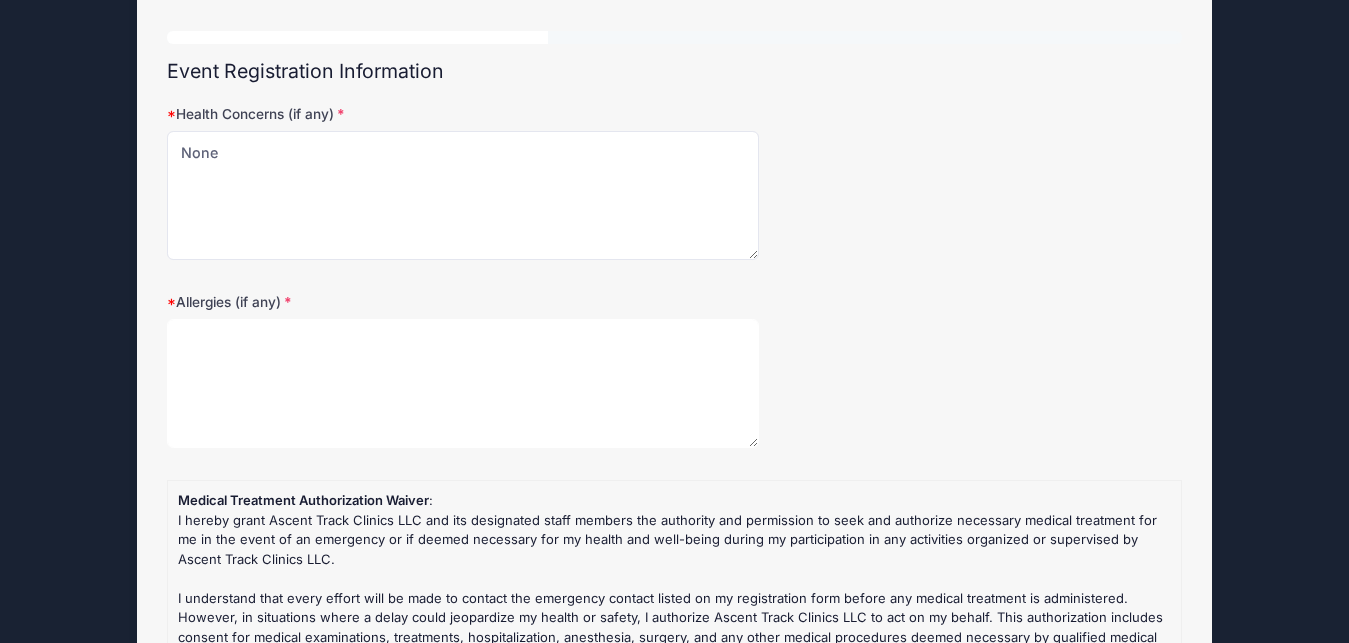 click on "Allergies (if any)" at bounding box center (463, 383) 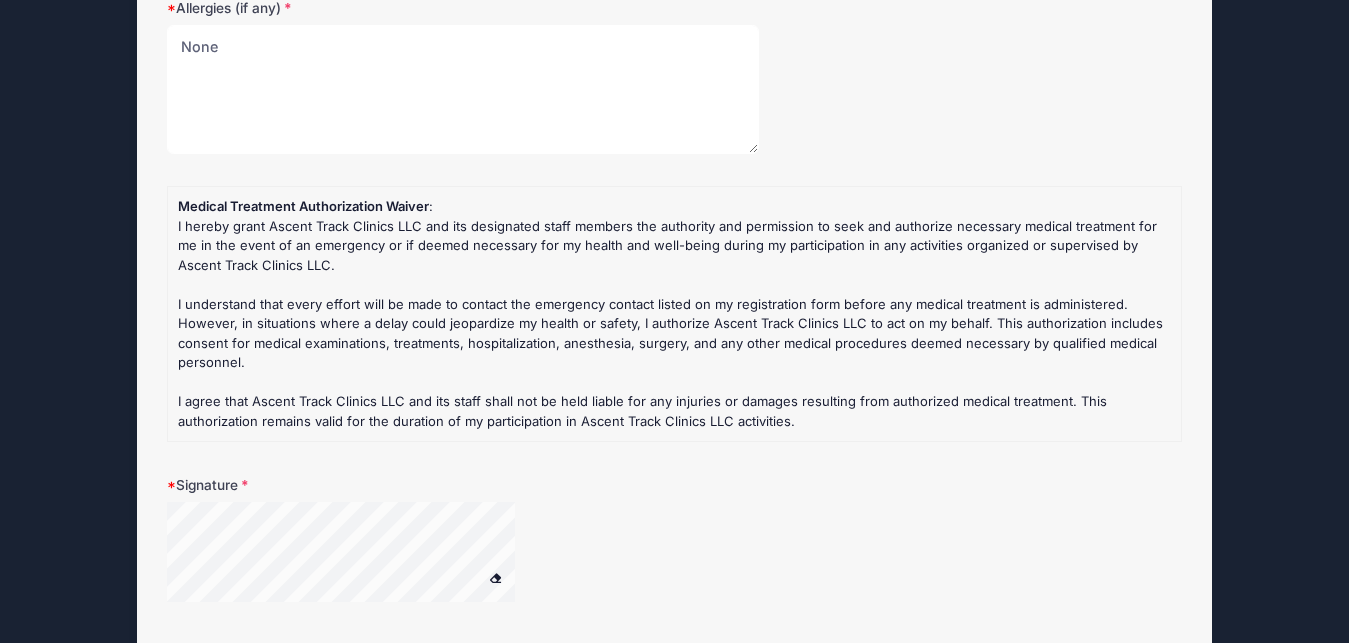 scroll, scrollTop: 441, scrollLeft: 0, axis: vertical 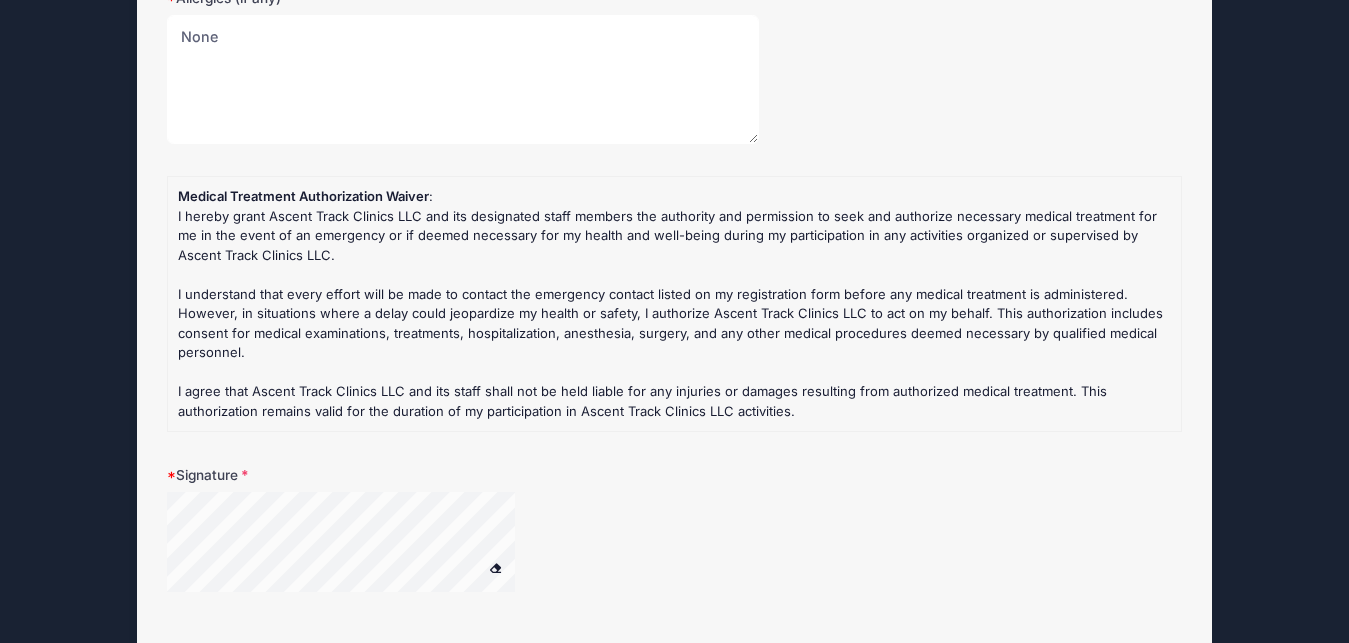 type on "None" 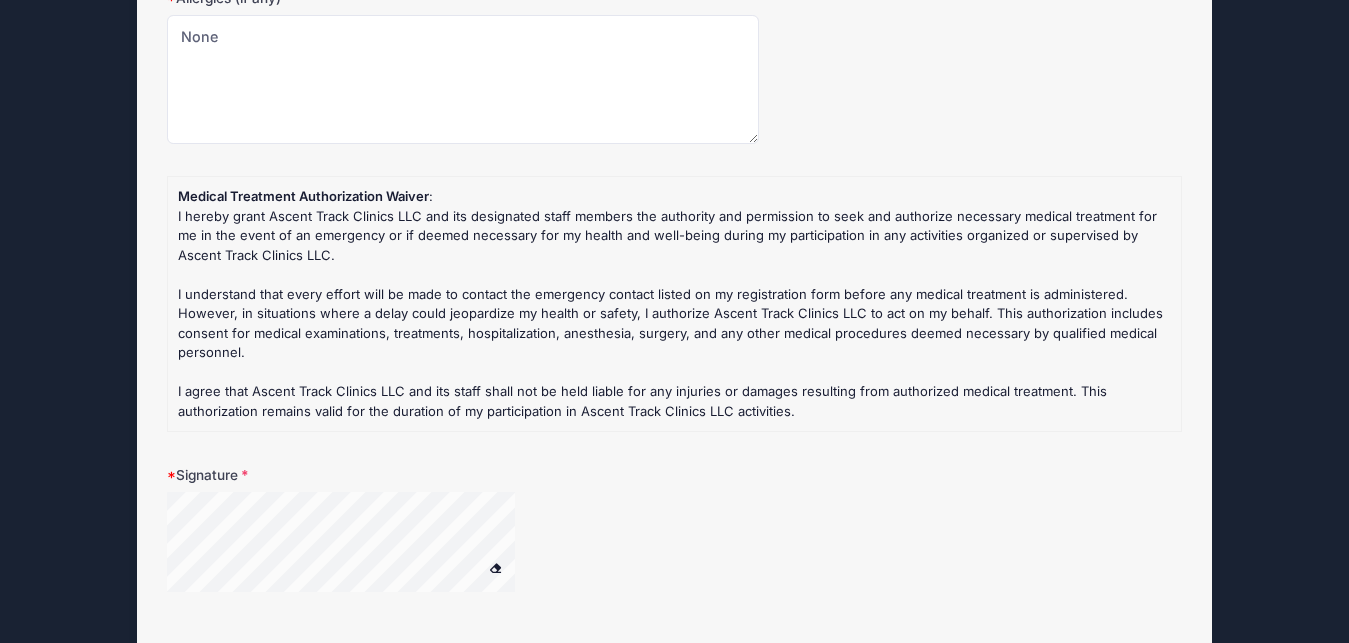 click on "Signature" at bounding box center [336, 475] 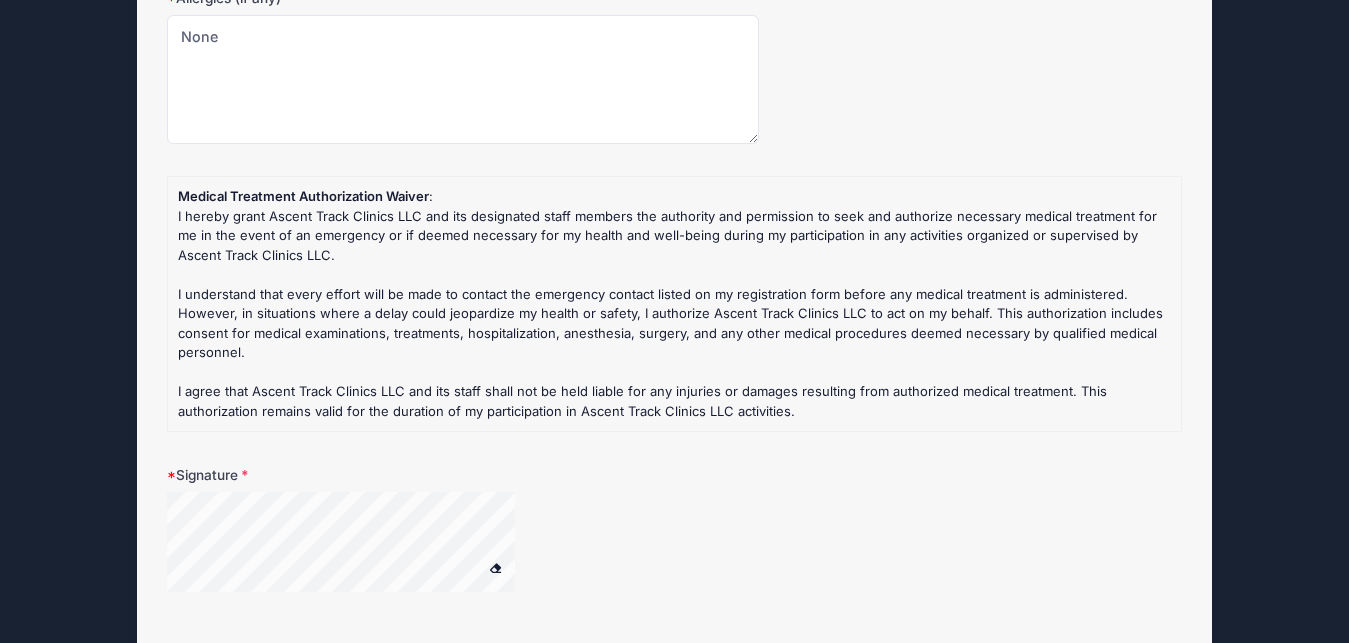 click on "Signature" at bounding box center (336, 475) 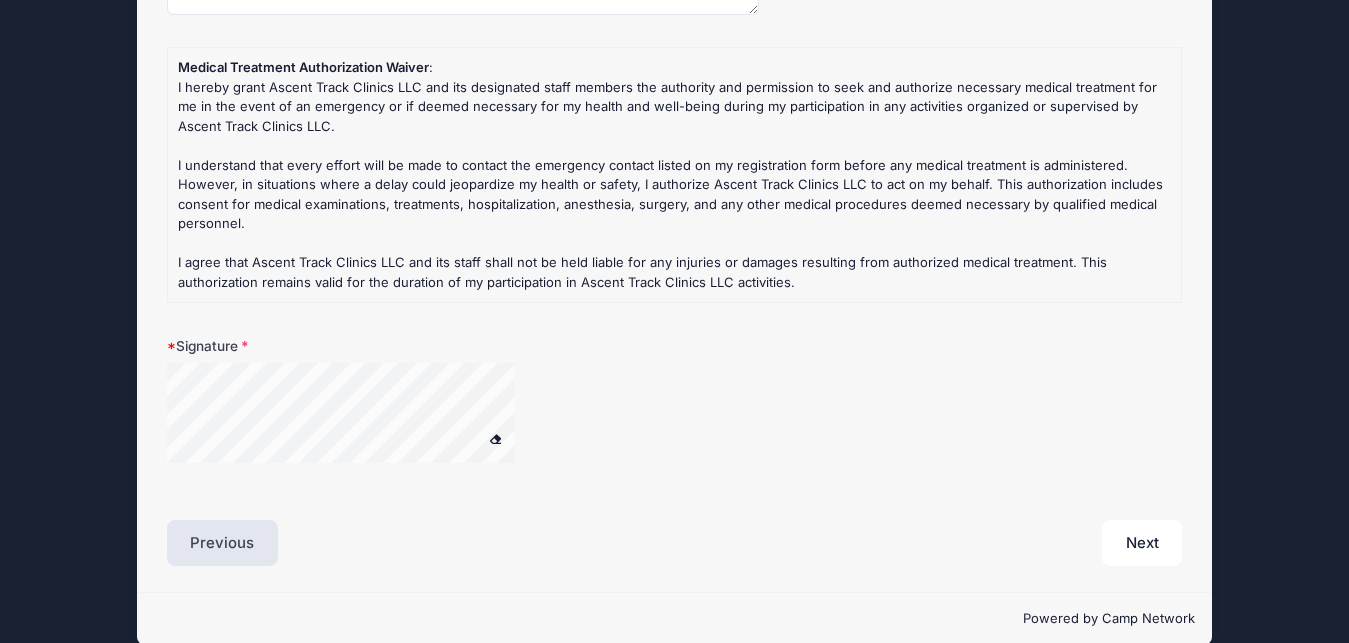 scroll, scrollTop: 597, scrollLeft: 0, axis: vertical 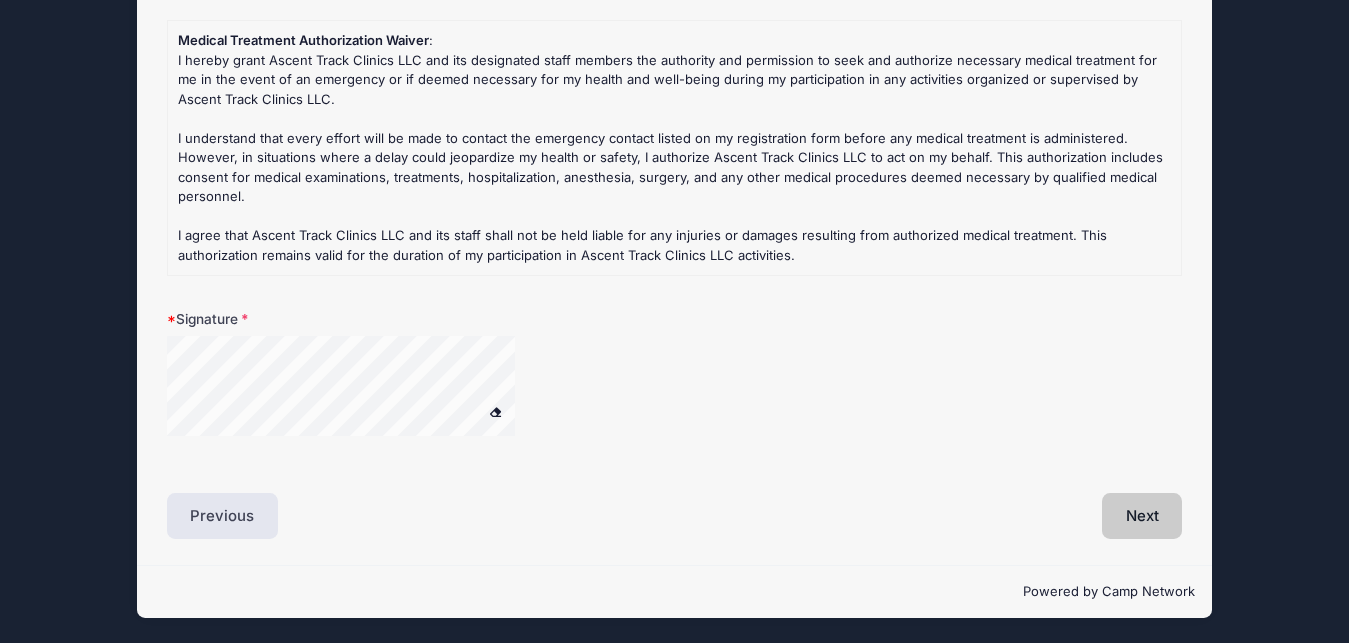 click on "Next" at bounding box center [1142, 516] 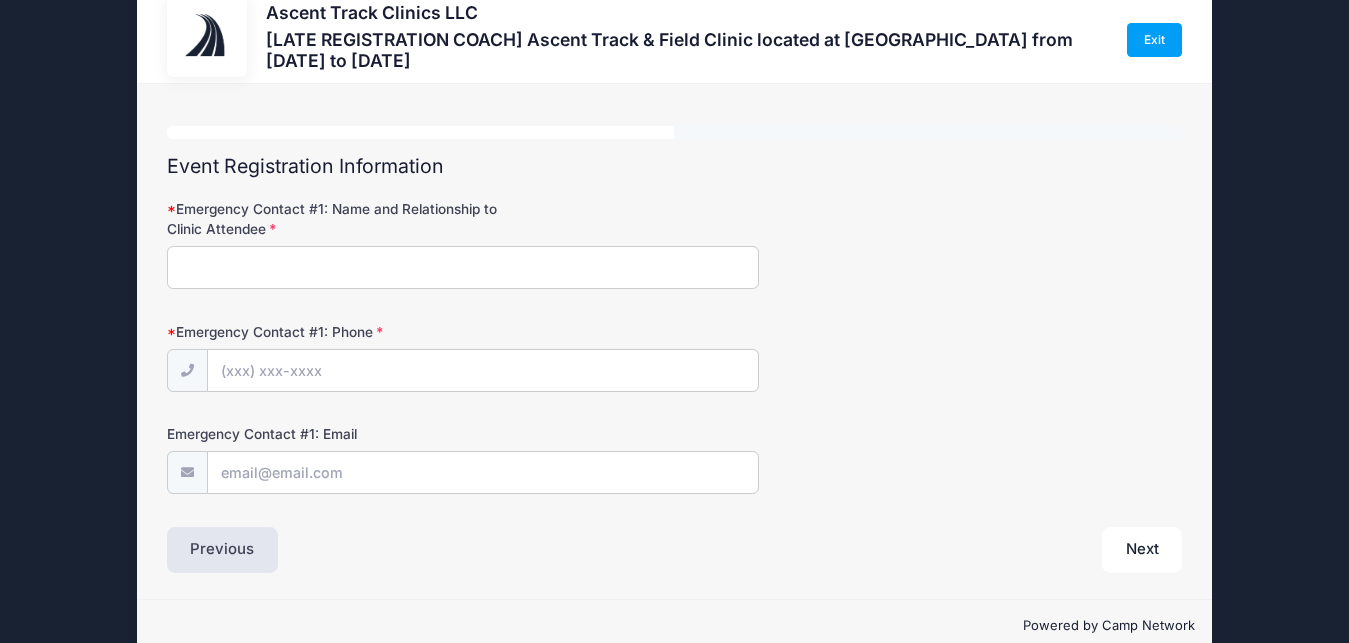 scroll, scrollTop: 0, scrollLeft: 0, axis: both 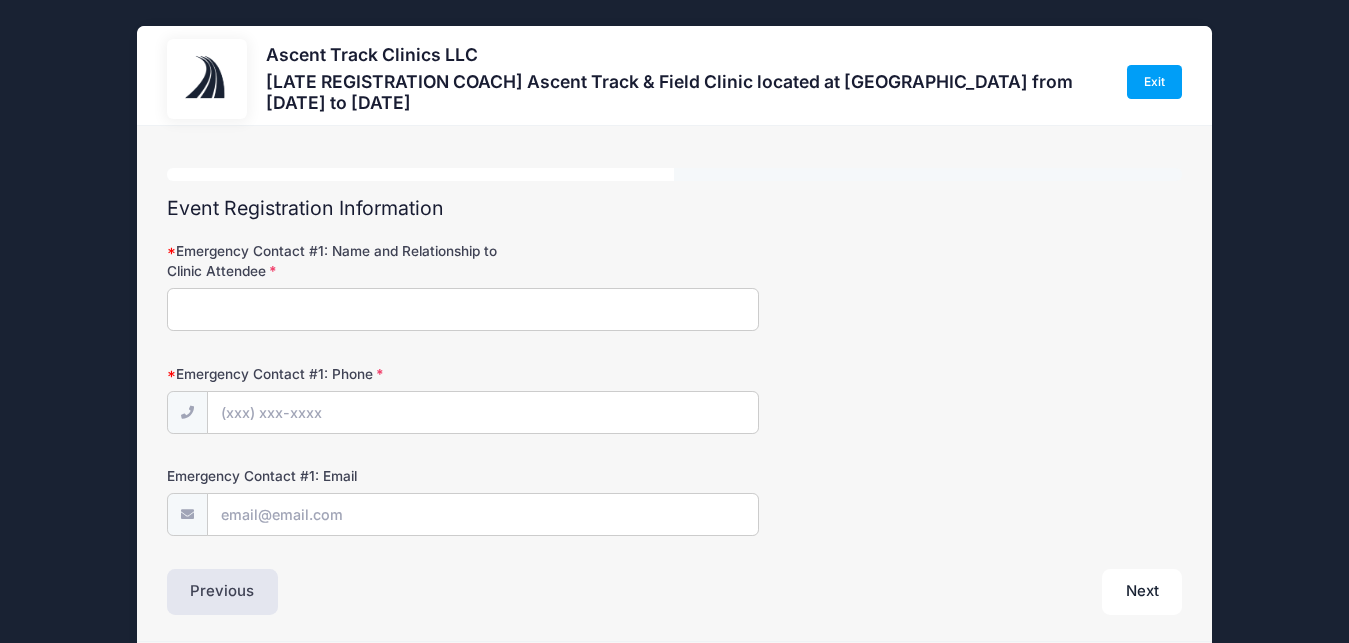 click on "Emergency Contact #1: Name and Relationship to Clinic Attendee" at bounding box center [463, 309] 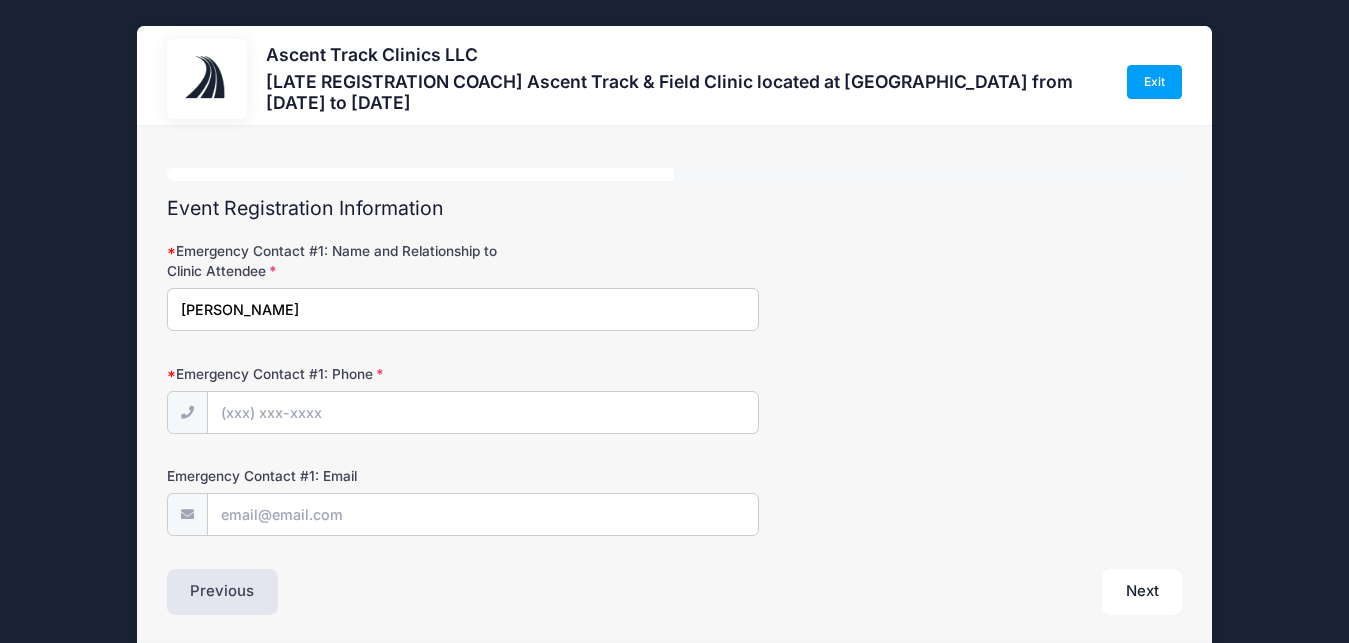 type on "[PERSON_NAME]" 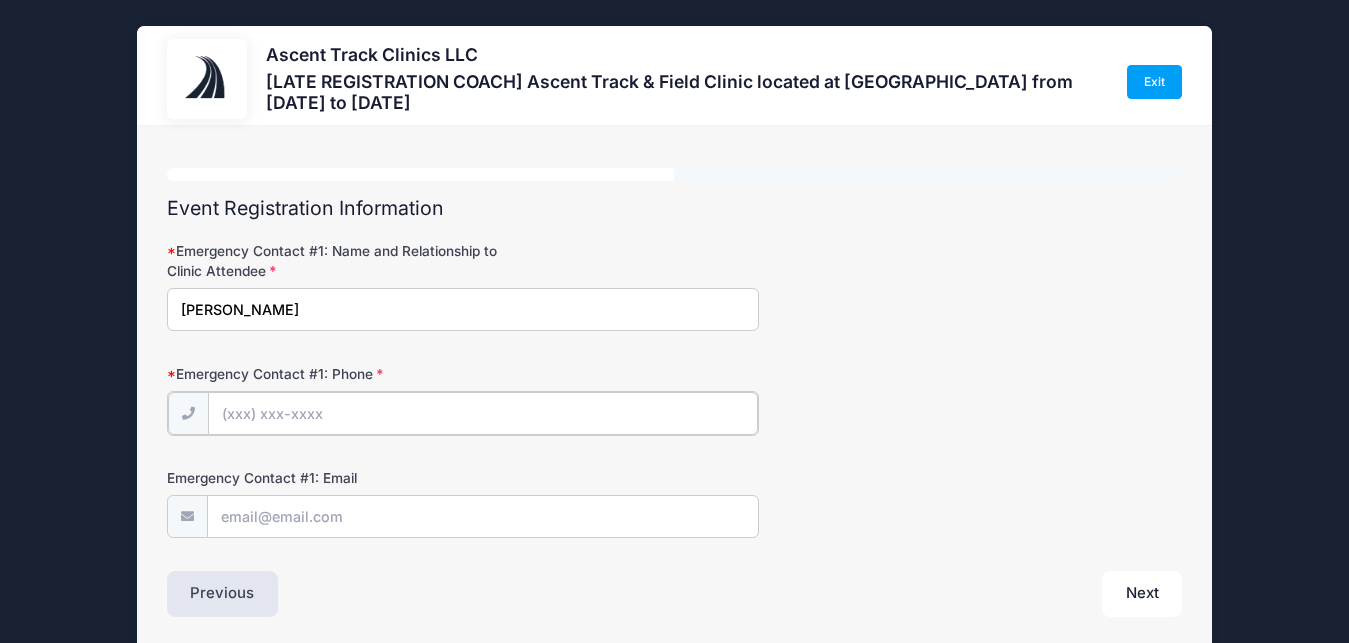 click on "Emergency Contact #1: Phone" at bounding box center (483, 413) 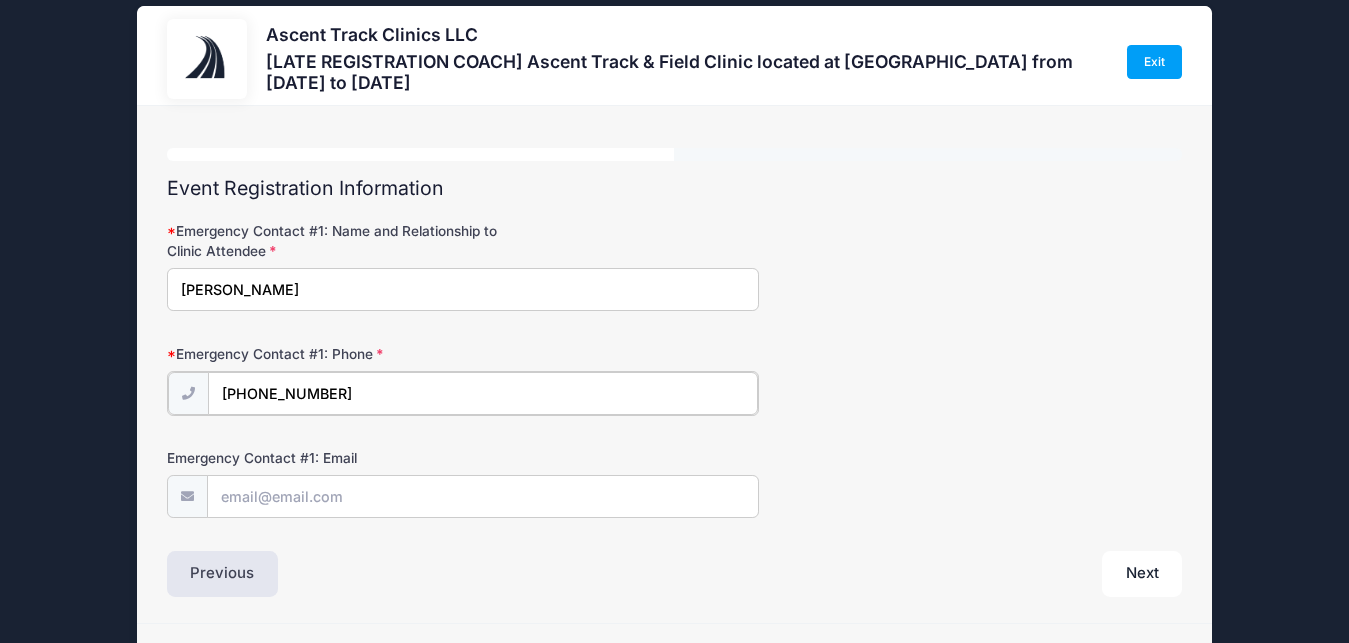 scroll, scrollTop: 78, scrollLeft: 0, axis: vertical 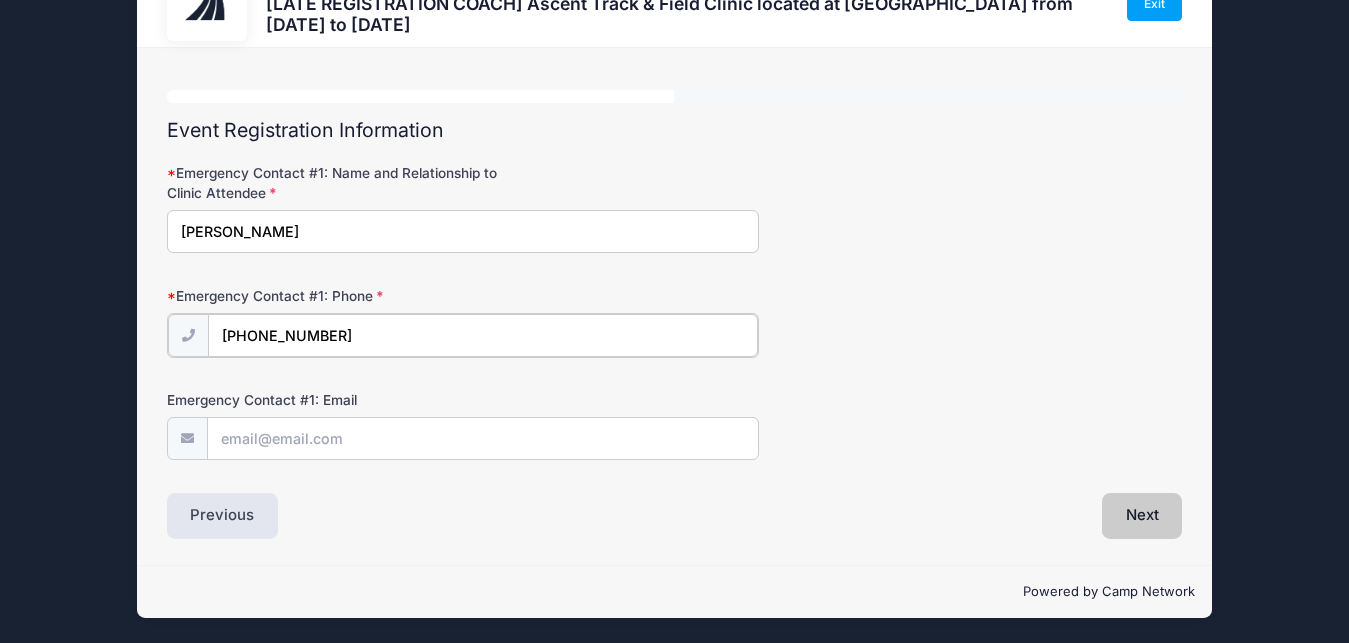 type on "[PHONE_NUMBER]" 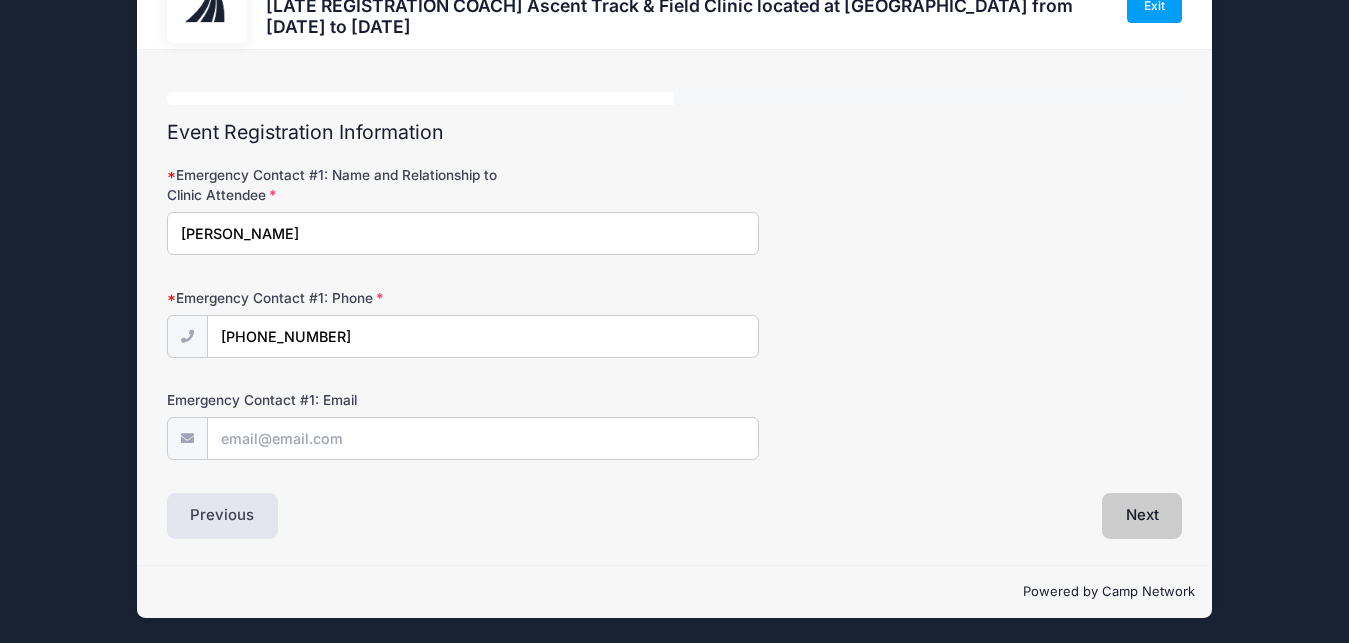 click on "Next" at bounding box center [1142, 516] 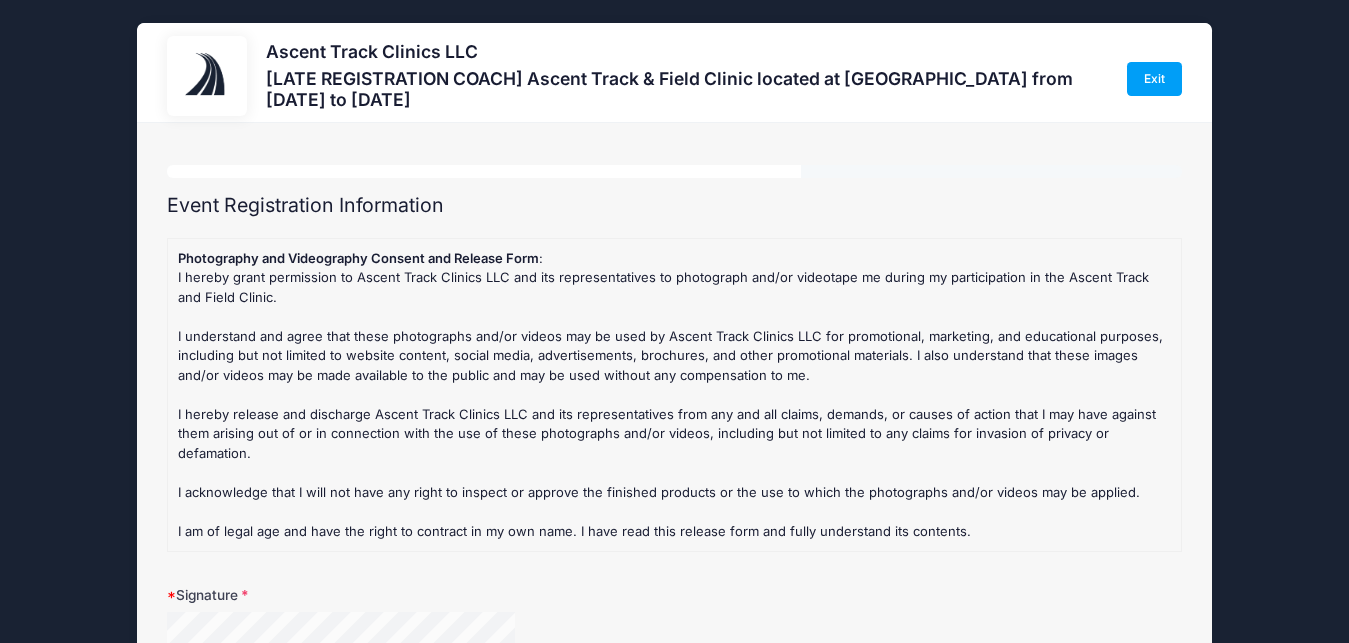 scroll, scrollTop: 0, scrollLeft: 0, axis: both 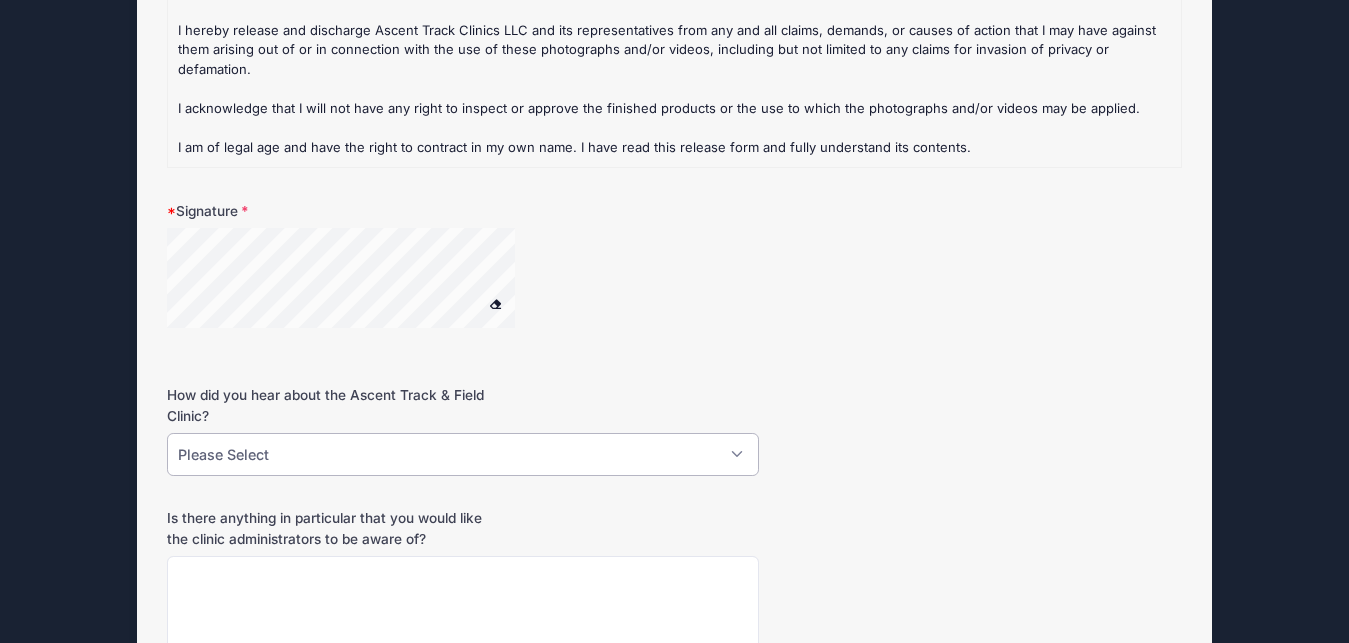 click on "Please Select Email
Instagram
Facebook
A friend
Coach
Saw information about it at a meet
Google
Other online advertising besides Google" at bounding box center [463, 454] 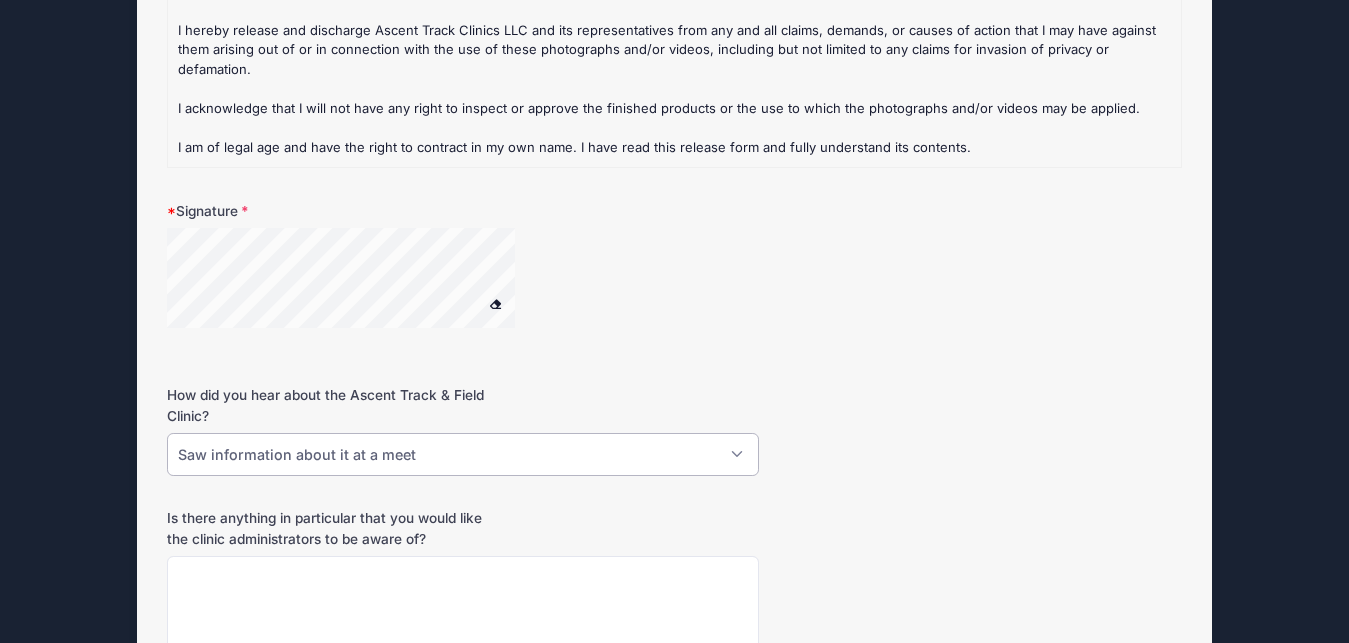 click on "Saw information about it at a meet" at bounding box center (0, 0) 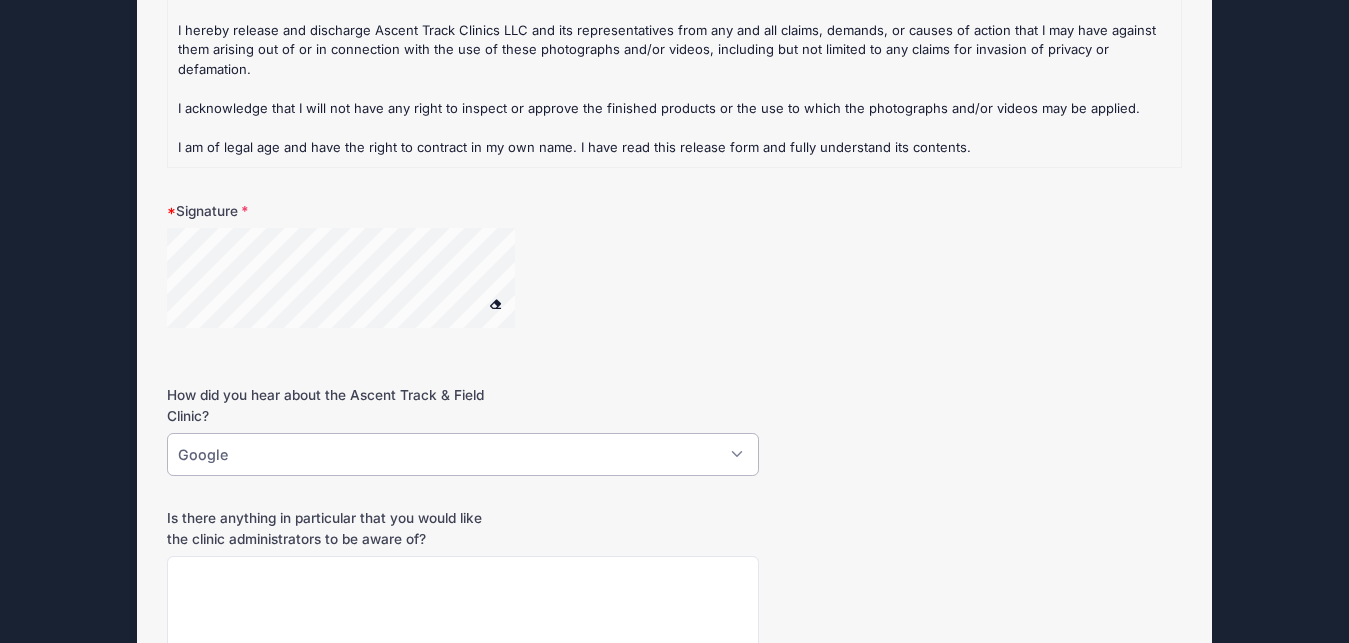 click on "Google" at bounding box center [0, 0] 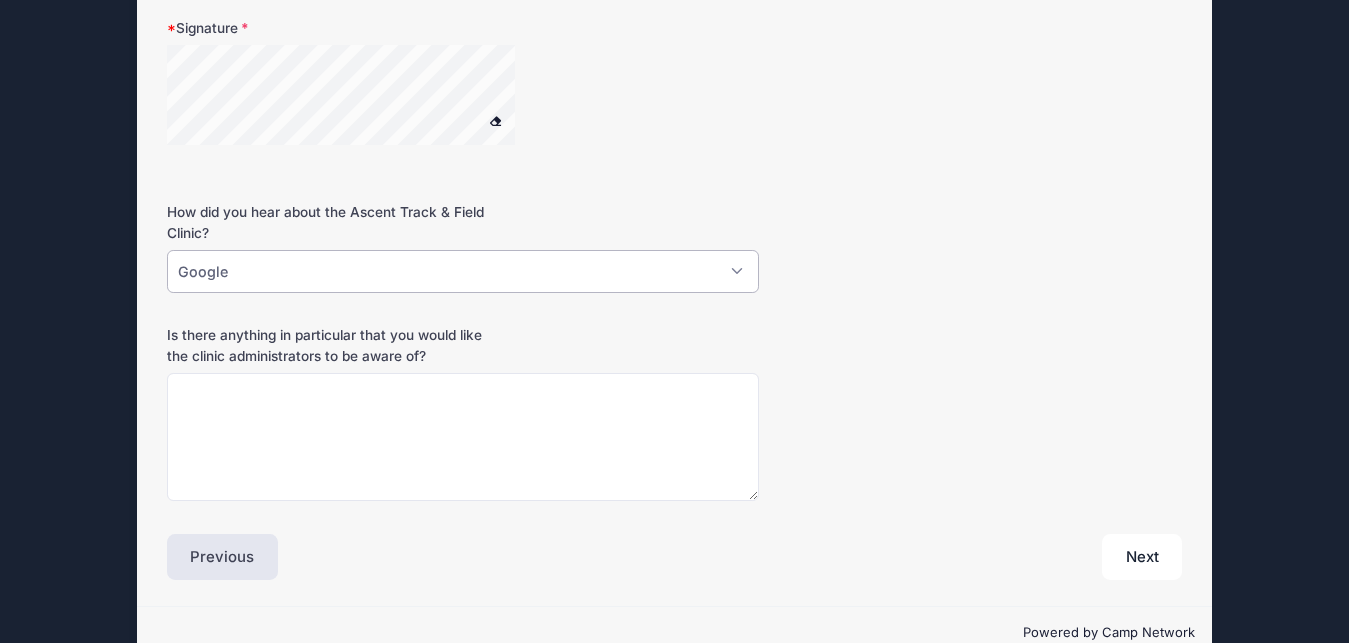 scroll, scrollTop: 591, scrollLeft: 0, axis: vertical 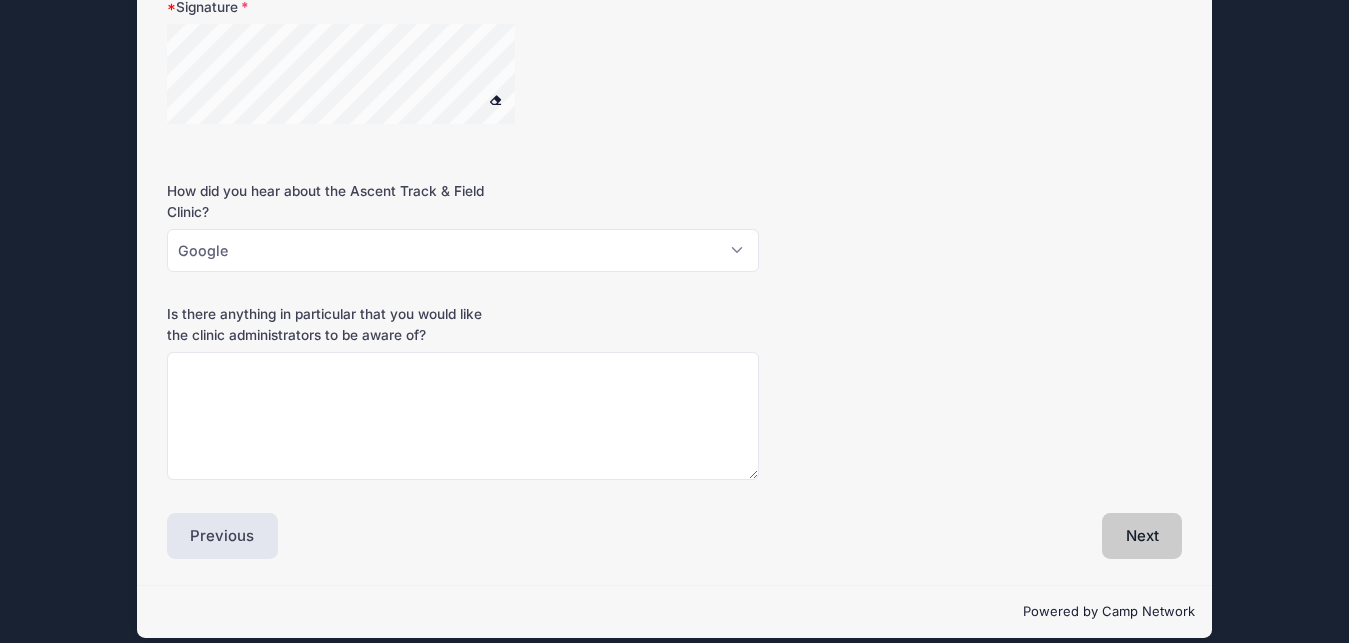 click on "Next" at bounding box center (1142, 536) 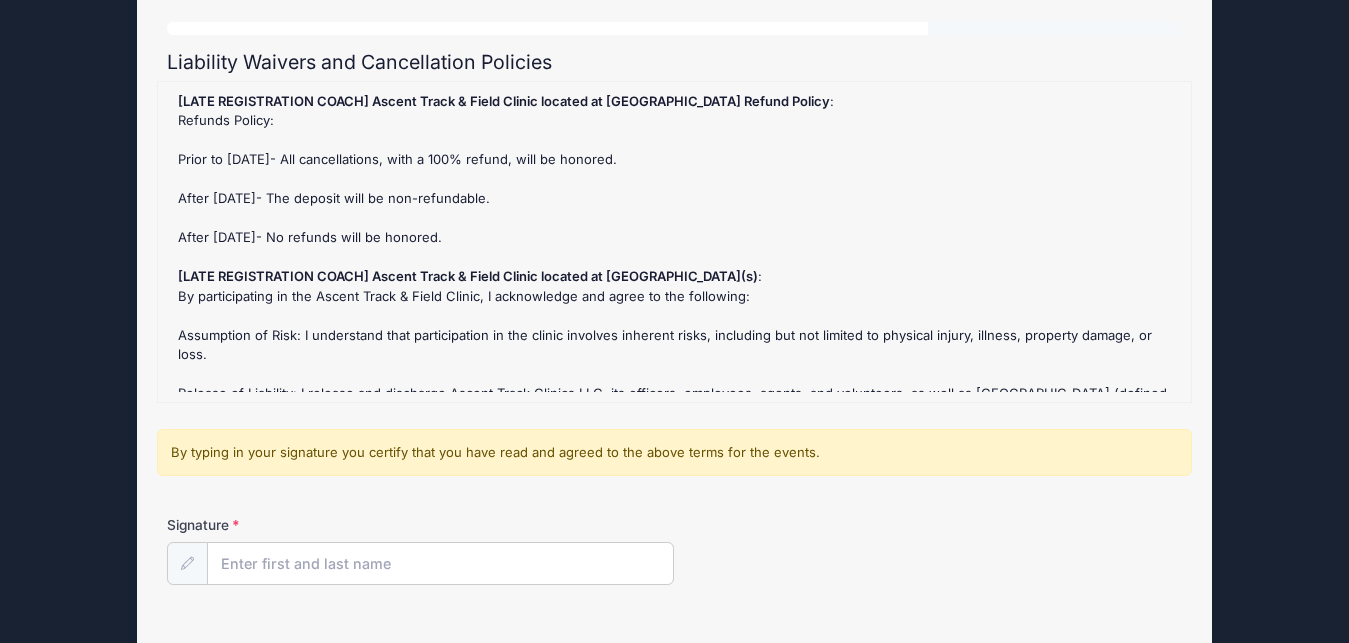 scroll, scrollTop: 0, scrollLeft: 0, axis: both 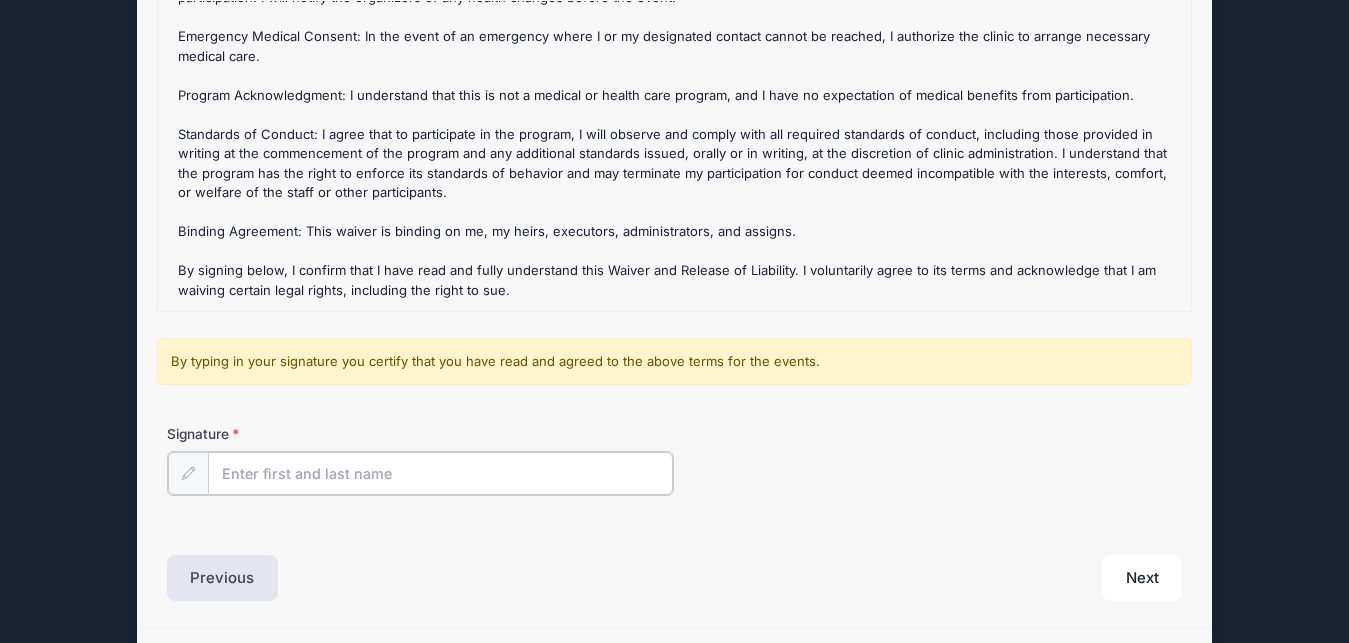 click on "Signature" at bounding box center (441, 473) 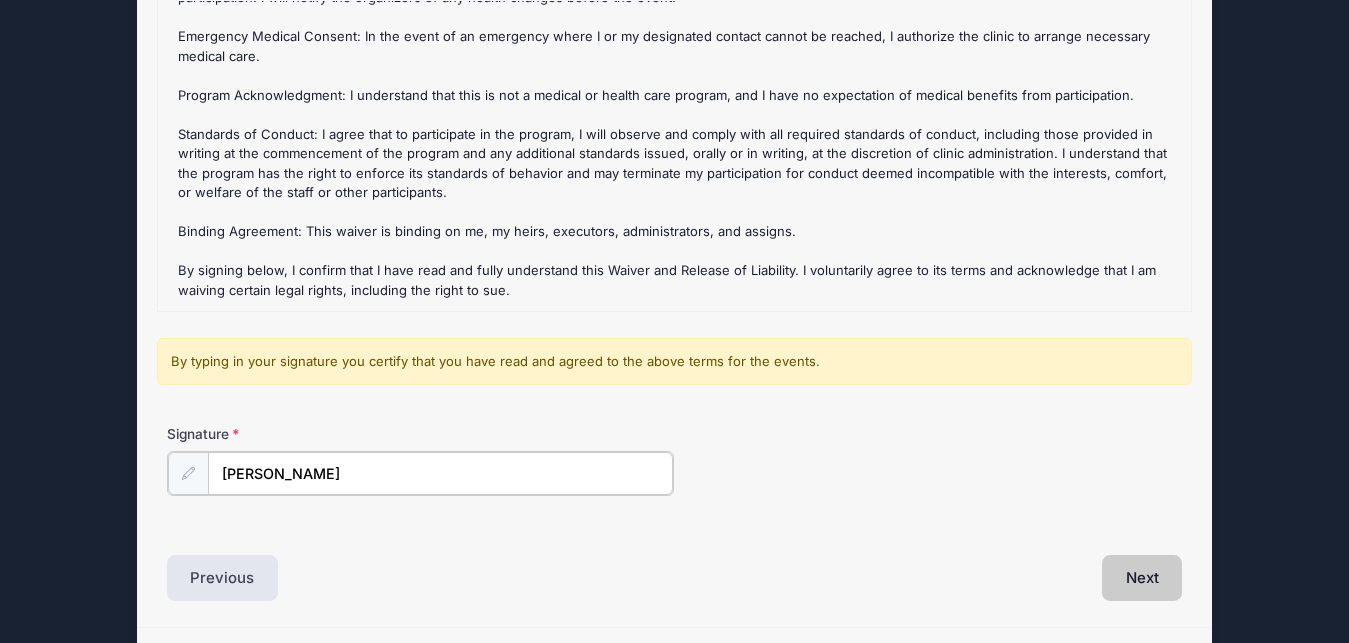 type on "[PERSON_NAME]" 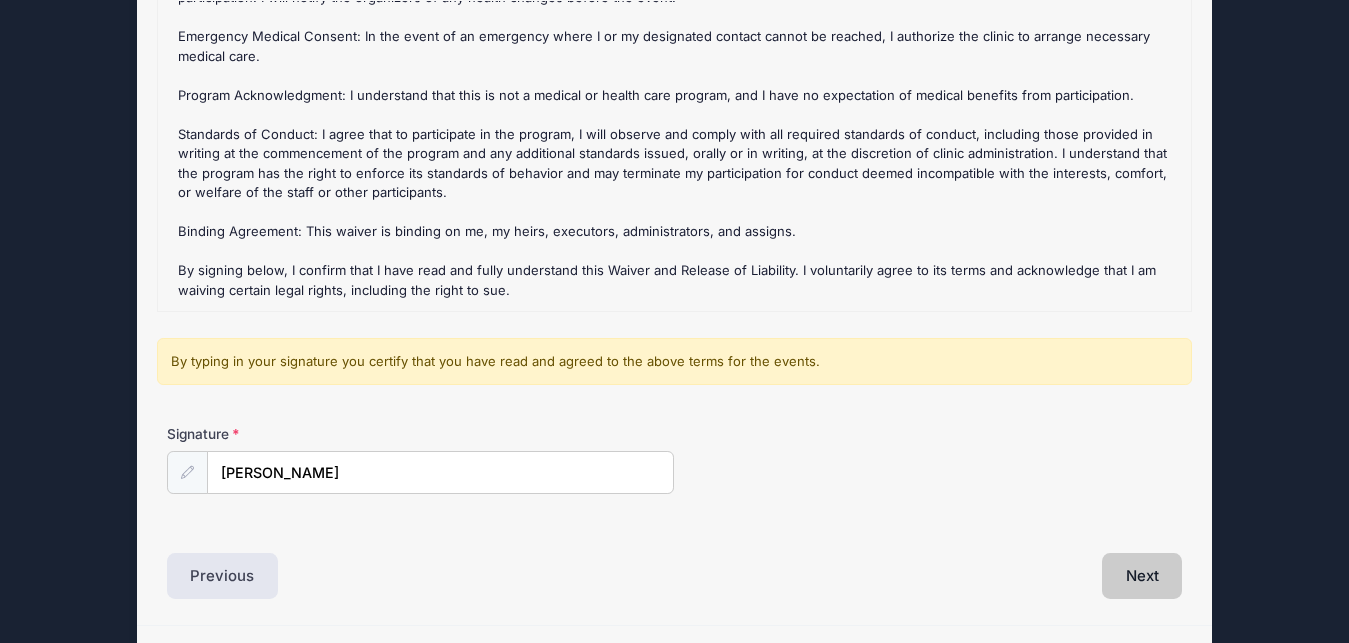 click on "Next" at bounding box center (1142, 576) 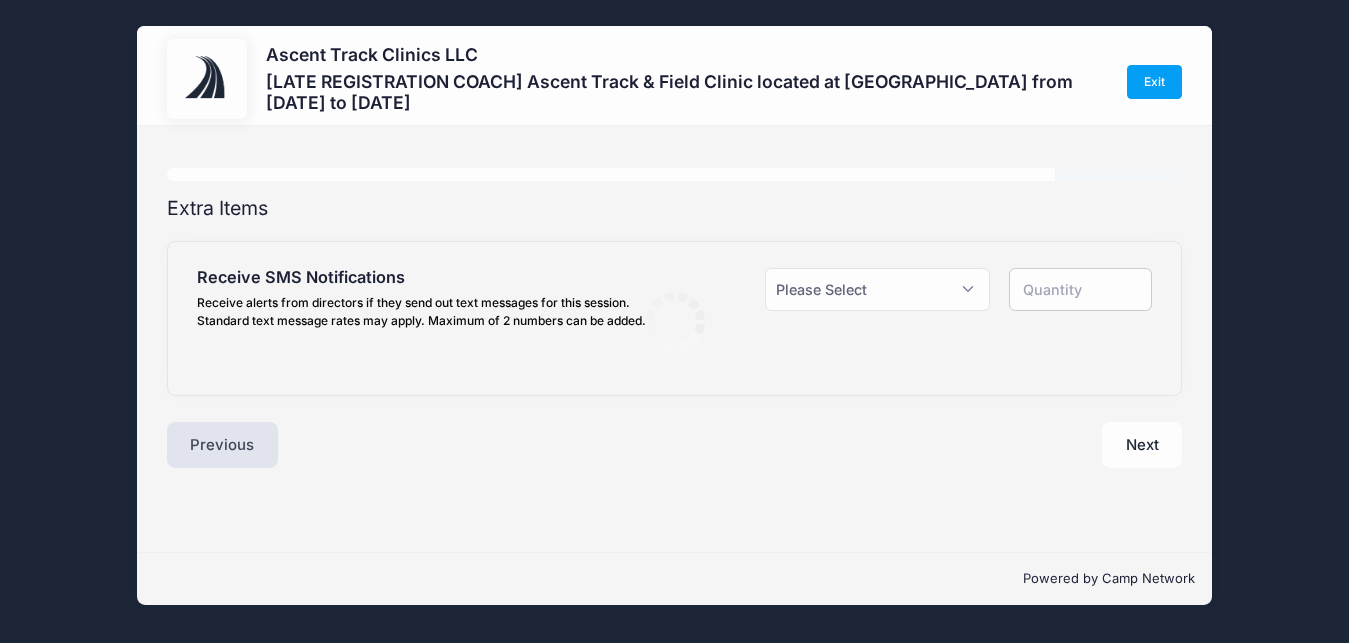 scroll, scrollTop: 0, scrollLeft: 0, axis: both 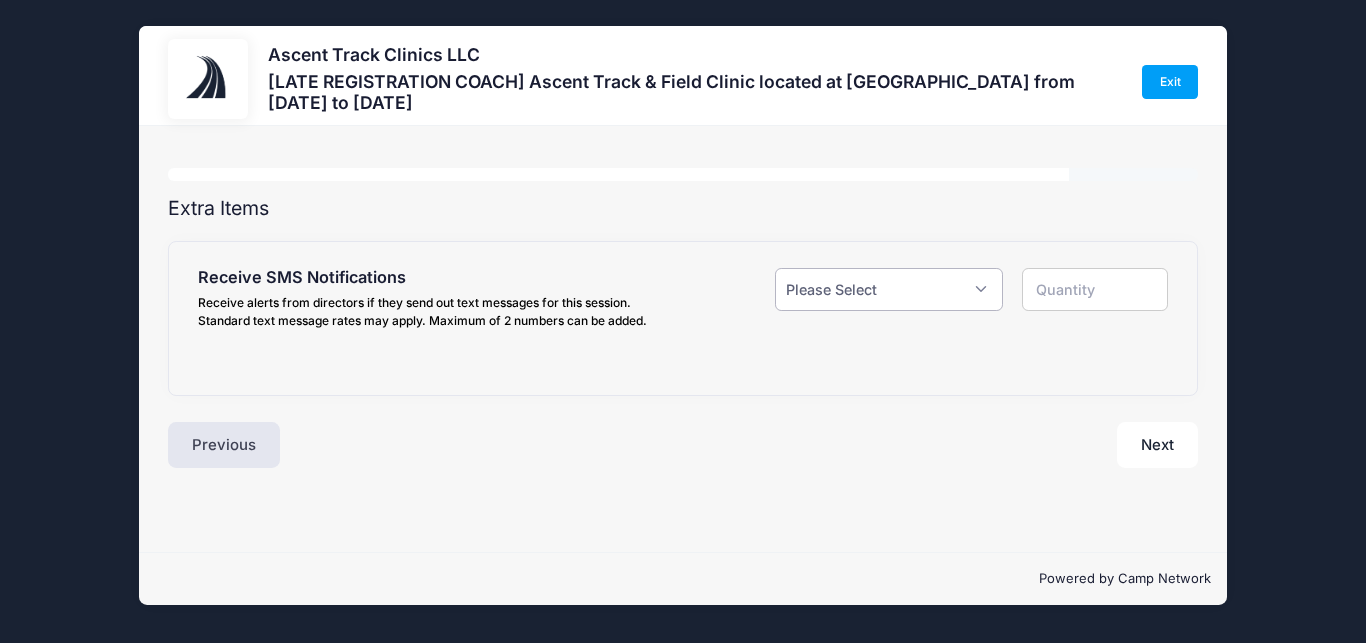 click on "Please Select Yes ($0.00)
No" at bounding box center [889, 289] 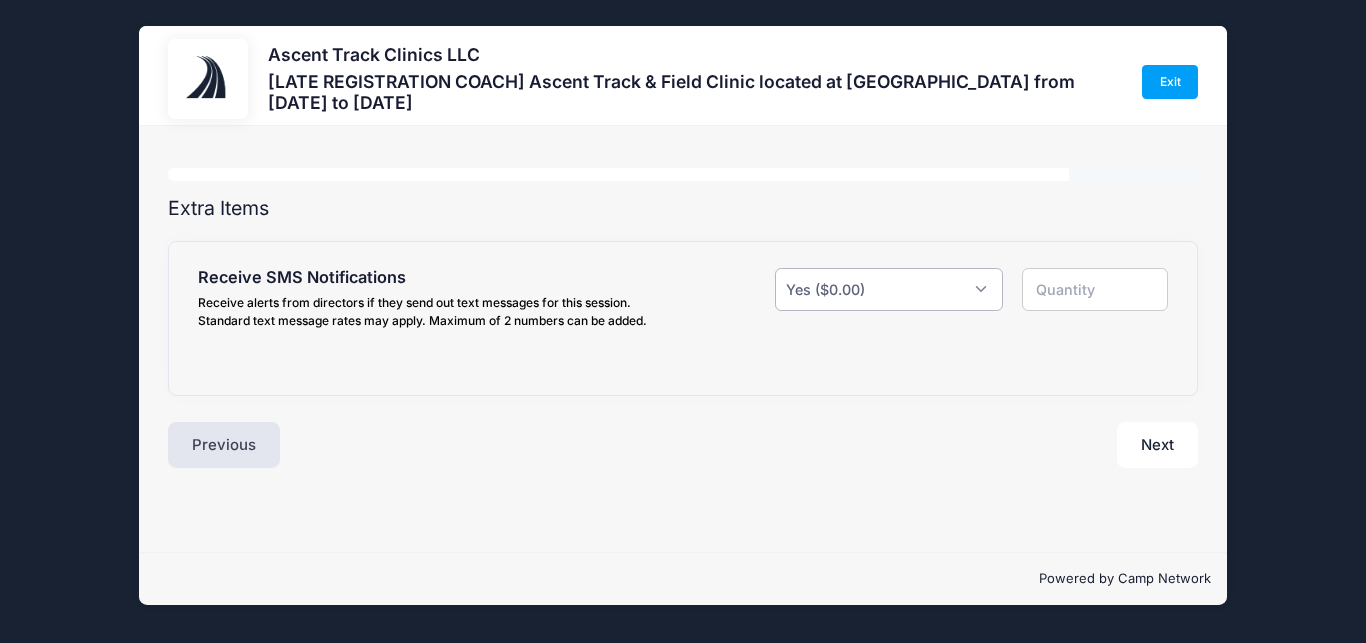 click on "Yes ($0.00)" at bounding box center (0, 0) 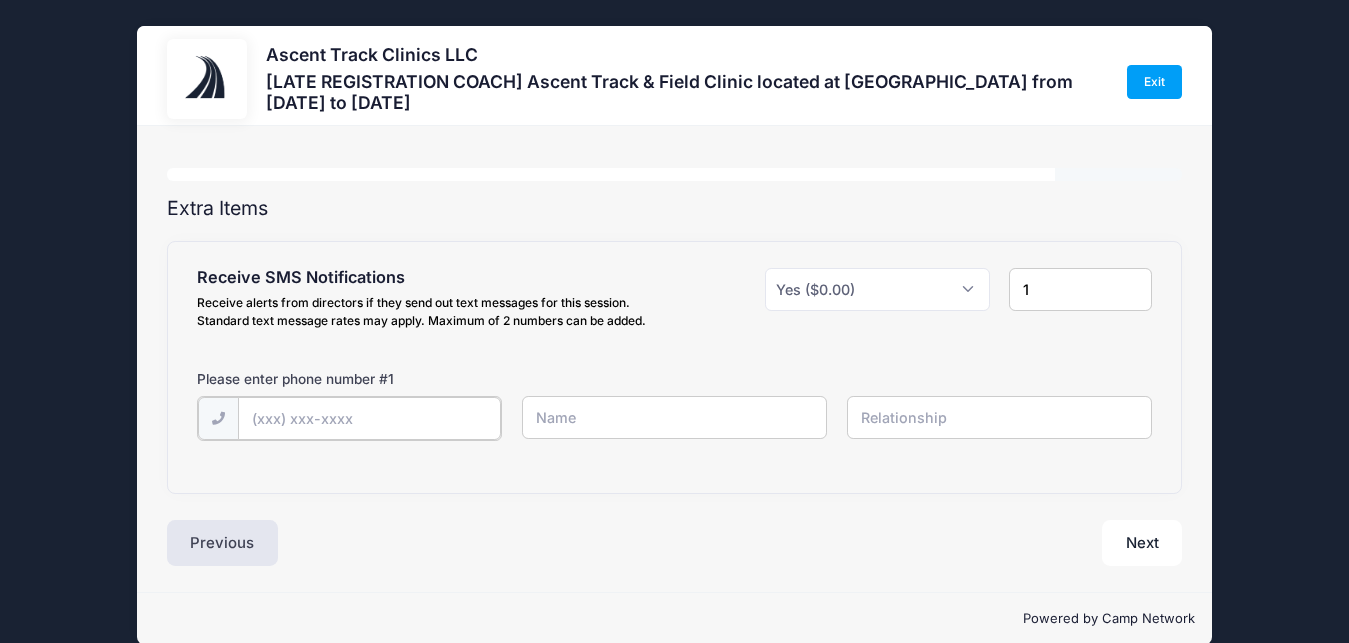 click at bounding box center [0, 0] 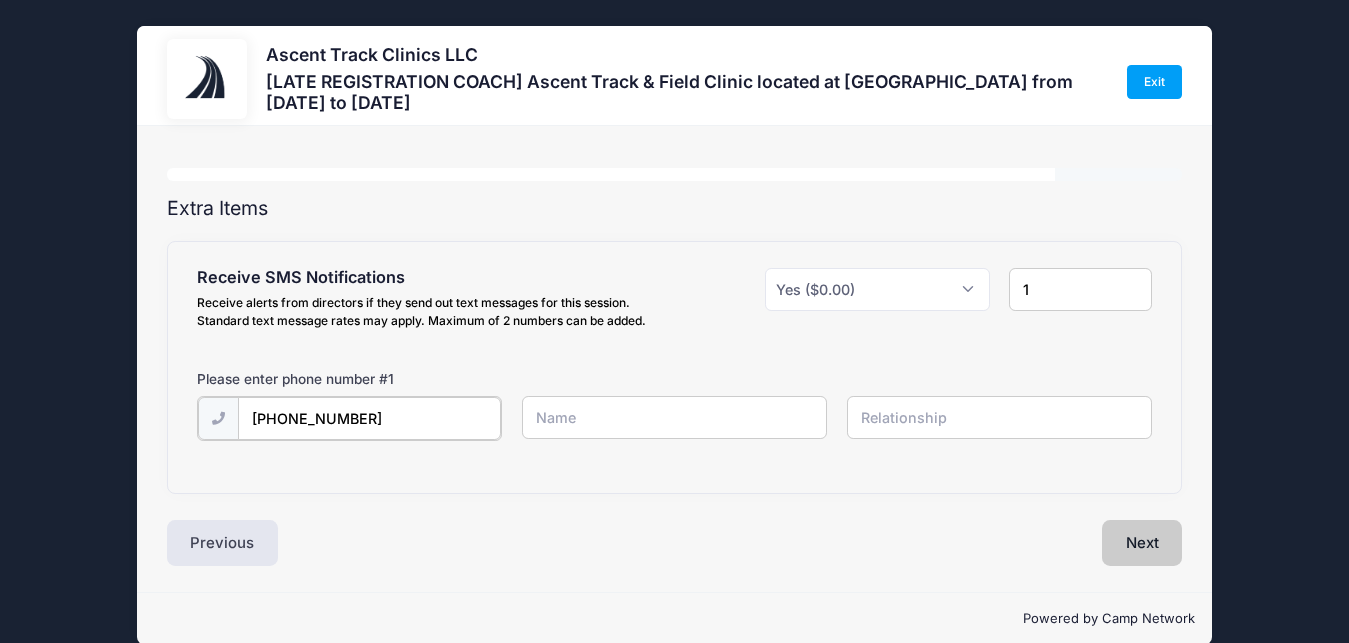 type on "[PHONE_NUMBER]" 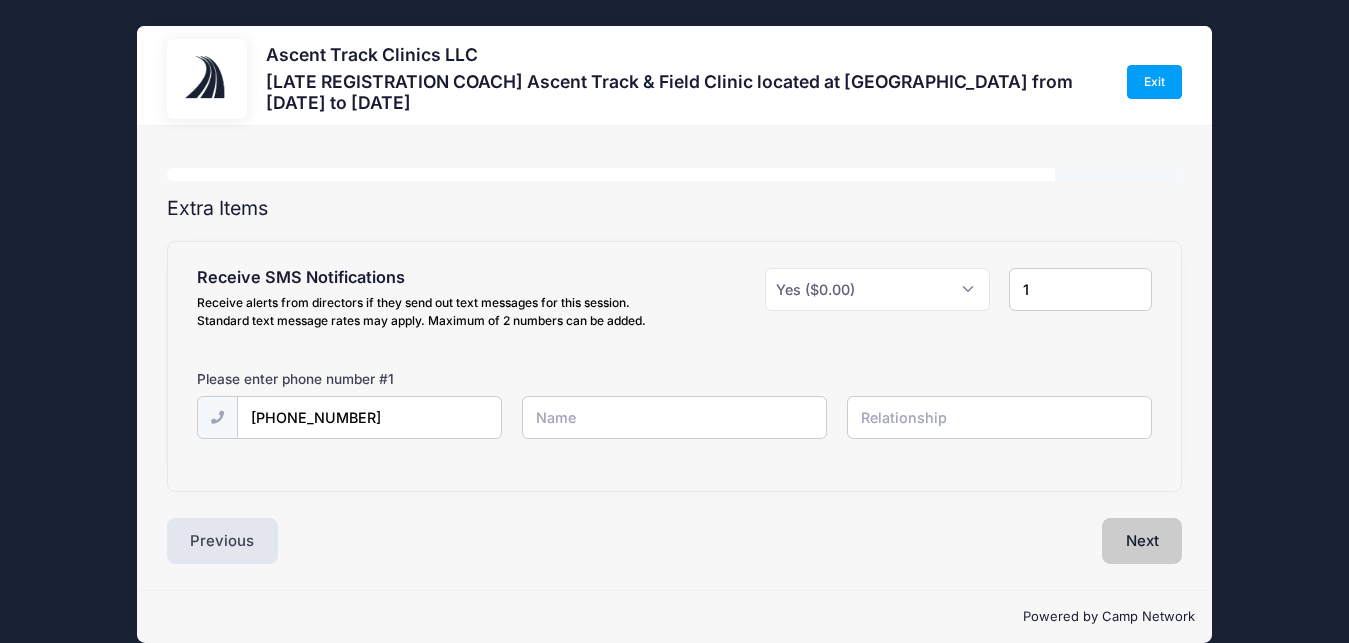 click on "Next" at bounding box center [1142, 541] 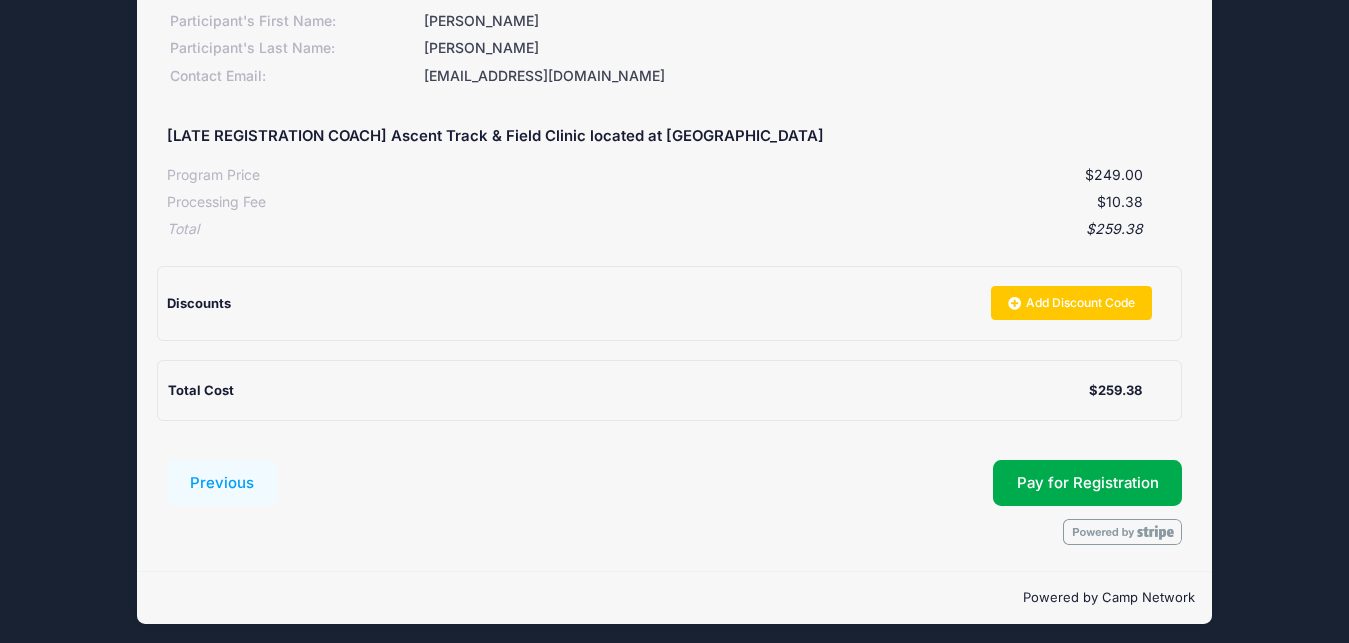 scroll, scrollTop: 268, scrollLeft: 0, axis: vertical 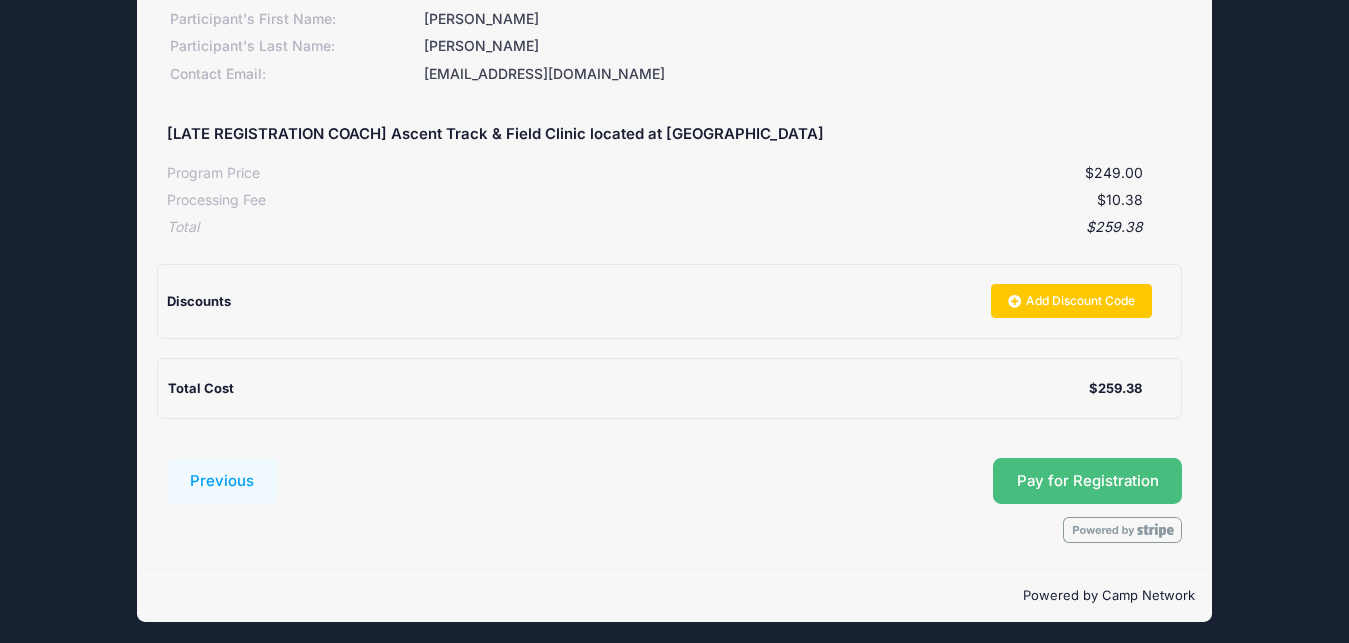 click on "Pay for Registration" at bounding box center (1088, 481) 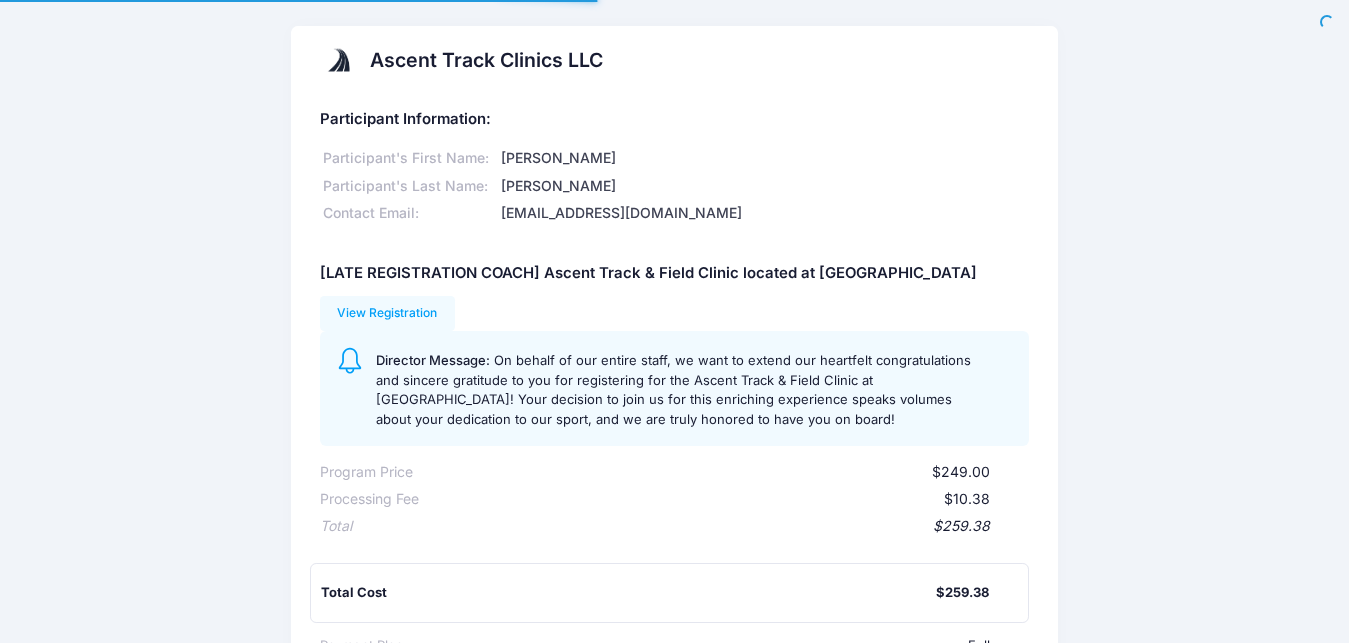 scroll, scrollTop: 0, scrollLeft: 0, axis: both 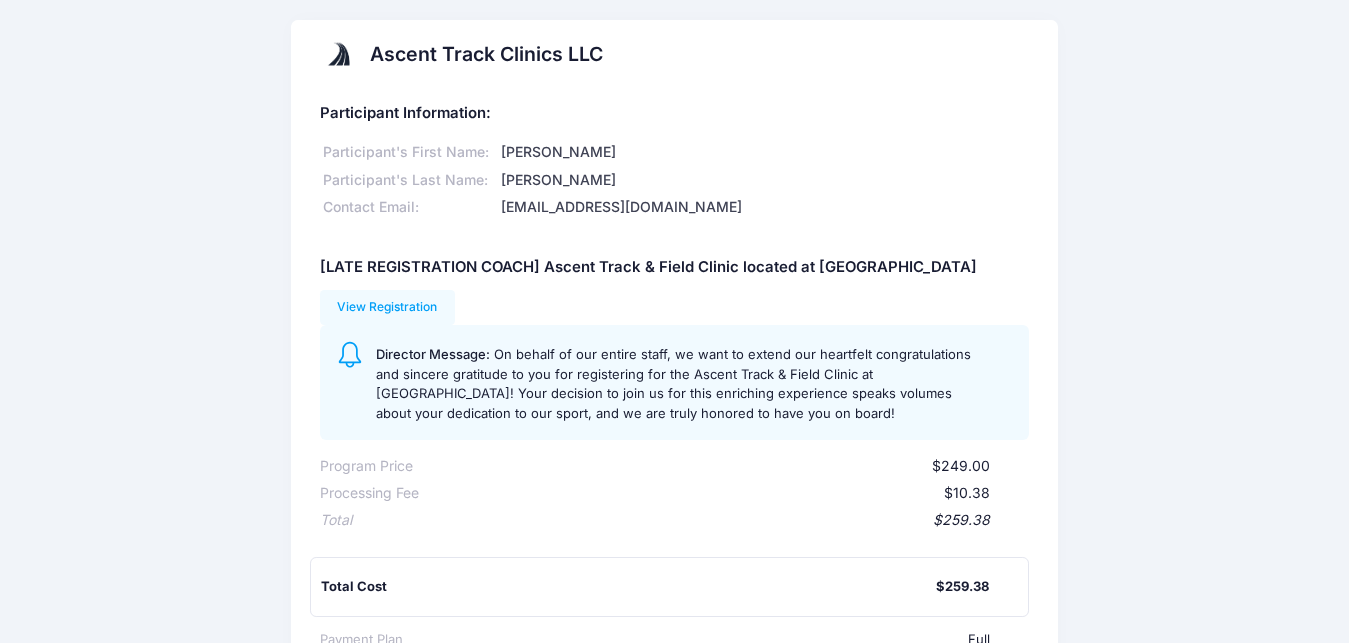 drag, startPoint x: 1357, startPoint y: 25, endPoint x: 1150, endPoint y: 23, distance: 207.00966 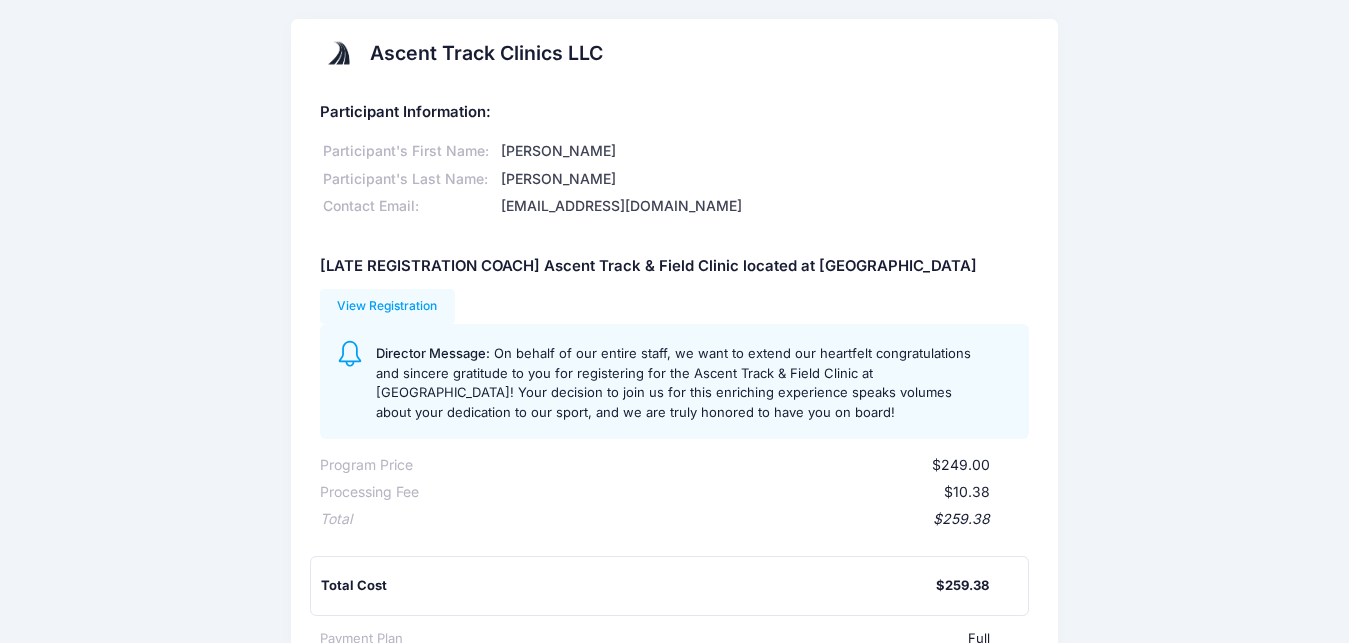 click on "Ascent Track Clinics LLC
Participant Information:
Participant's First Name:
Chris
Participant's Last Name:
Roethel
Contact Email:
roethec@ncc.edu
[LATE REGISTRATION COACH] Ascent Track & Field Clinic located at Columbia University           $249.00" at bounding box center (674, 505) 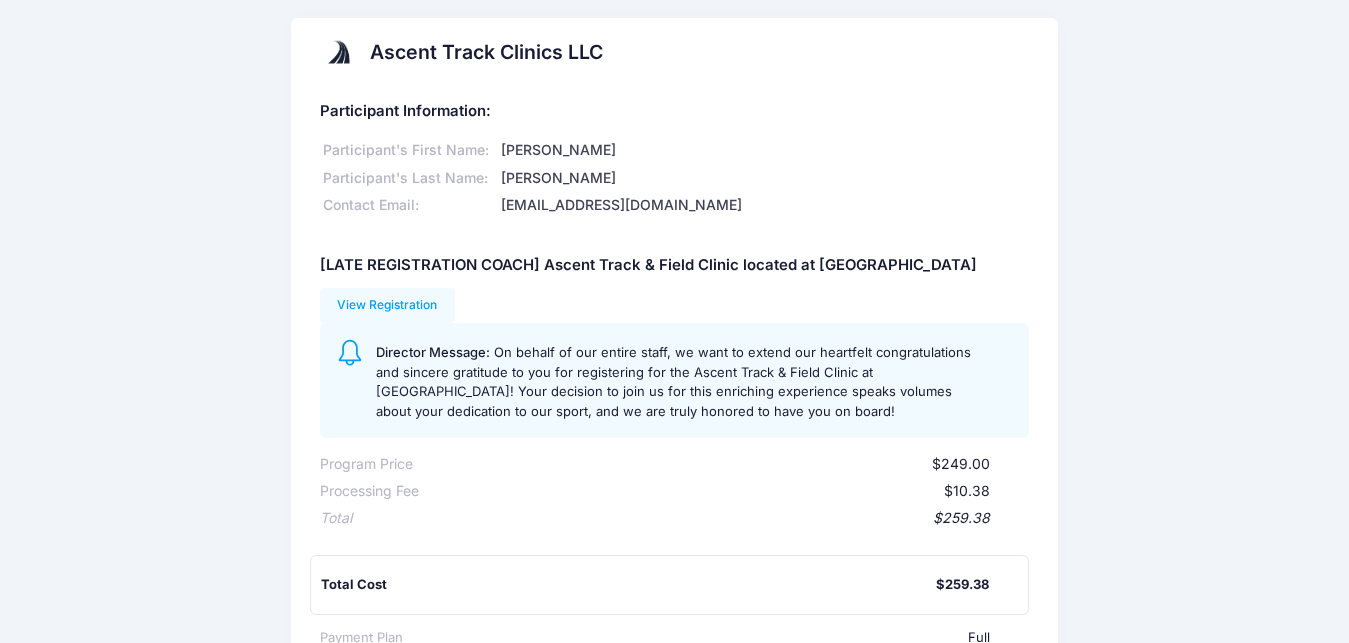 click on "Ascent Track Clinics LLC
Participant Information:
Participant's First Name:
Chris
Participant's Last Name:
Roethel
Contact Email:
roethec@ncc.edu
[LATE REGISTRATION COACH] Ascent Track & Field Clinic located at Columbia University           $249.00" at bounding box center [674, 504] 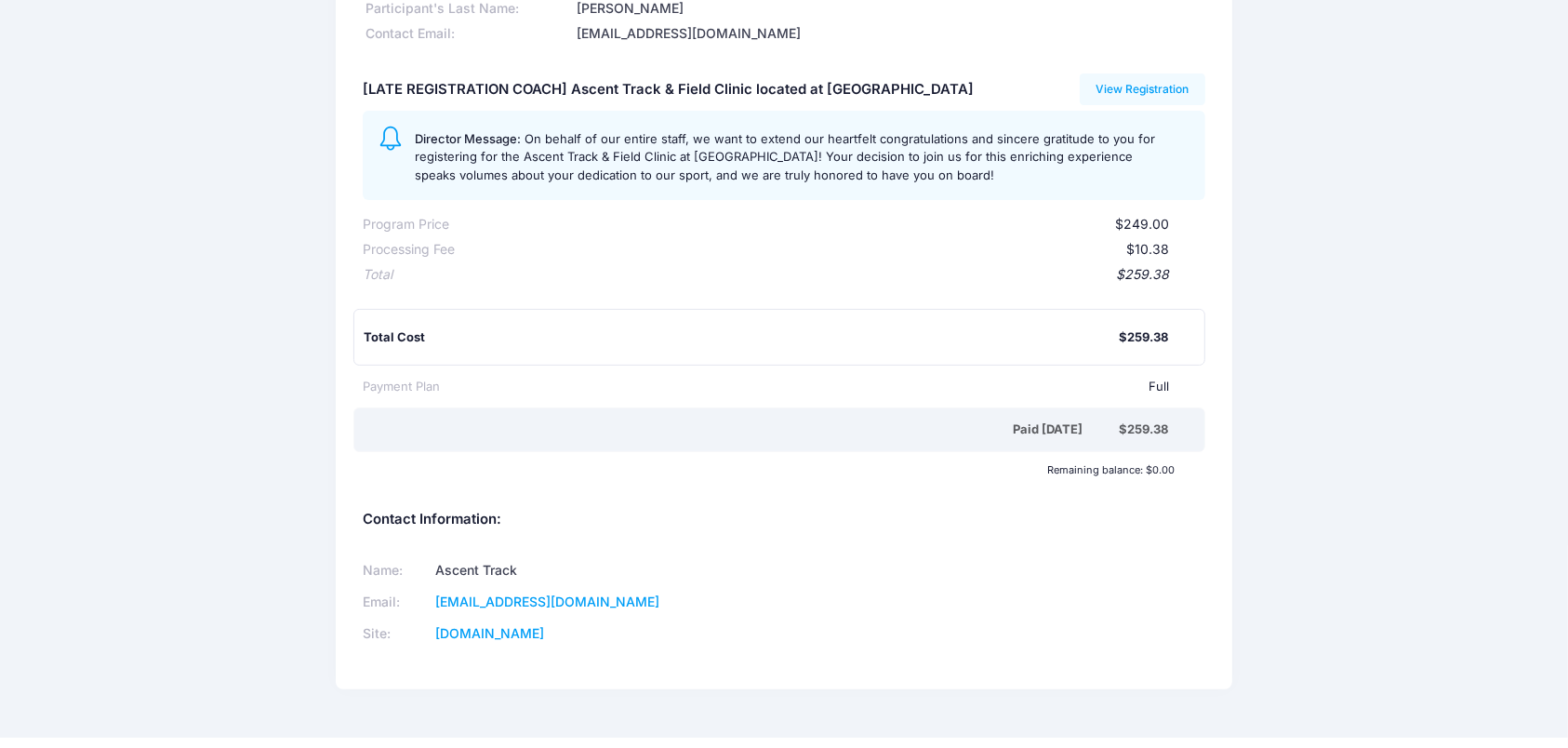 scroll, scrollTop: 198, scrollLeft: 0, axis: vertical 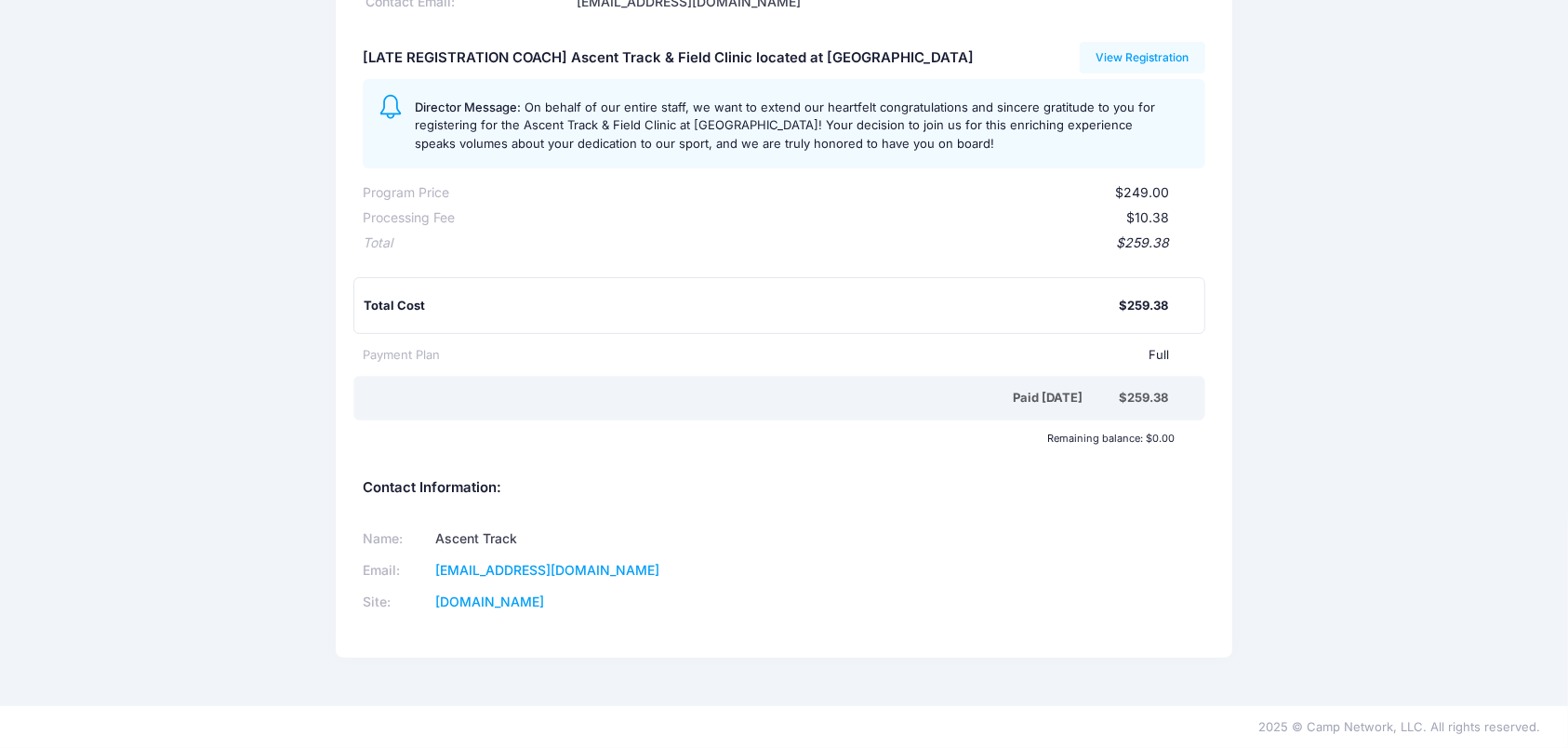 click on "$259.38" at bounding box center [780, 243] 